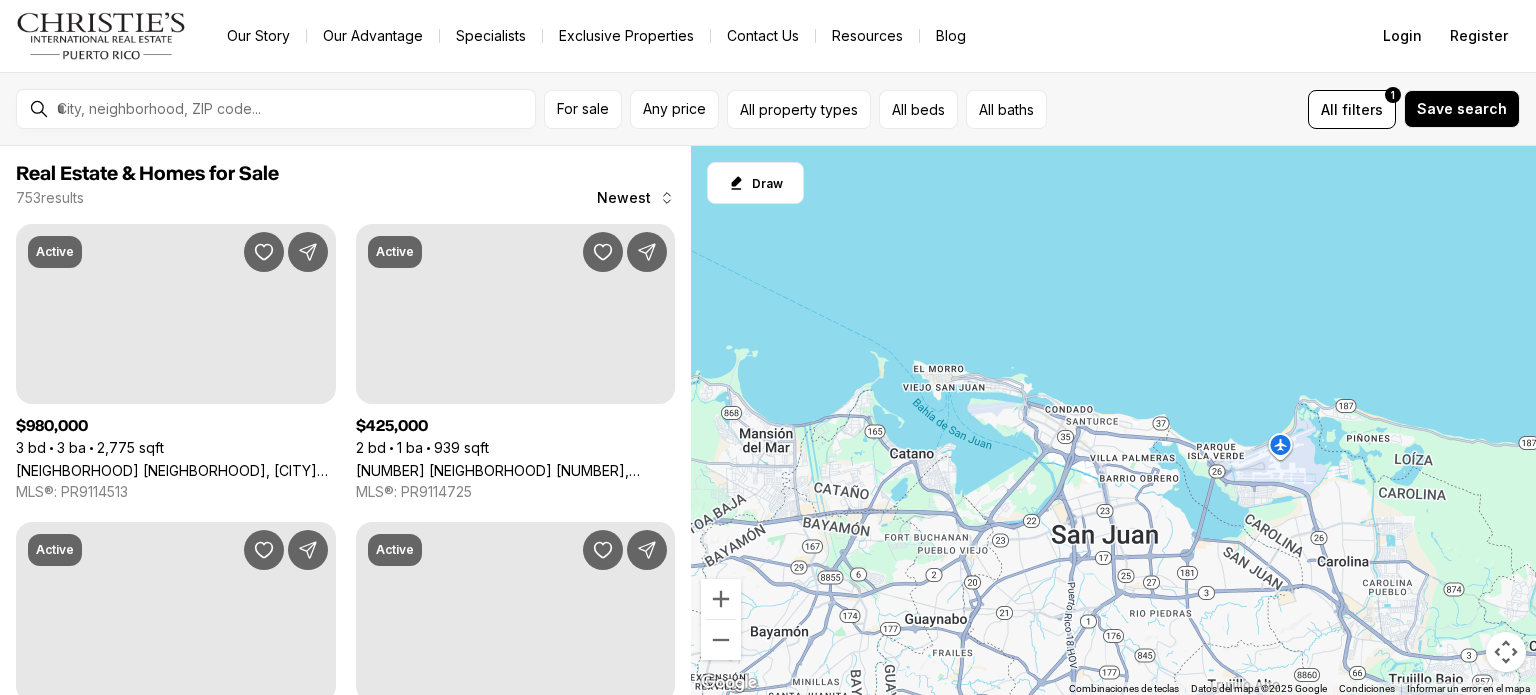 scroll, scrollTop: 0, scrollLeft: 0, axis: both 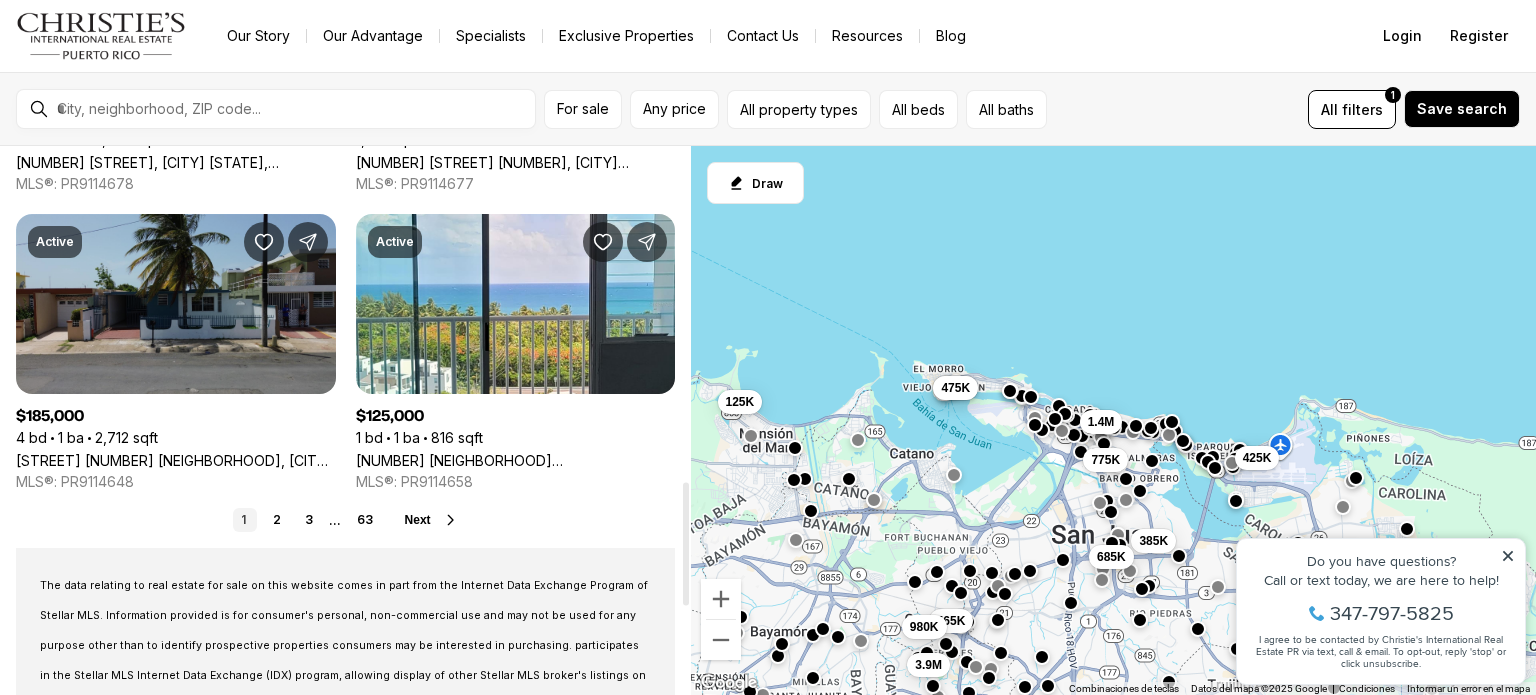 click on "[STREET] [NUMBER] [NEIGHBORHOOD], [CITY] [STATE], [POSTAL_CODE]" at bounding box center (176, 460) 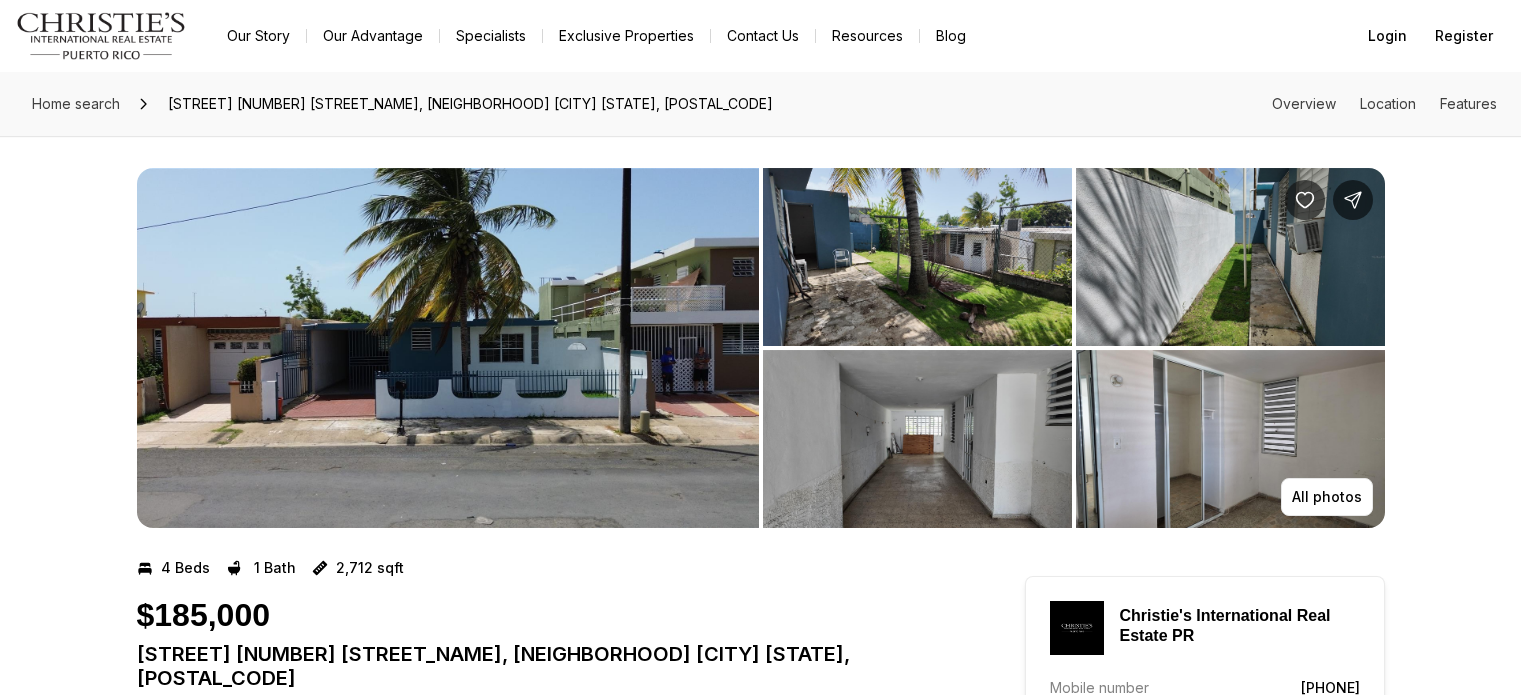 scroll, scrollTop: 0, scrollLeft: 0, axis: both 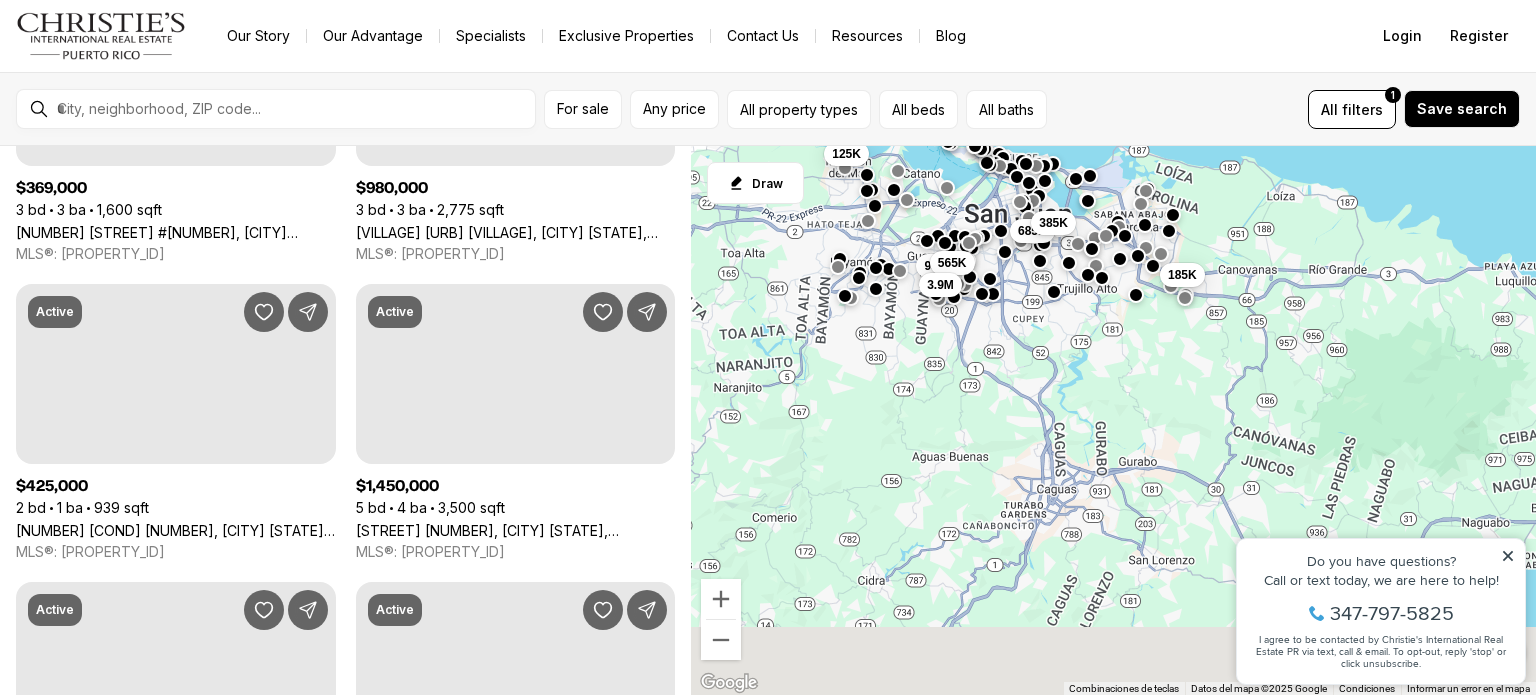 drag, startPoint x: 1130, startPoint y: 515, endPoint x: 1072, endPoint y: 258, distance: 263.46347 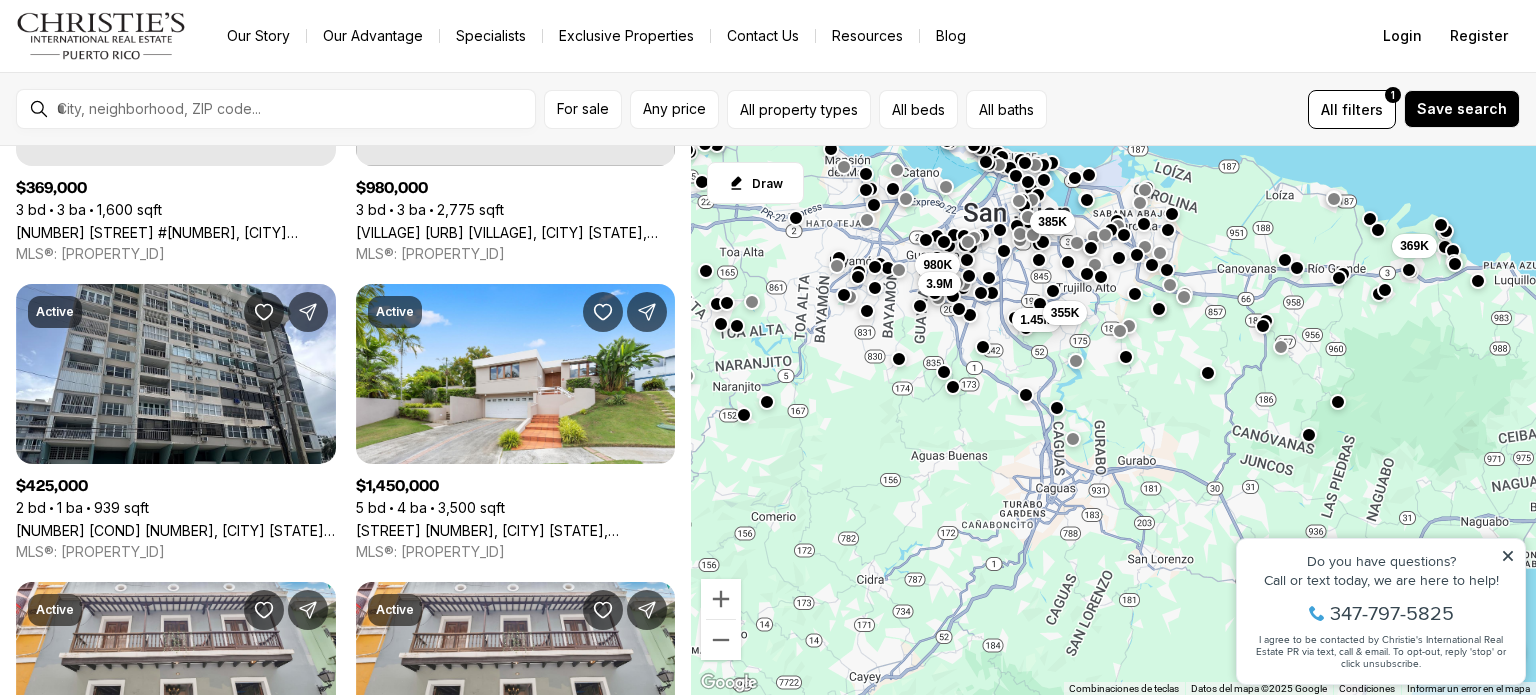 scroll, scrollTop: 0, scrollLeft: 0, axis: both 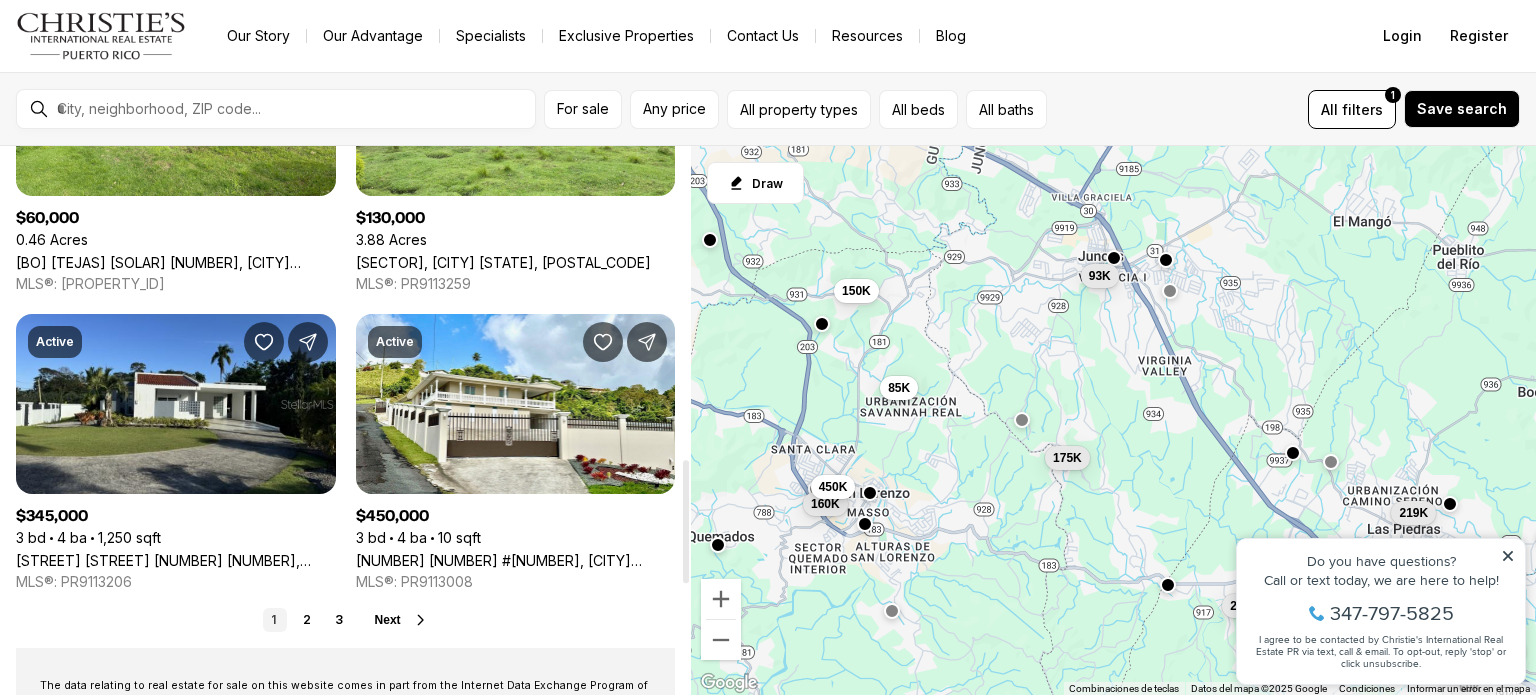 click on "Next" at bounding box center (388, 620) 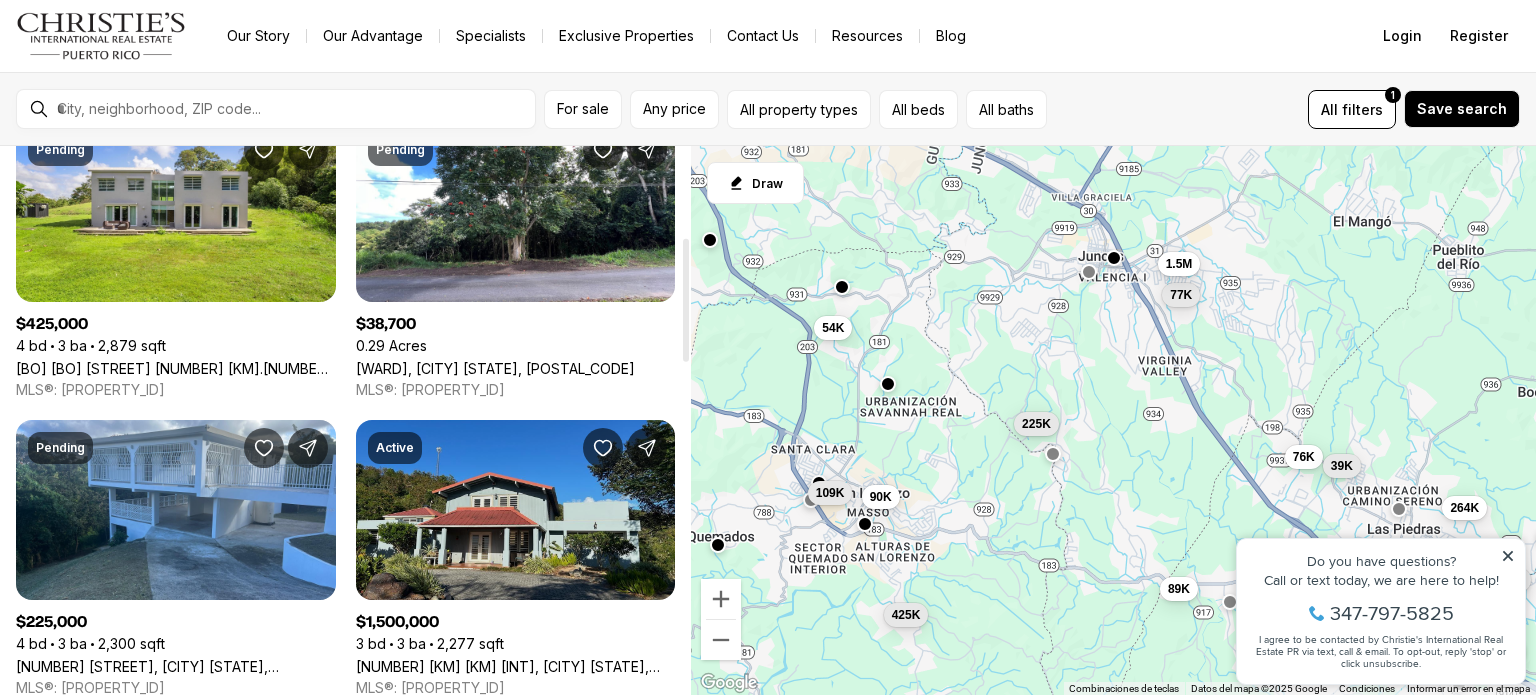 scroll, scrollTop: 500, scrollLeft: 0, axis: vertical 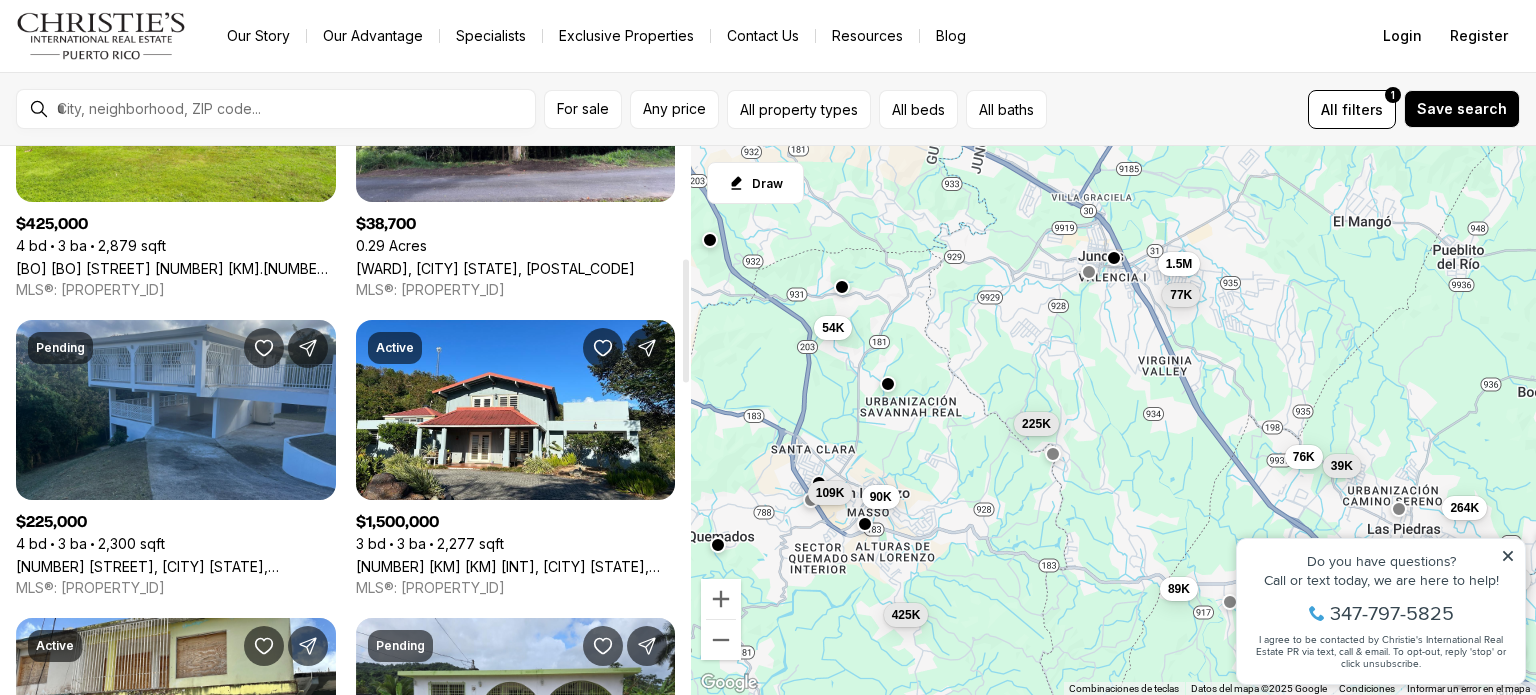 click on "[NUMBER] [WARD], [CITY] [STATE], [POSTAL_CODE]" at bounding box center (176, 566) 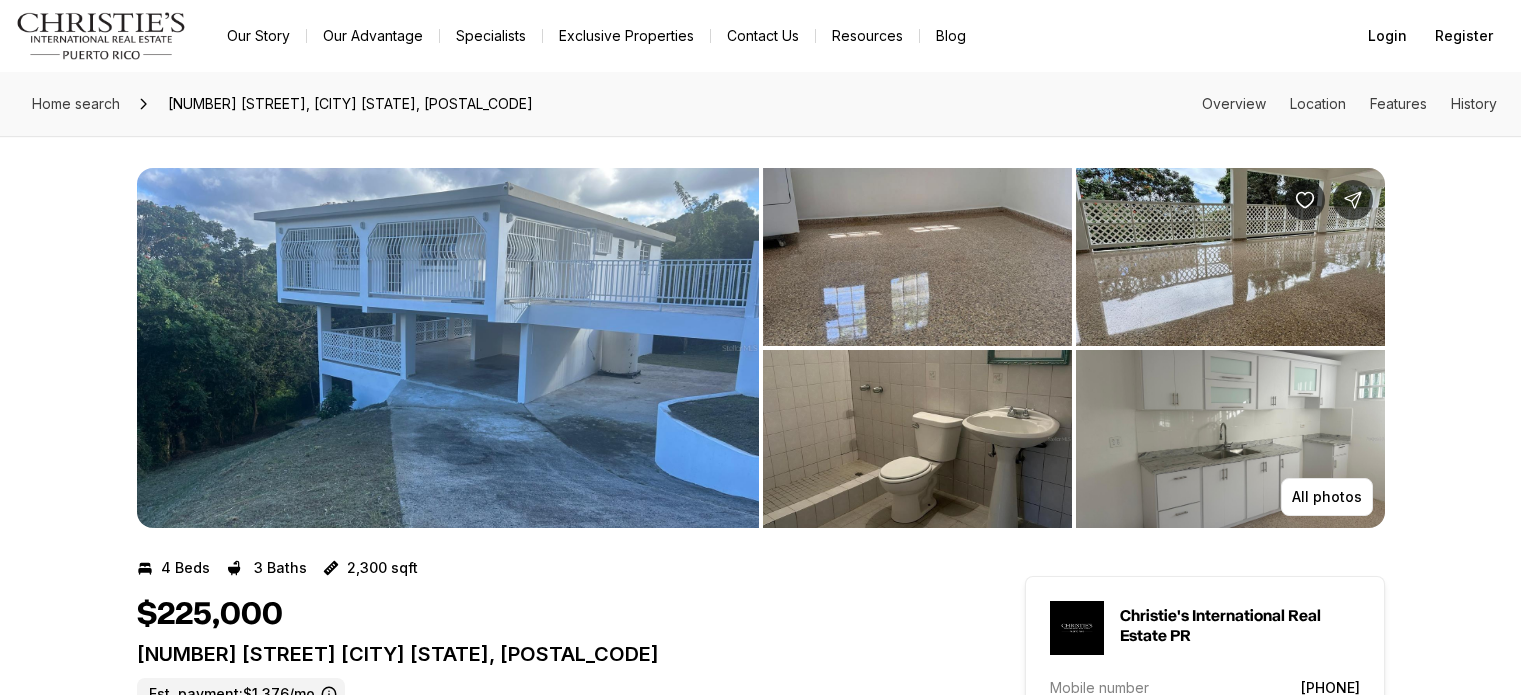scroll, scrollTop: 0, scrollLeft: 0, axis: both 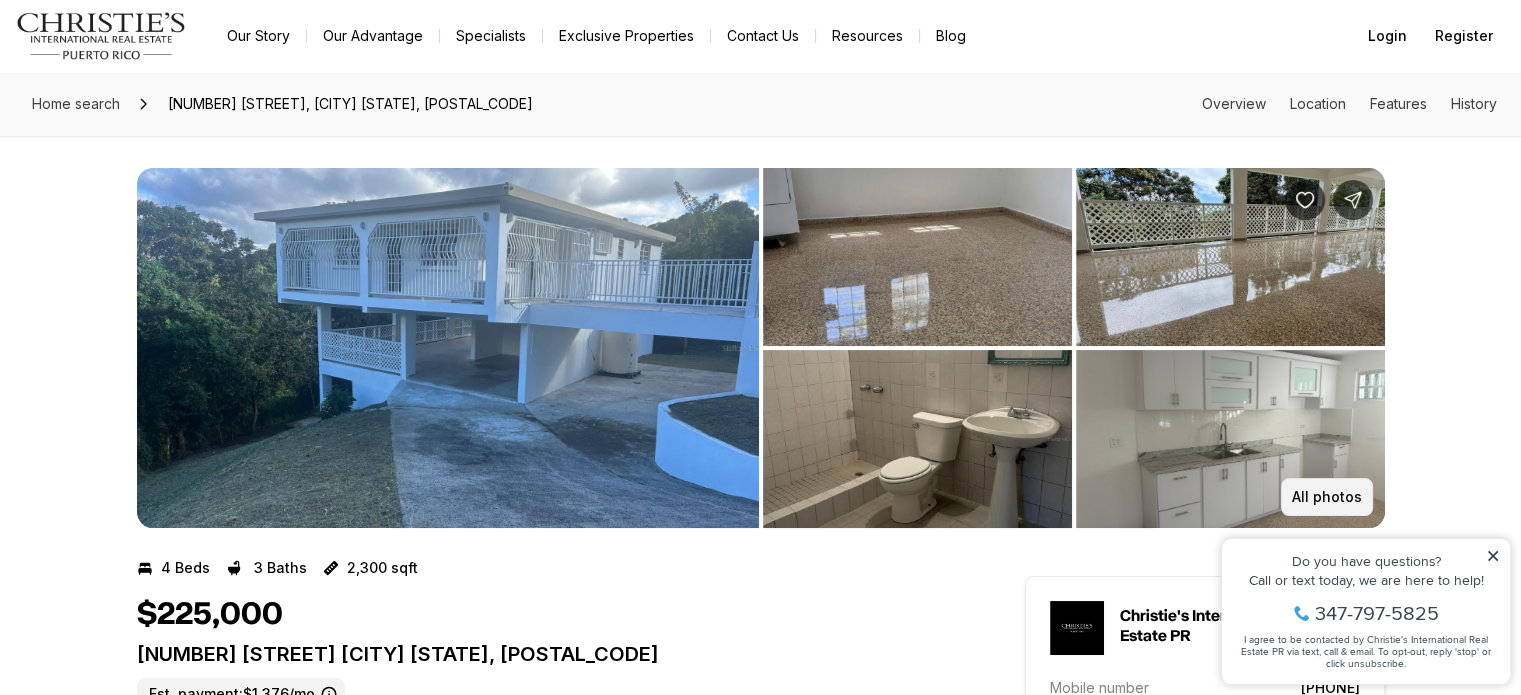 click on "All photos" at bounding box center [1327, 497] 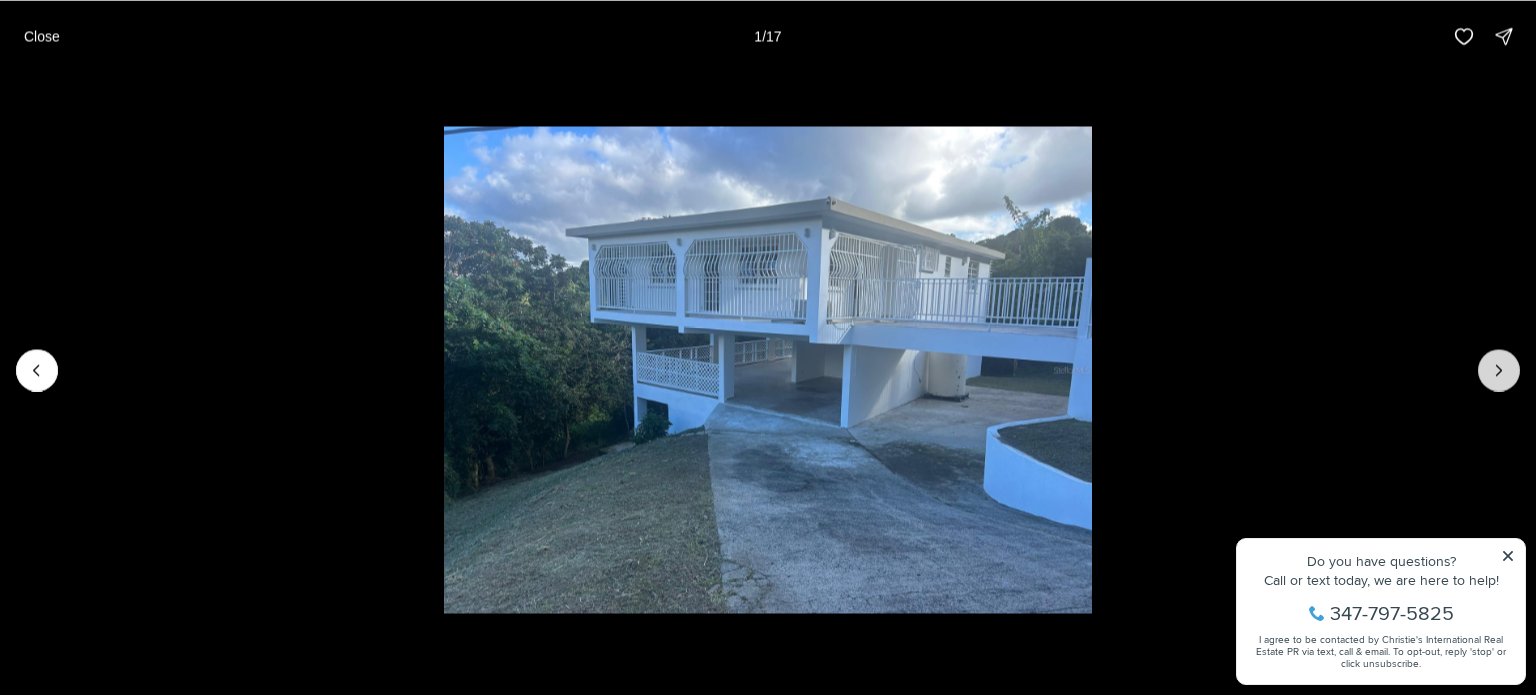click at bounding box center (1499, 370) 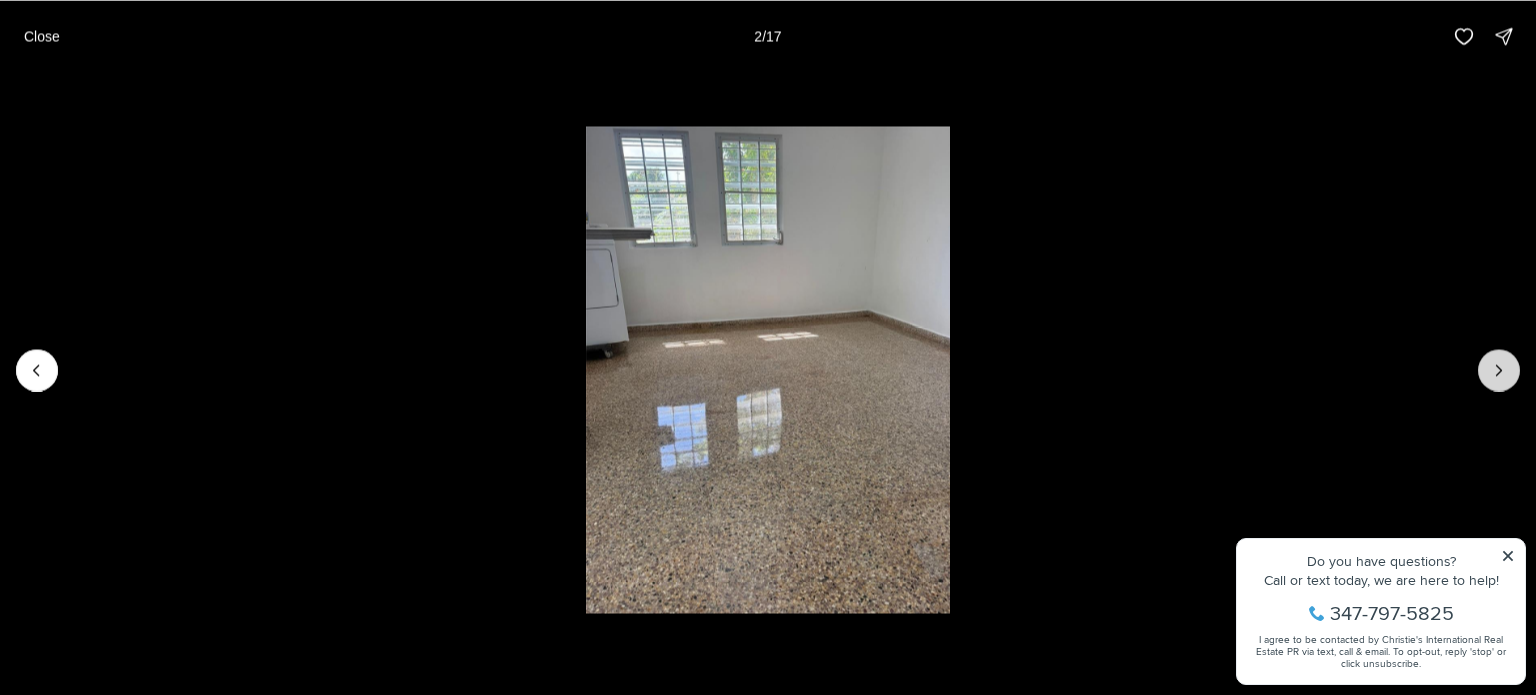 click at bounding box center (1499, 370) 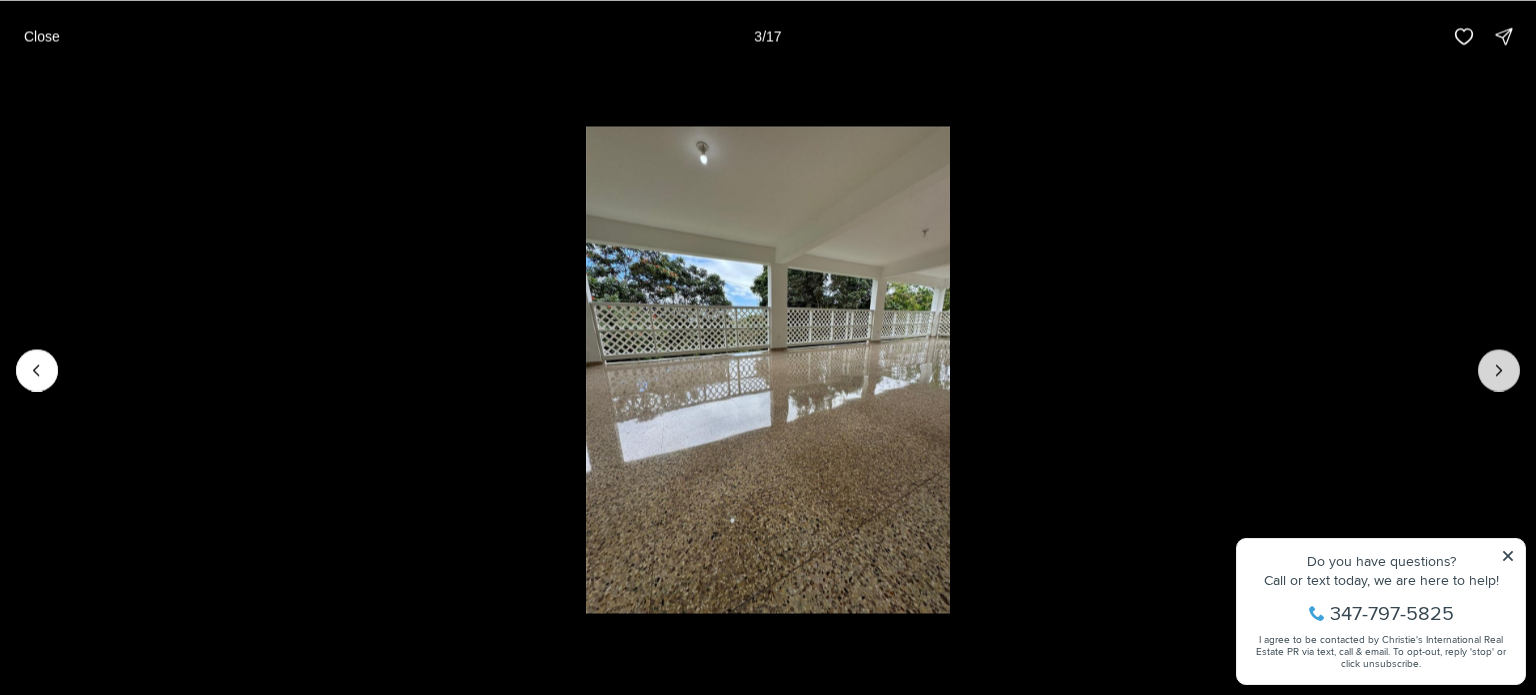 click at bounding box center (1499, 370) 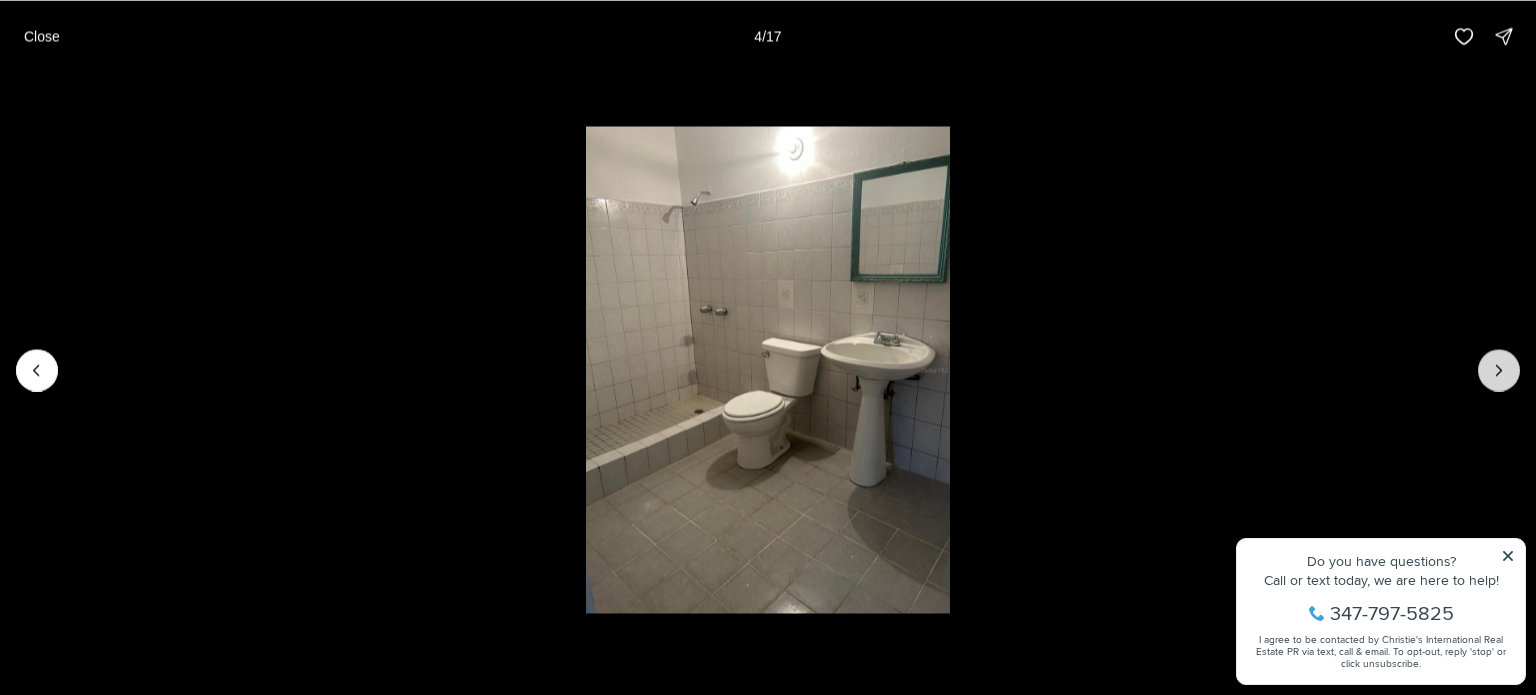 click at bounding box center (1499, 370) 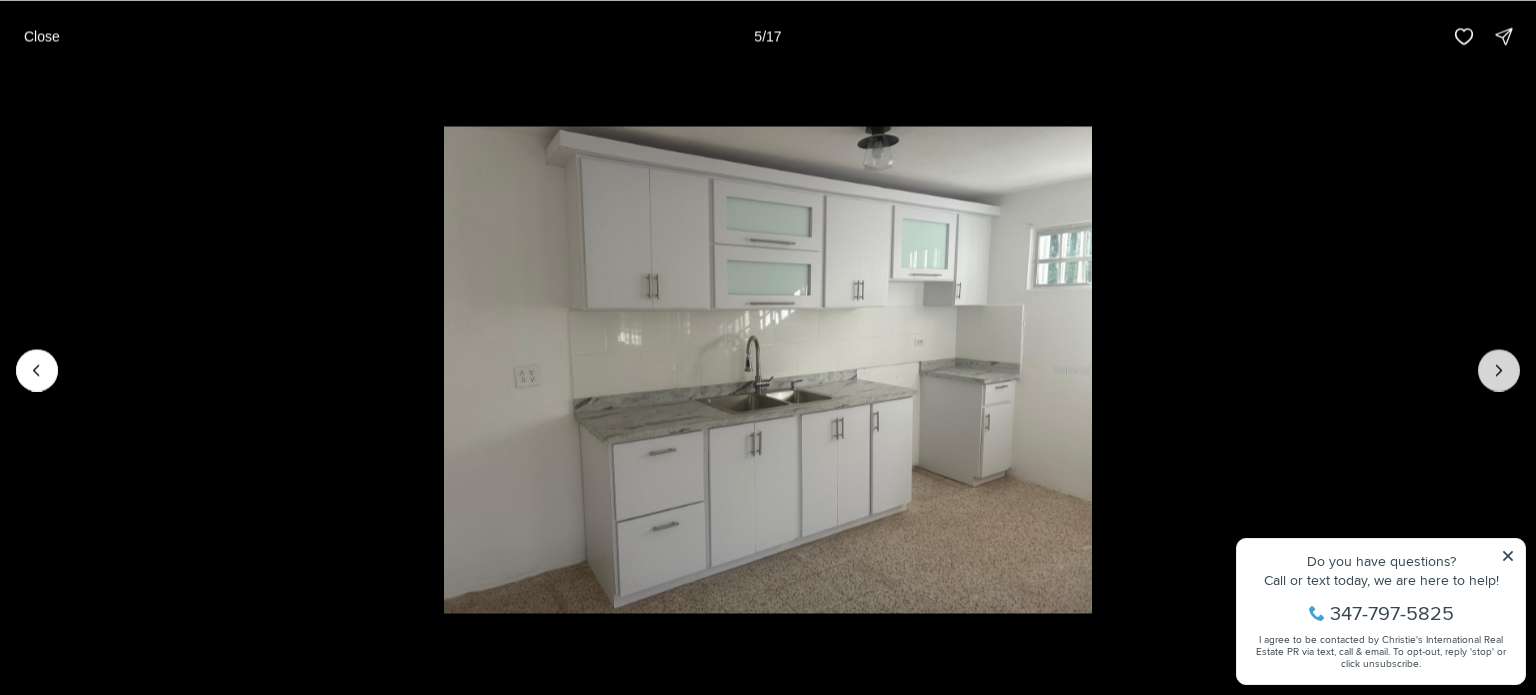 click at bounding box center (1499, 370) 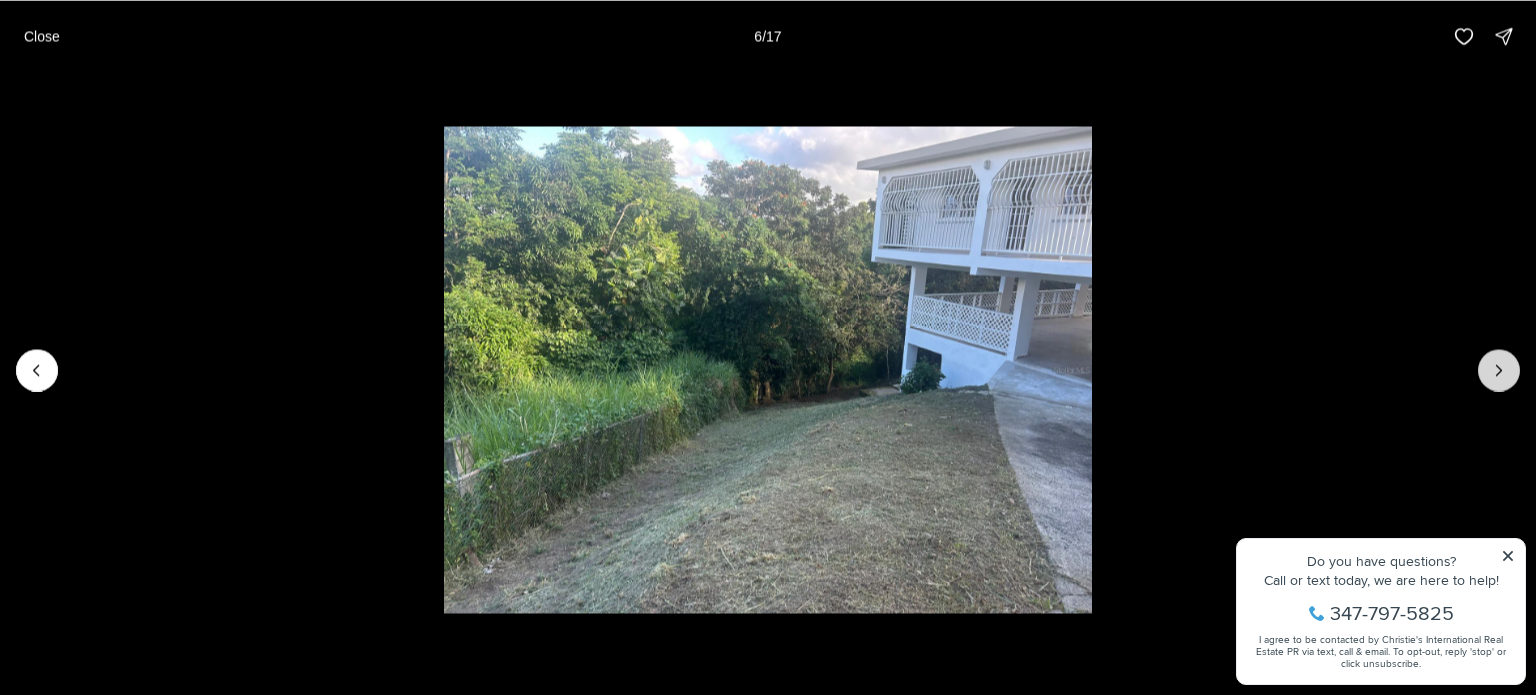 click at bounding box center (1499, 370) 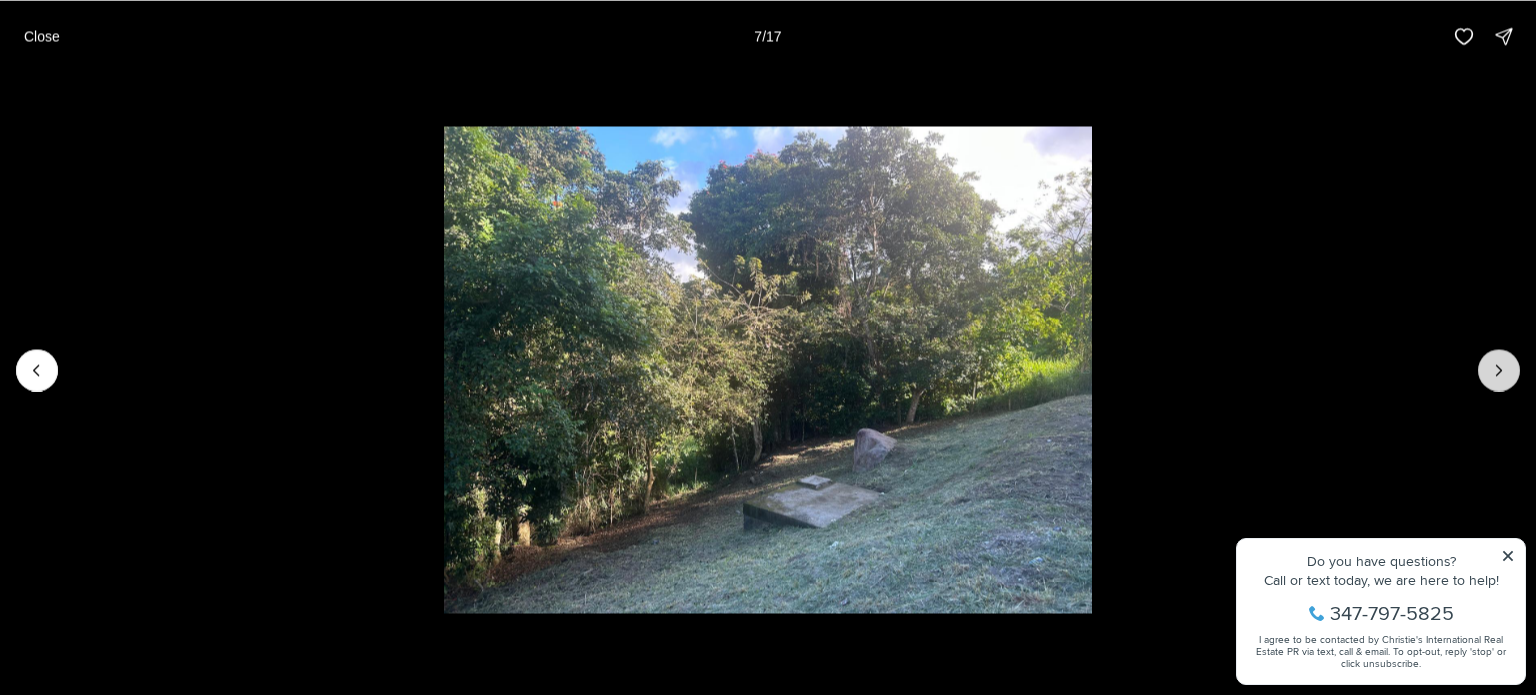 click at bounding box center [1499, 370] 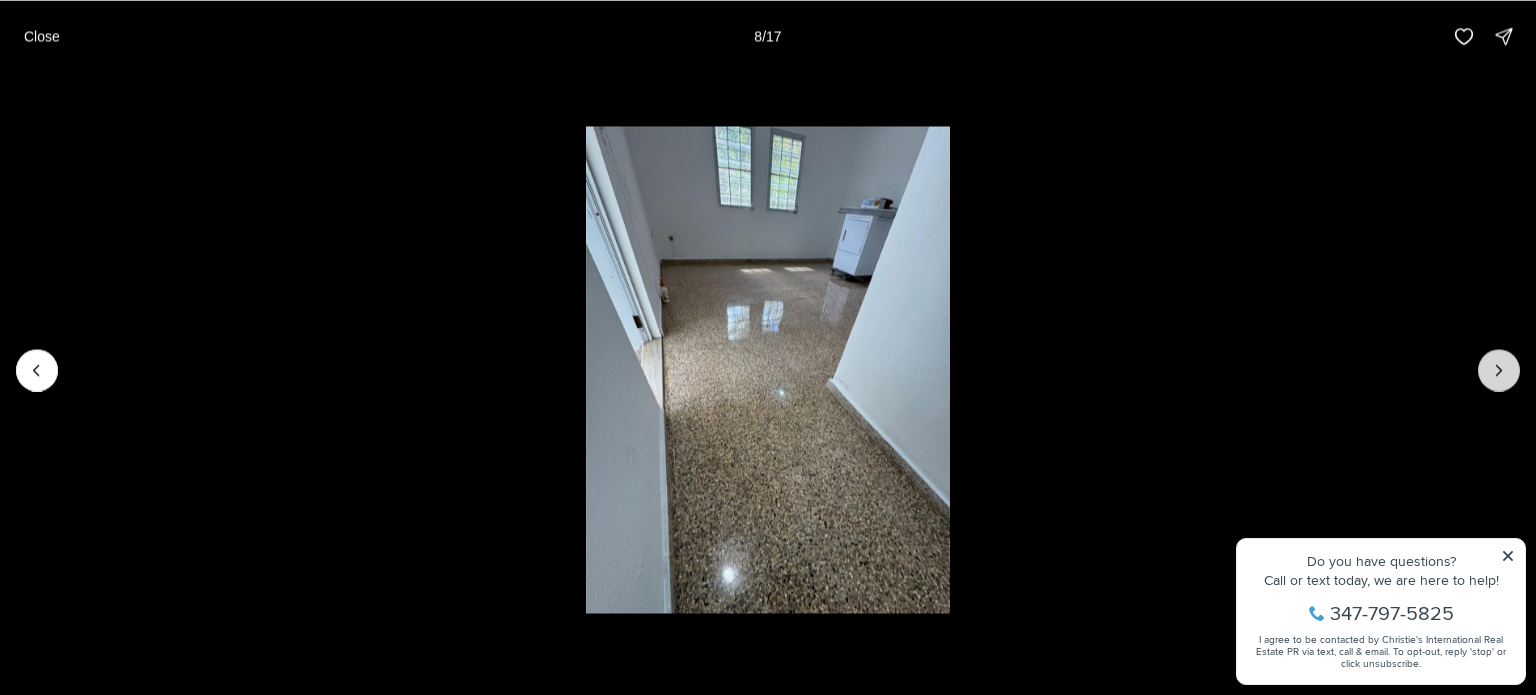 click at bounding box center (1499, 370) 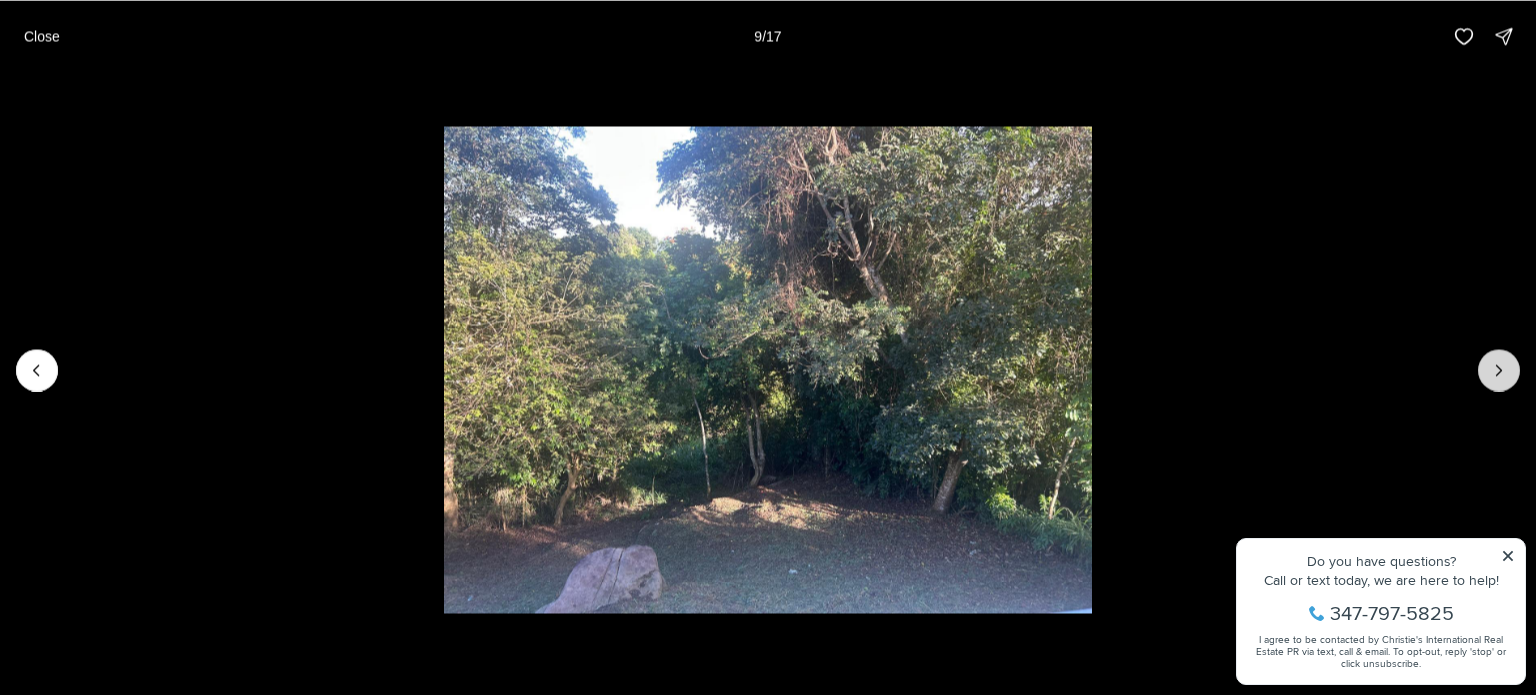 click at bounding box center [1499, 370] 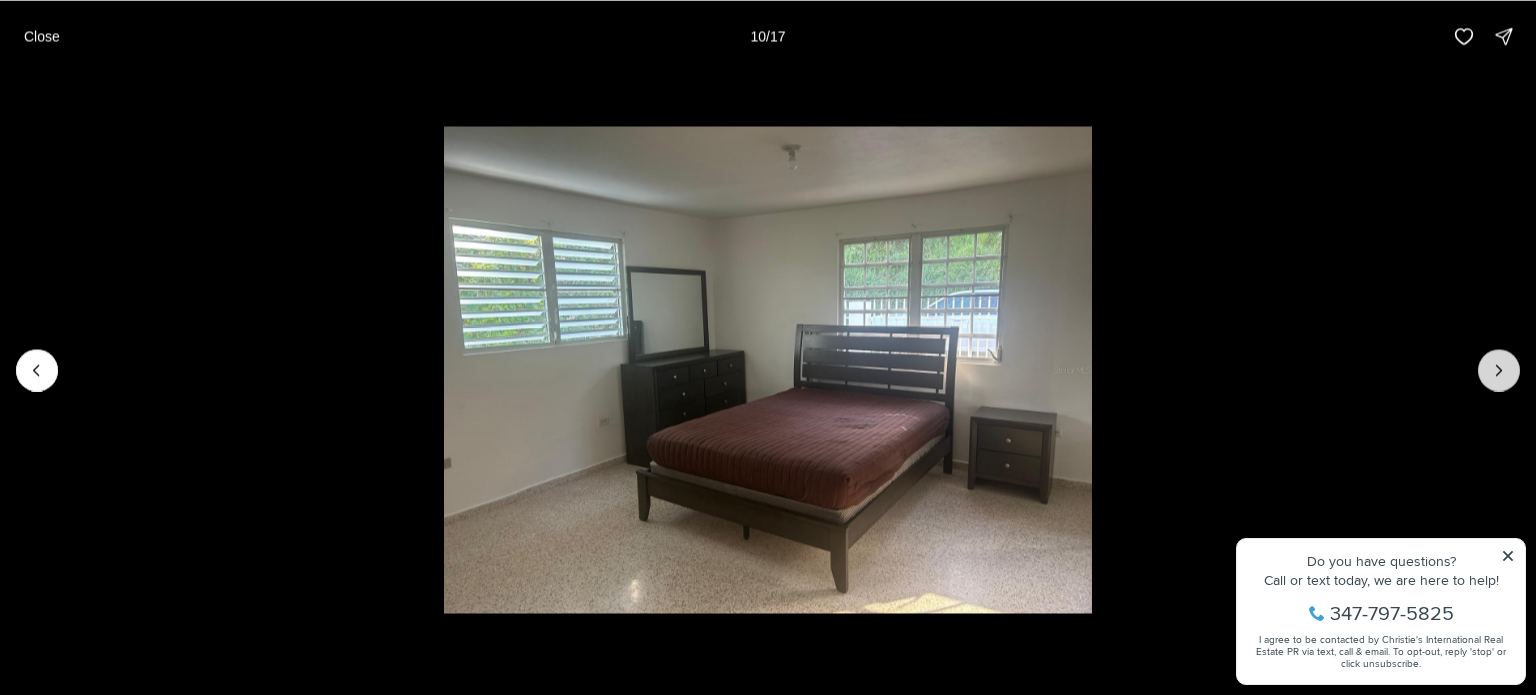 click at bounding box center [1499, 370] 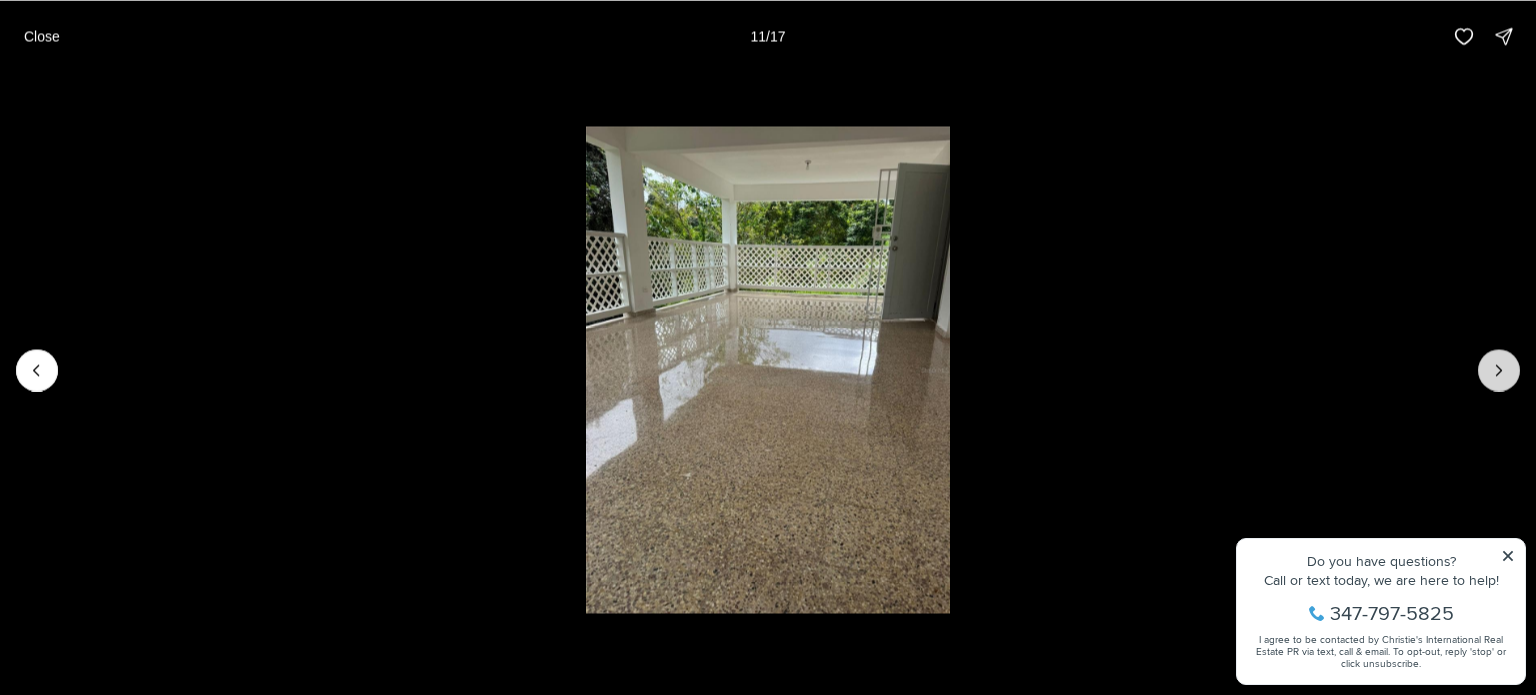 click at bounding box center [1499, 370] 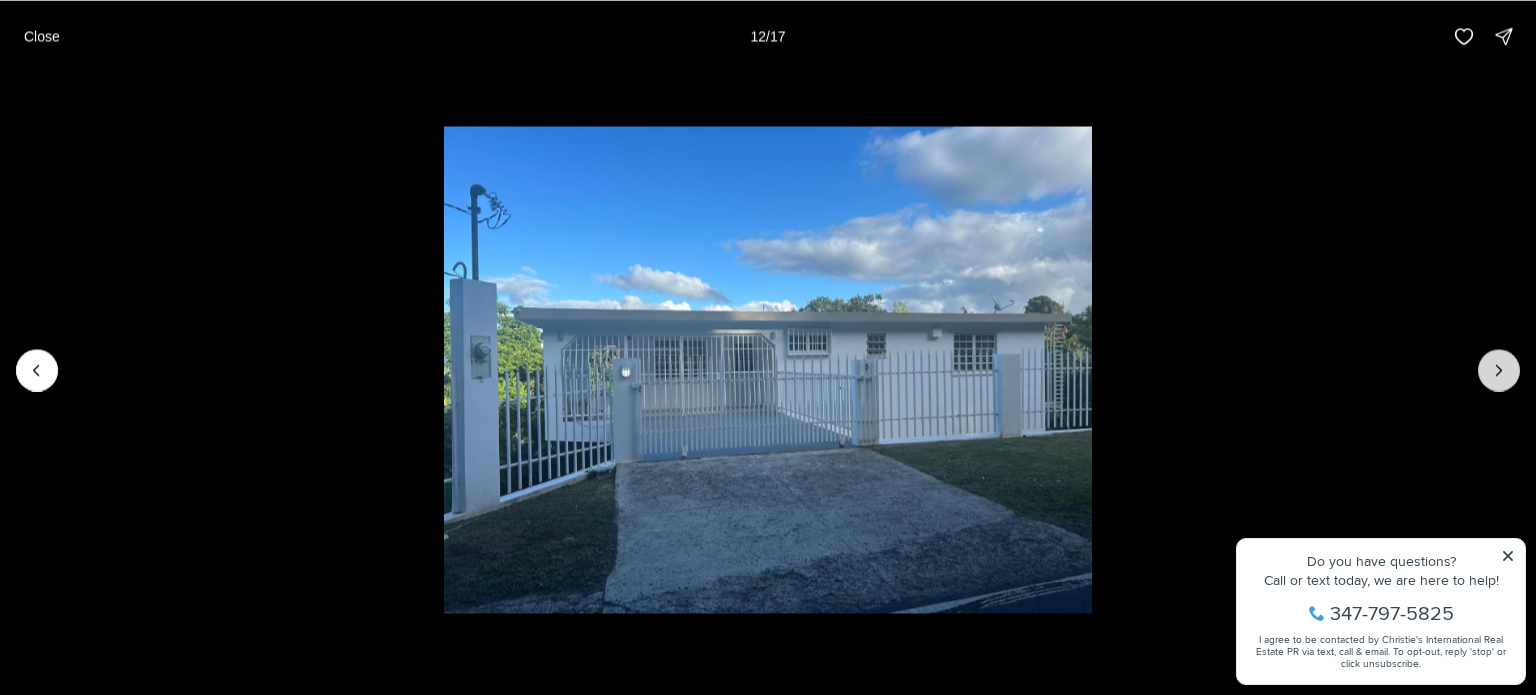 click at bounding box center (1499, 370) 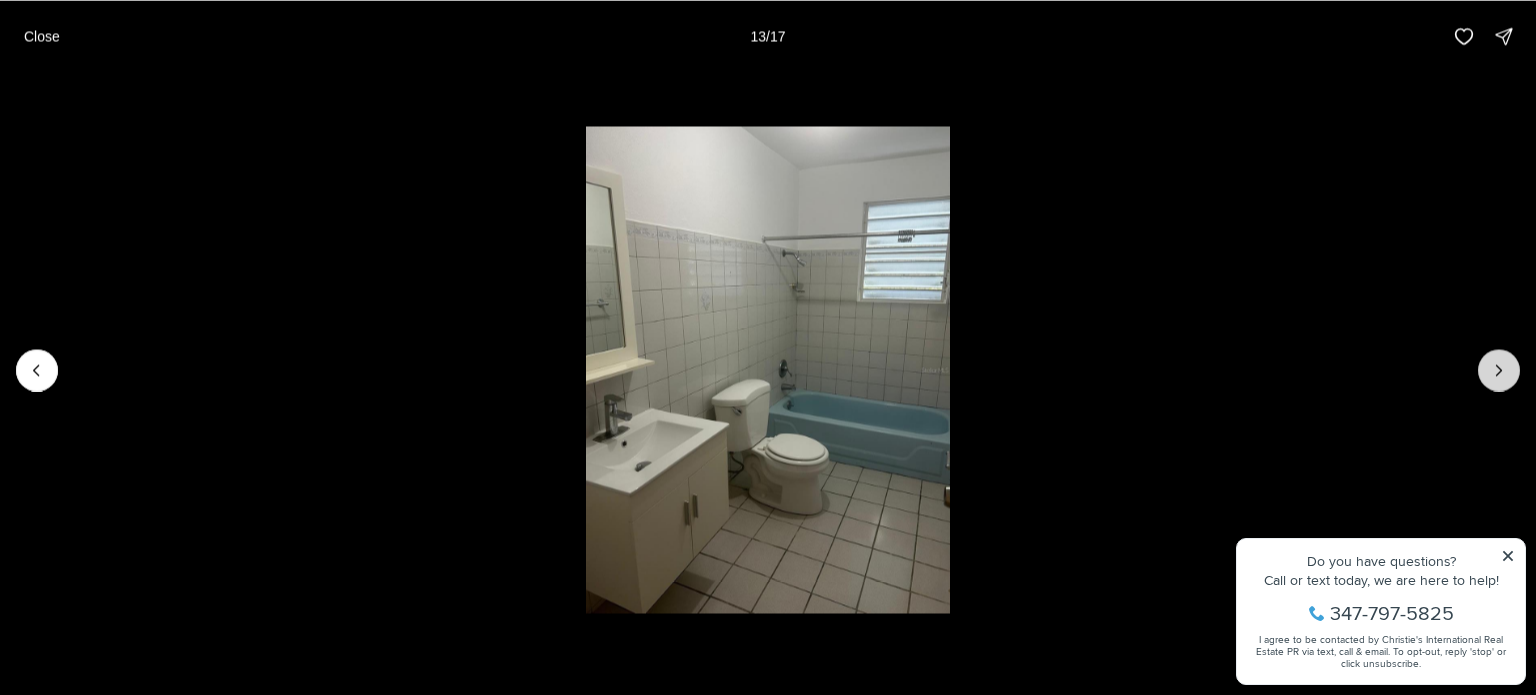 click at bounding box center [1499, 370] 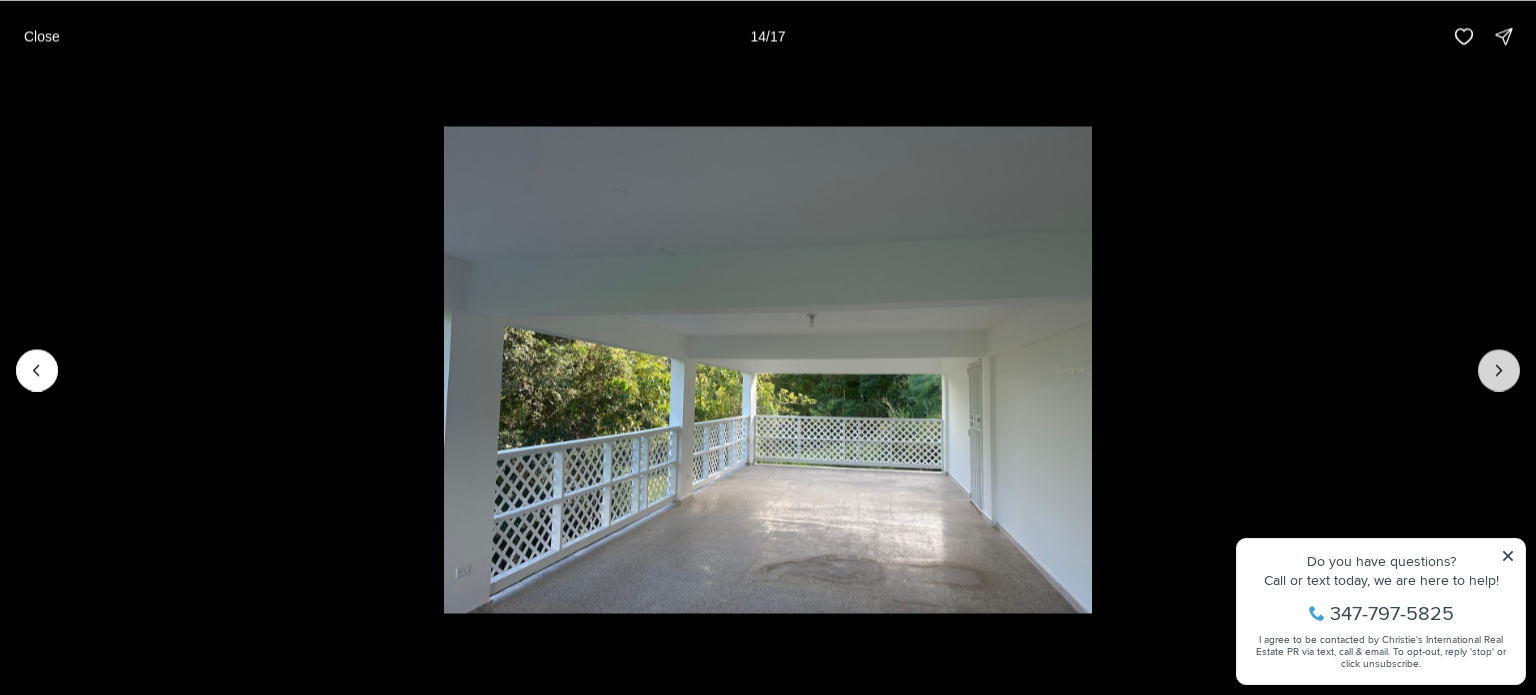 click at bounding box center [1499, 370] 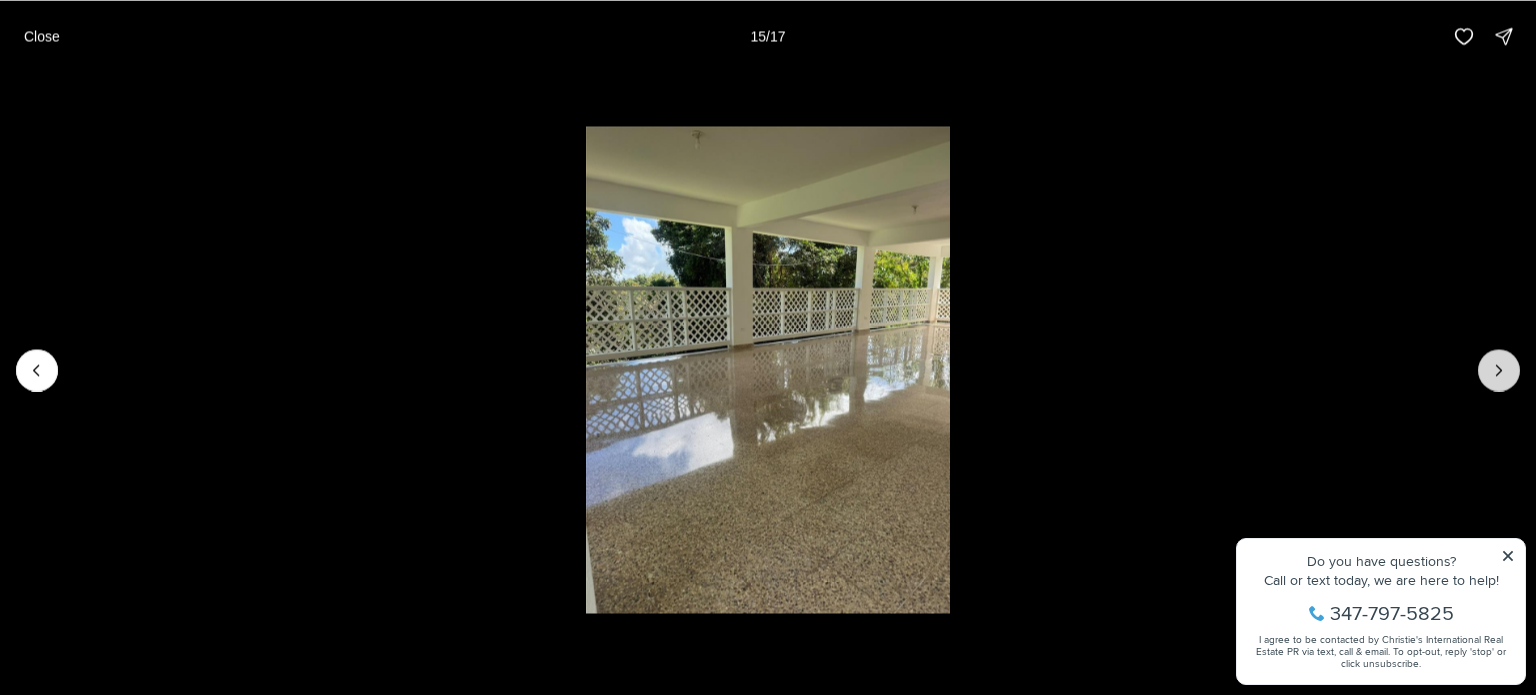 click at bounding box center (1499, 370) 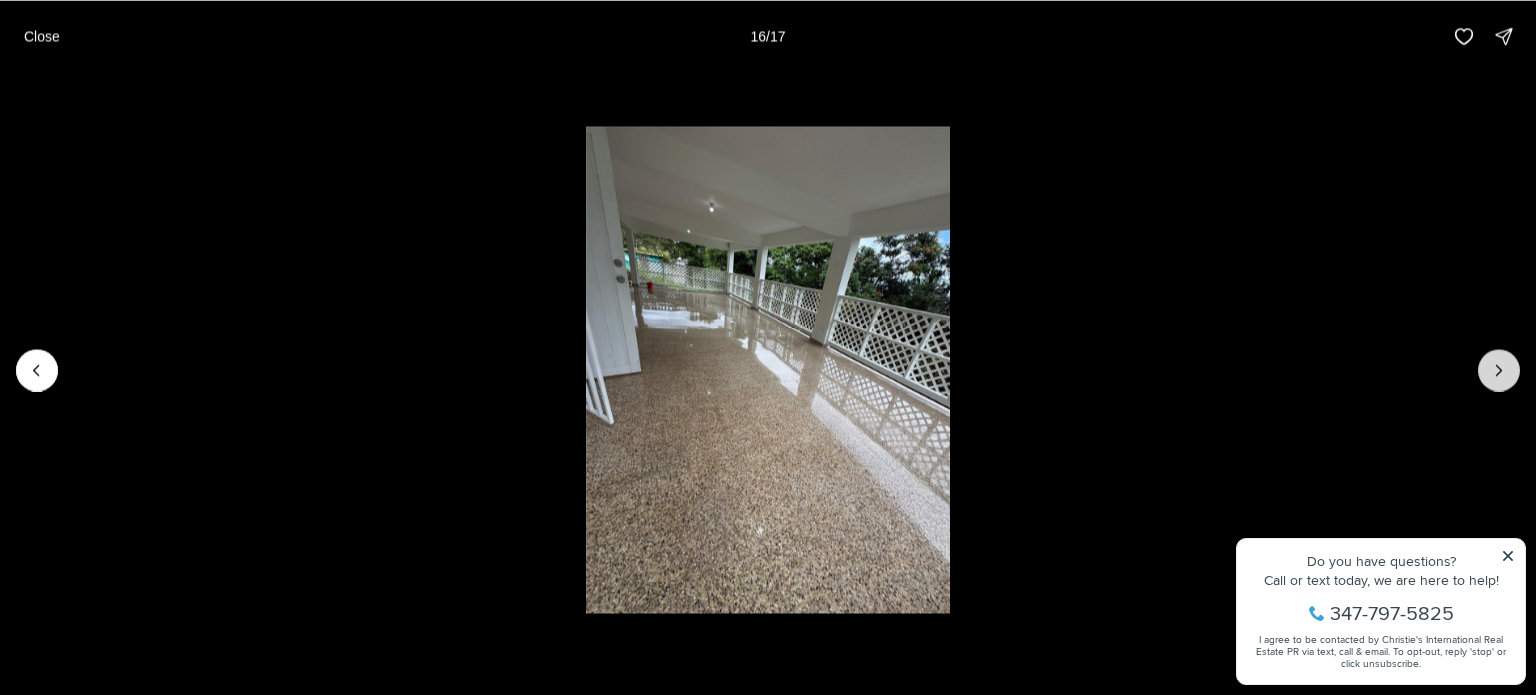 click at bounding box center [1499, 370] 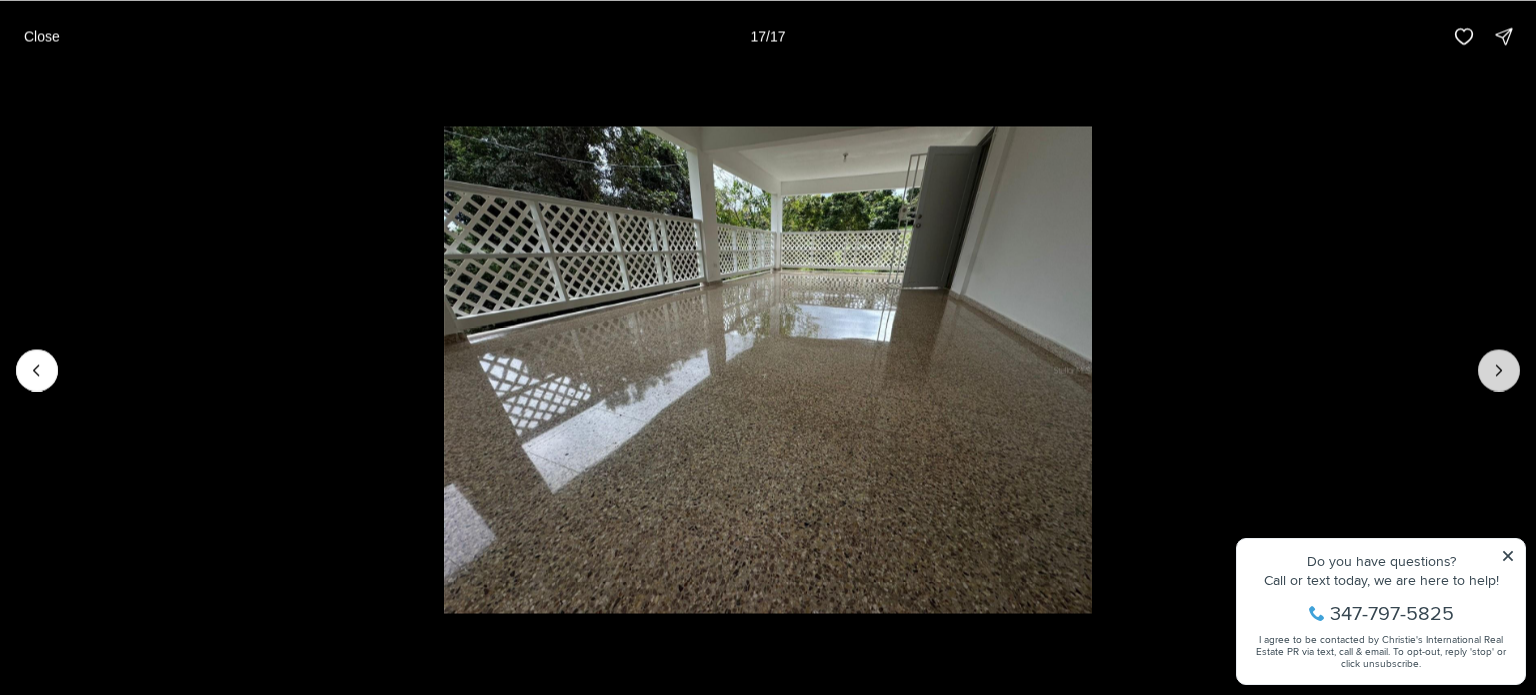 click at bounding box center [1499, 370] 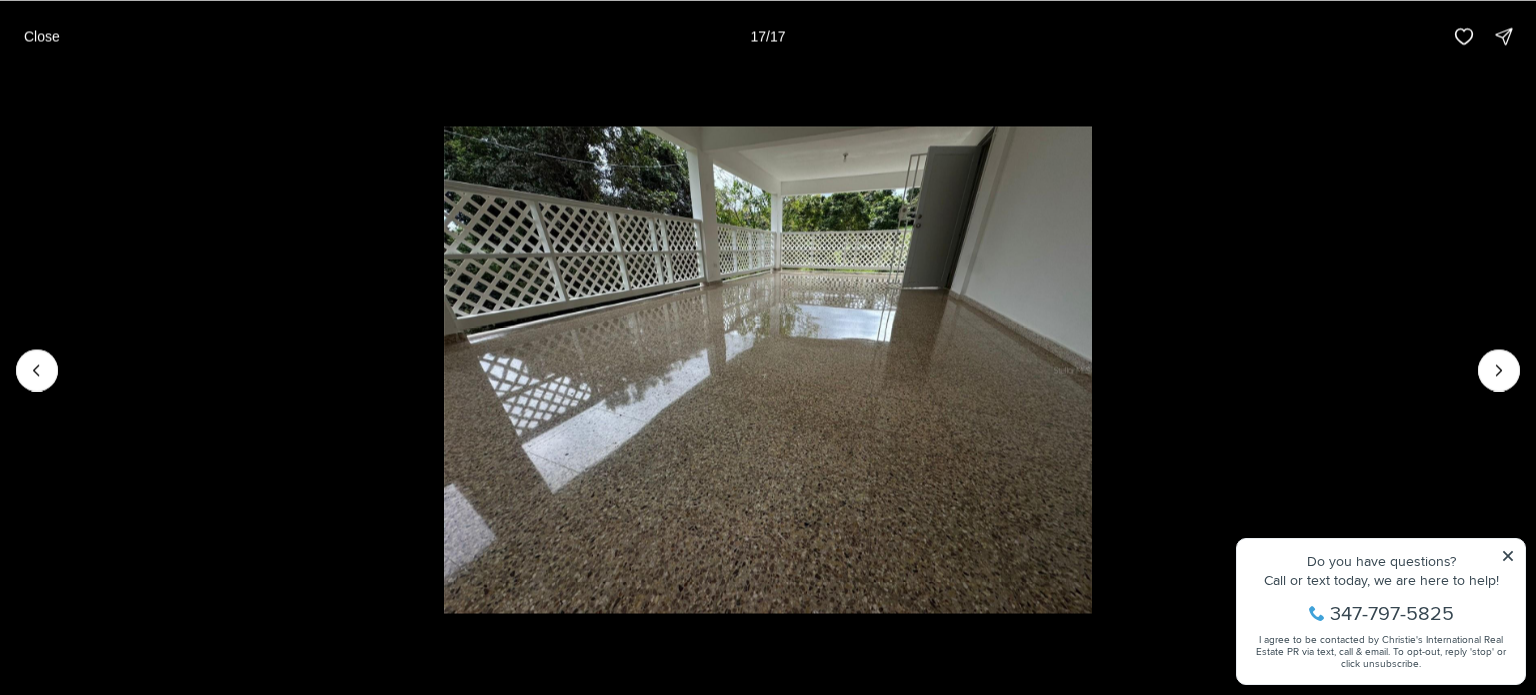 click at bounding box center (1499, 370) 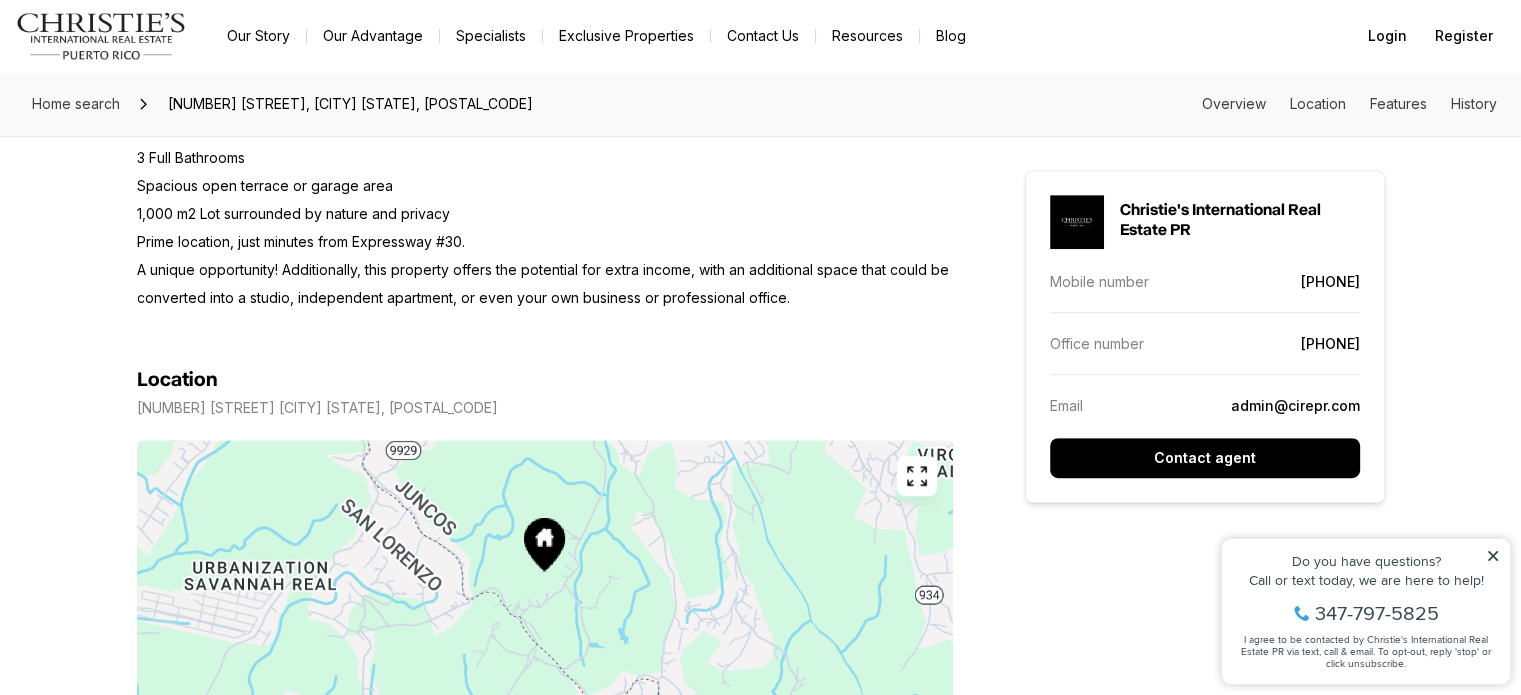 scroll, scrollTop: 1100, scrollLeft: 0, axis: vertical 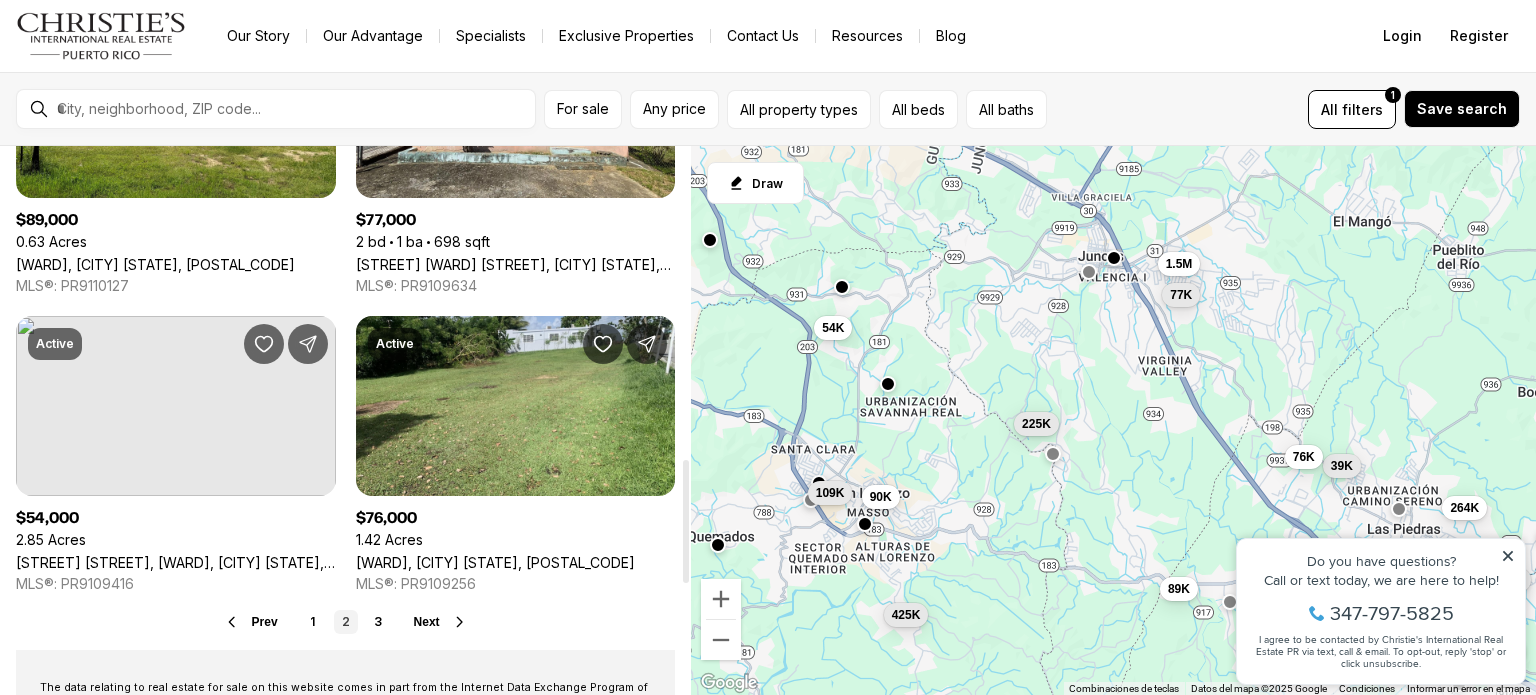 click on "Next" at bounding box center (427, 622) 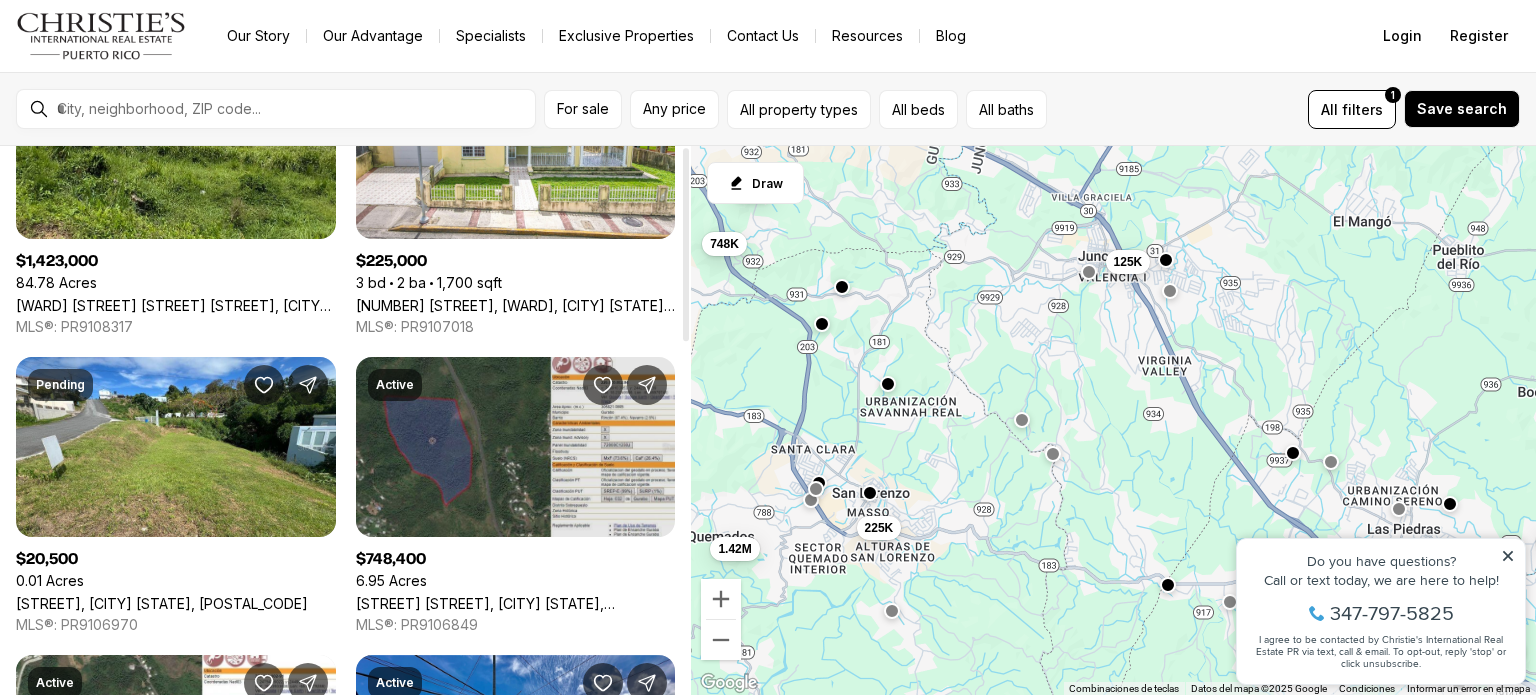 scroll, scrollTop: 0, scrollLeft: 0, axis: both 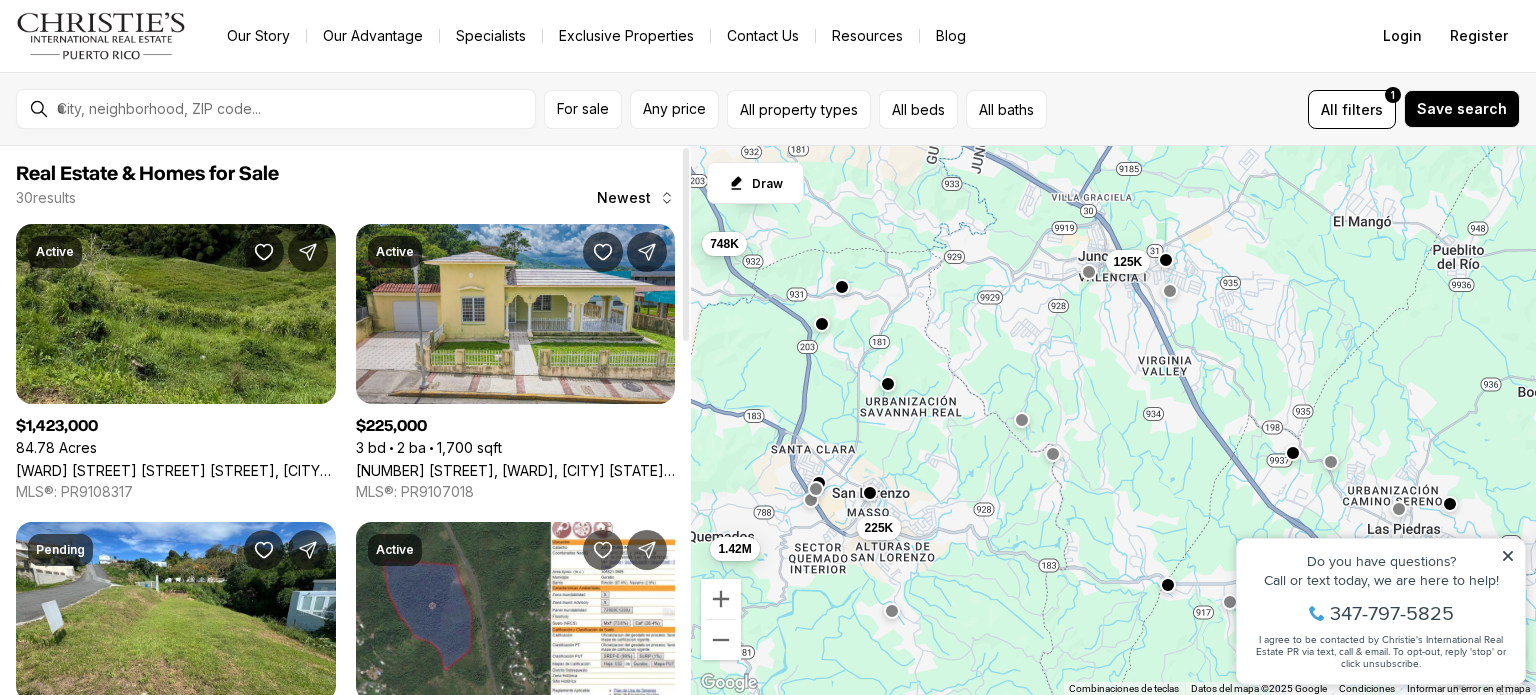click on "[NUMBER] [STREET], [NEIGHBORHOOD], [CITY] [STATE], [POSTAL_CODE]" at bounding box center [516, 470] 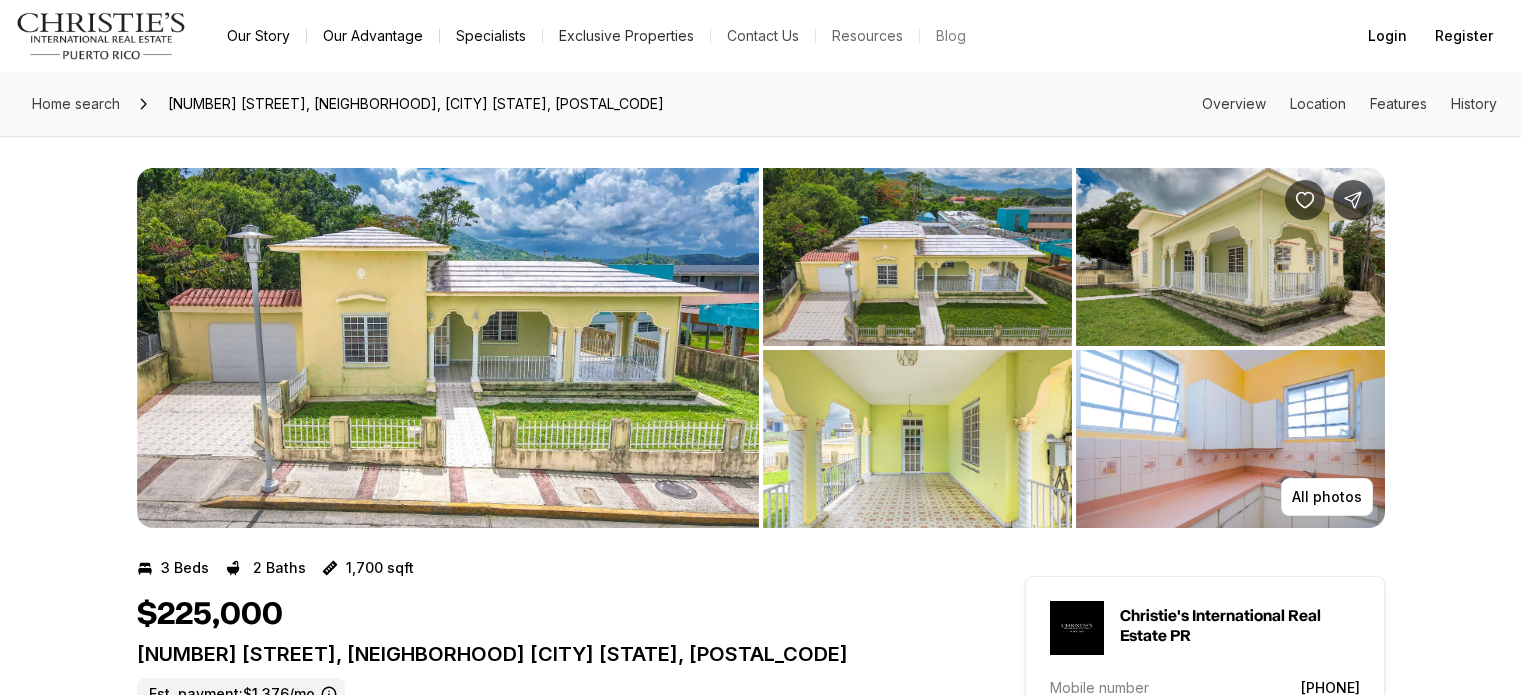 scroll, scrollTop: 0, scrollLeft: 0, axis: both 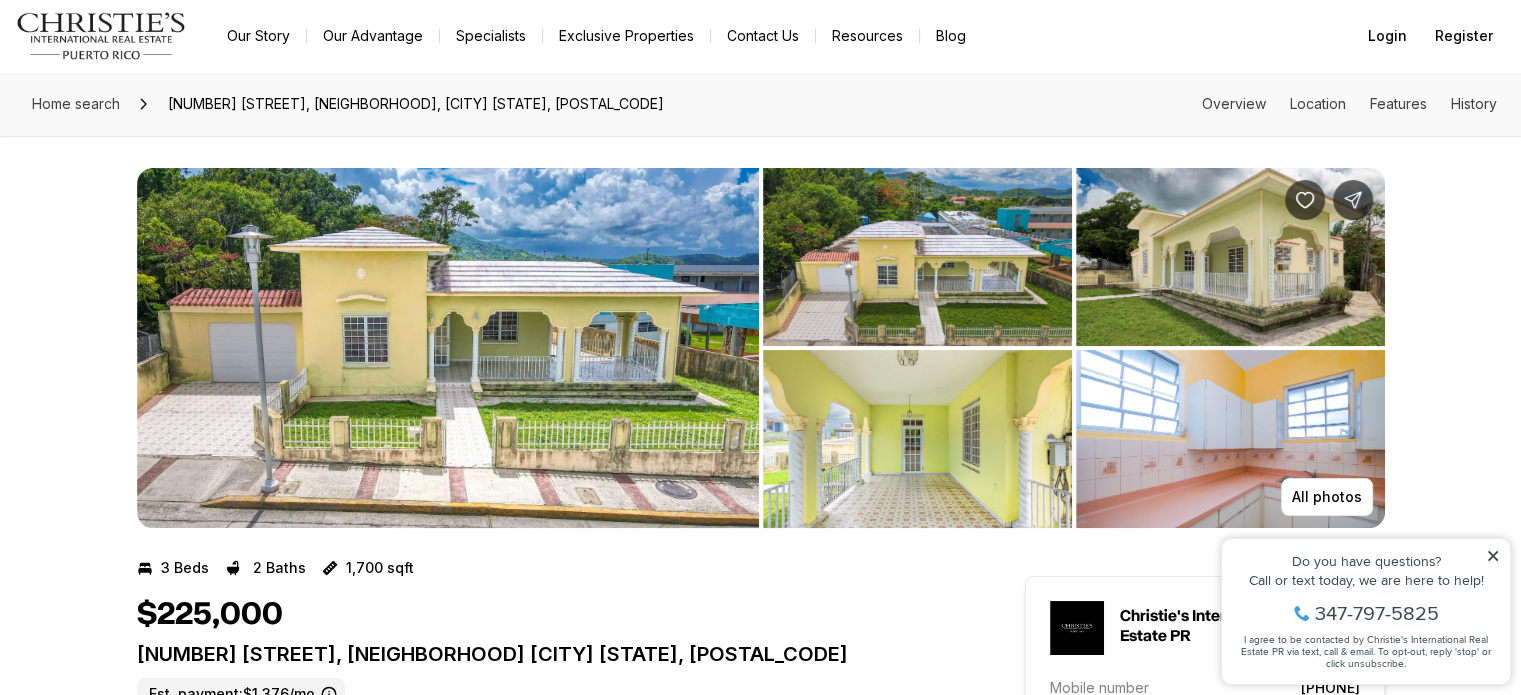 click at bounding box center (448, 348) 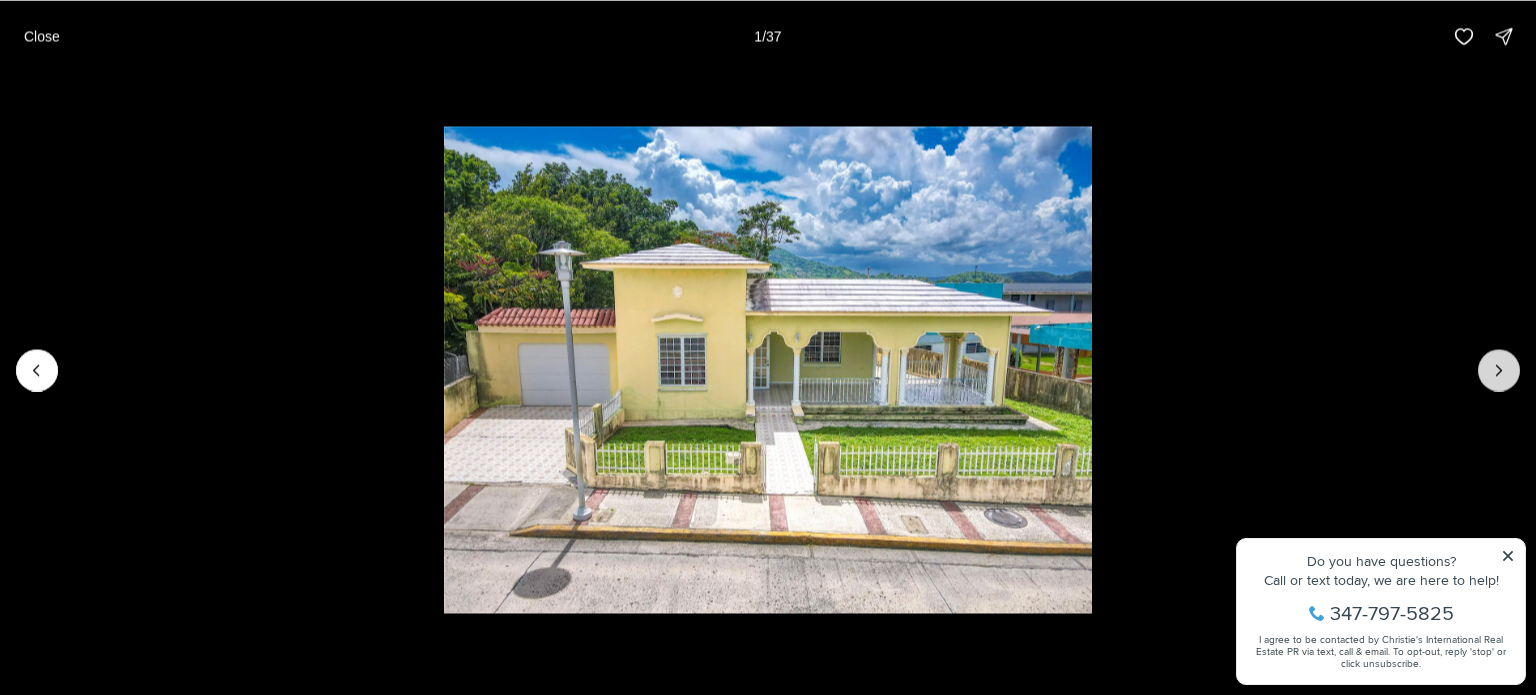 click at bounding box center (1499, 370) 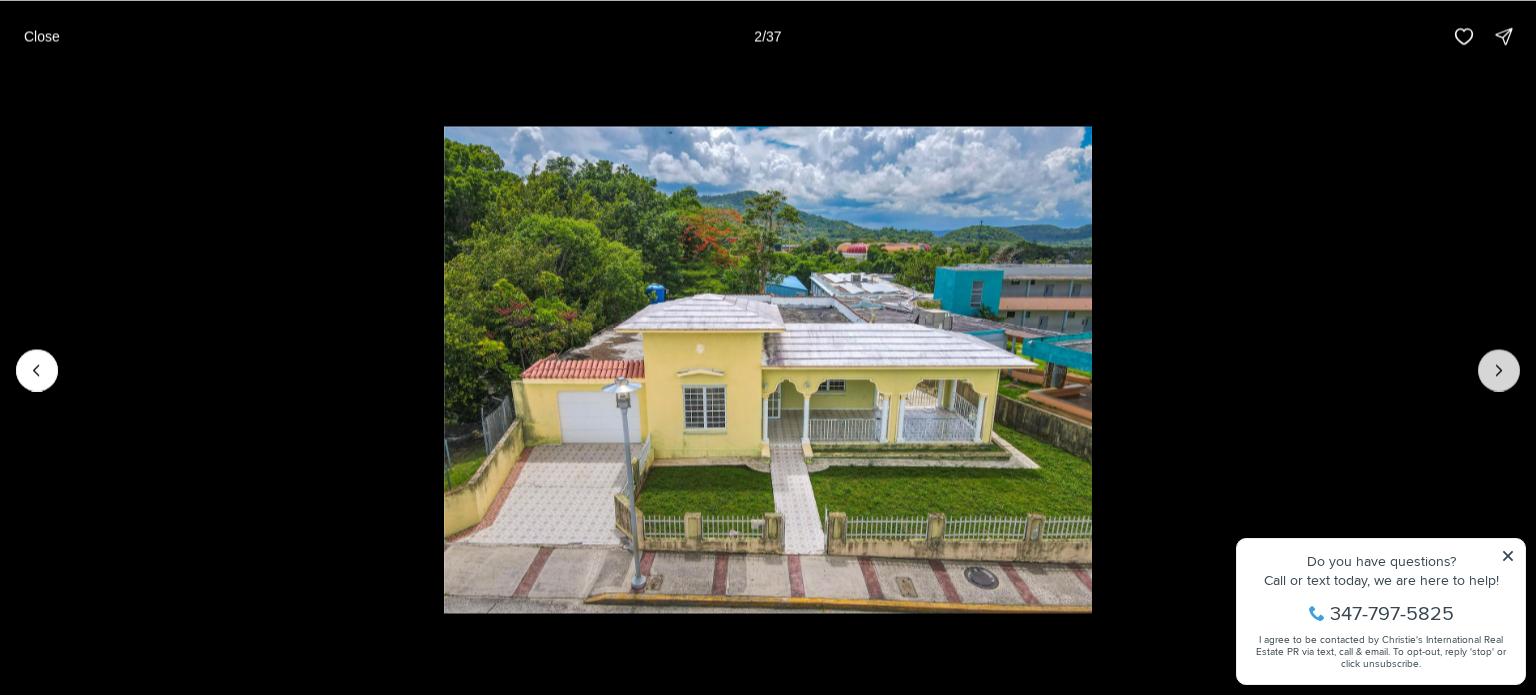 click at bounding box center [1499, 370] 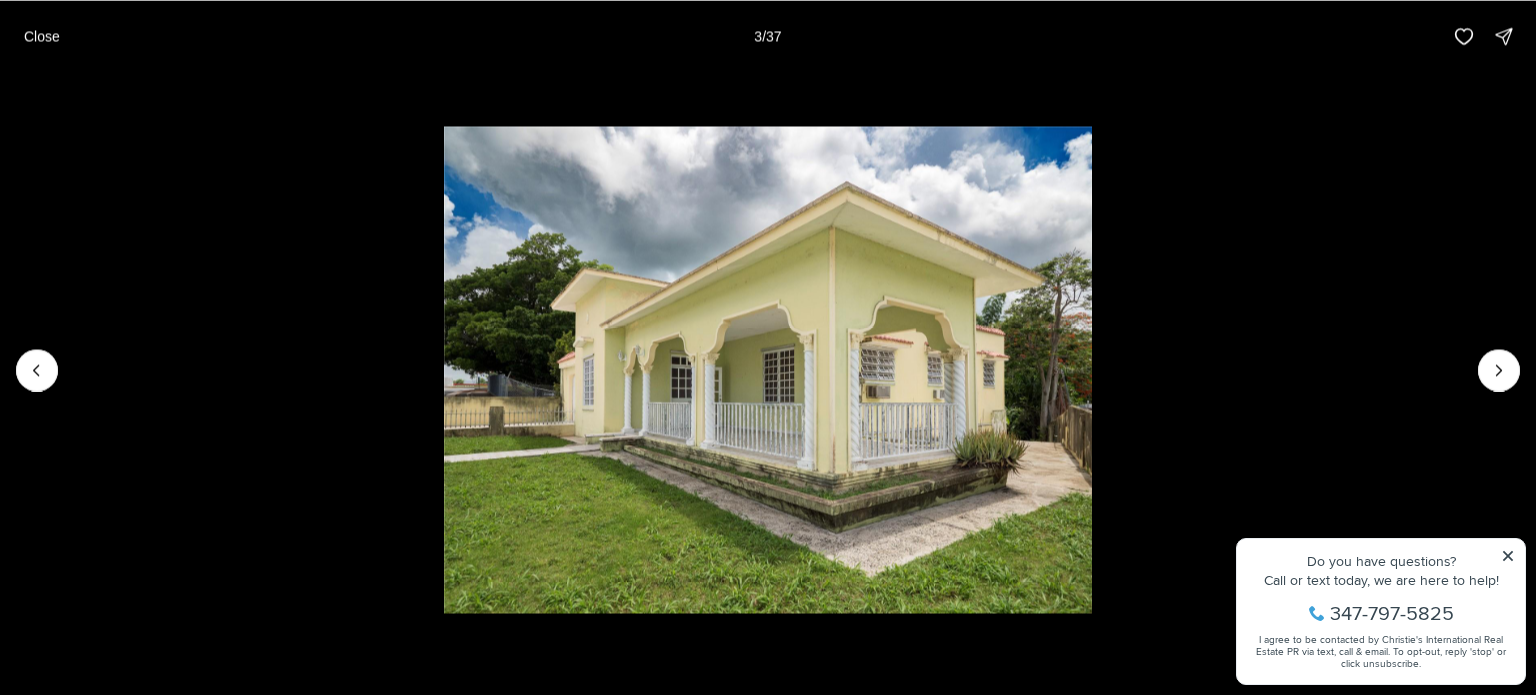 click at bounding box center [768, 369] 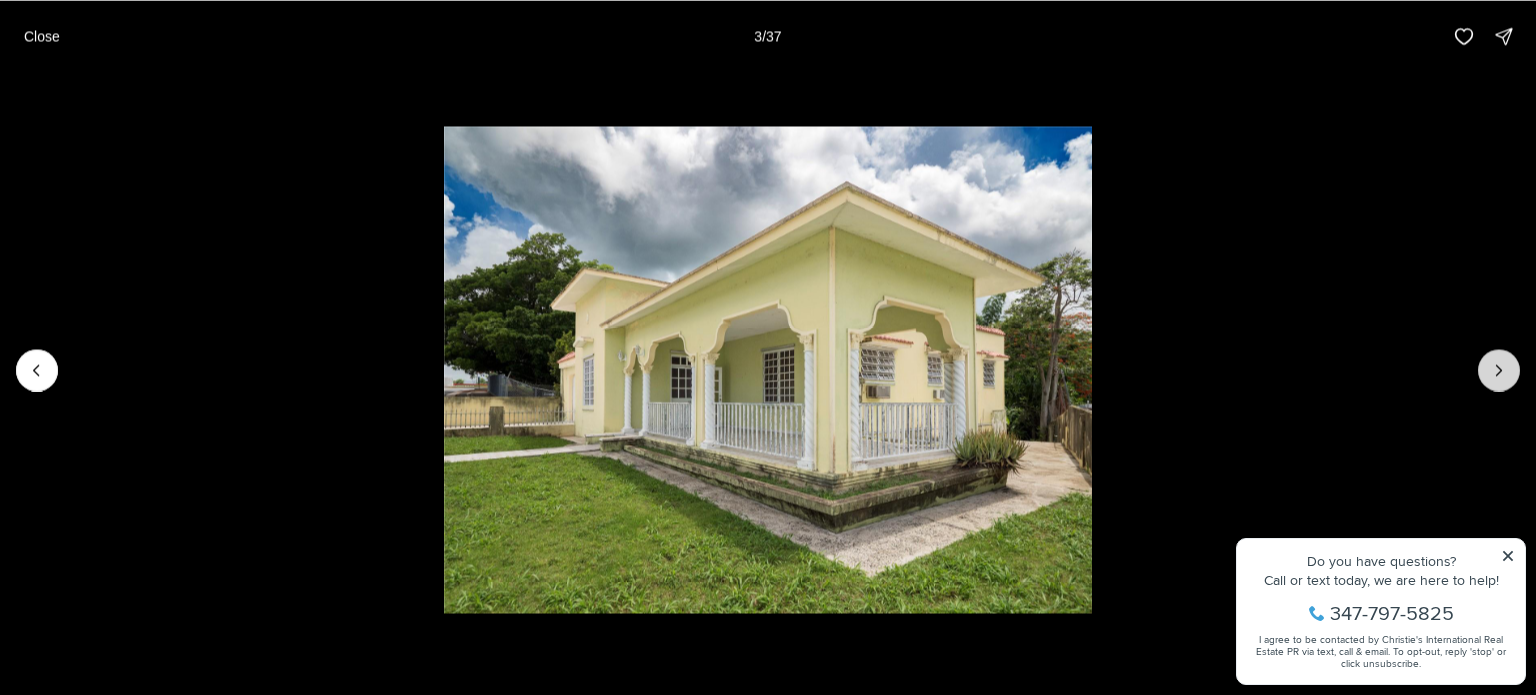 click at bounding box center [1499, 370] 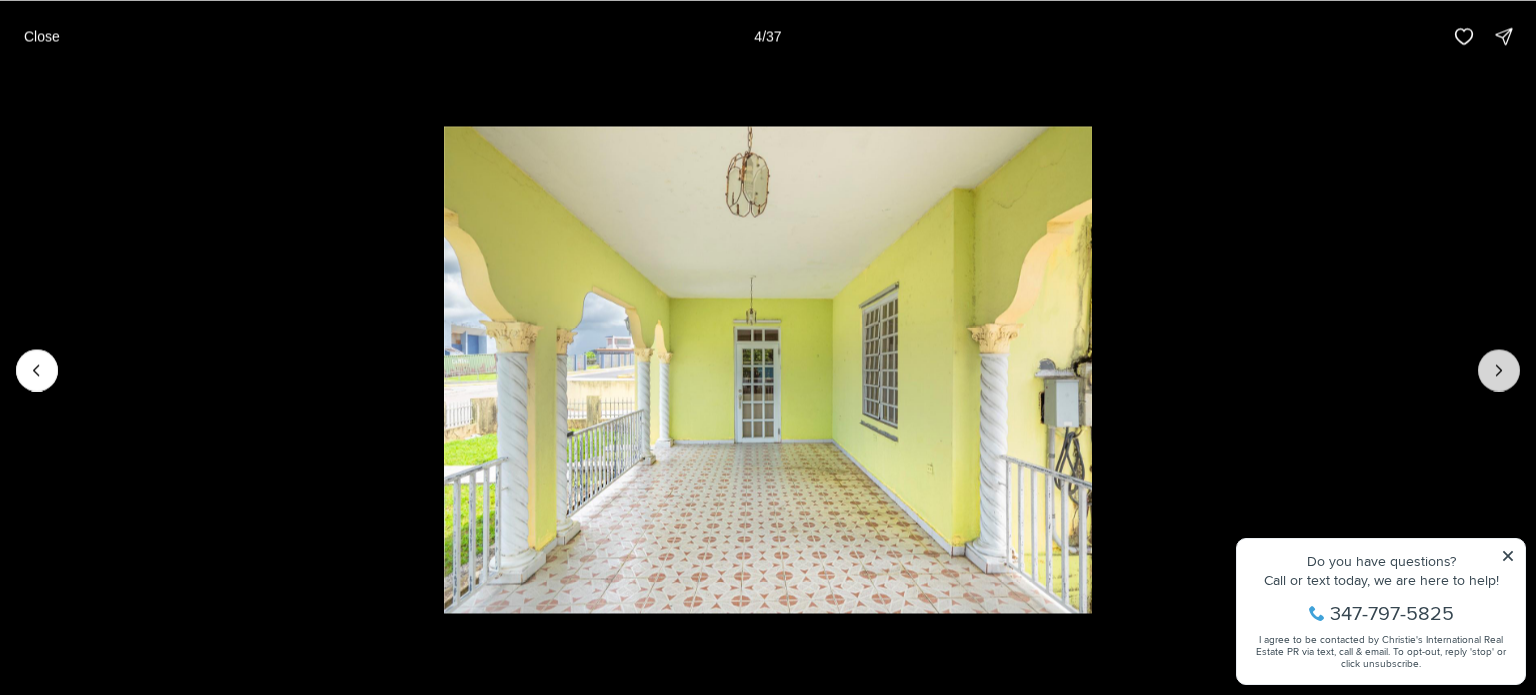 click at bounding box center [1499, 370] 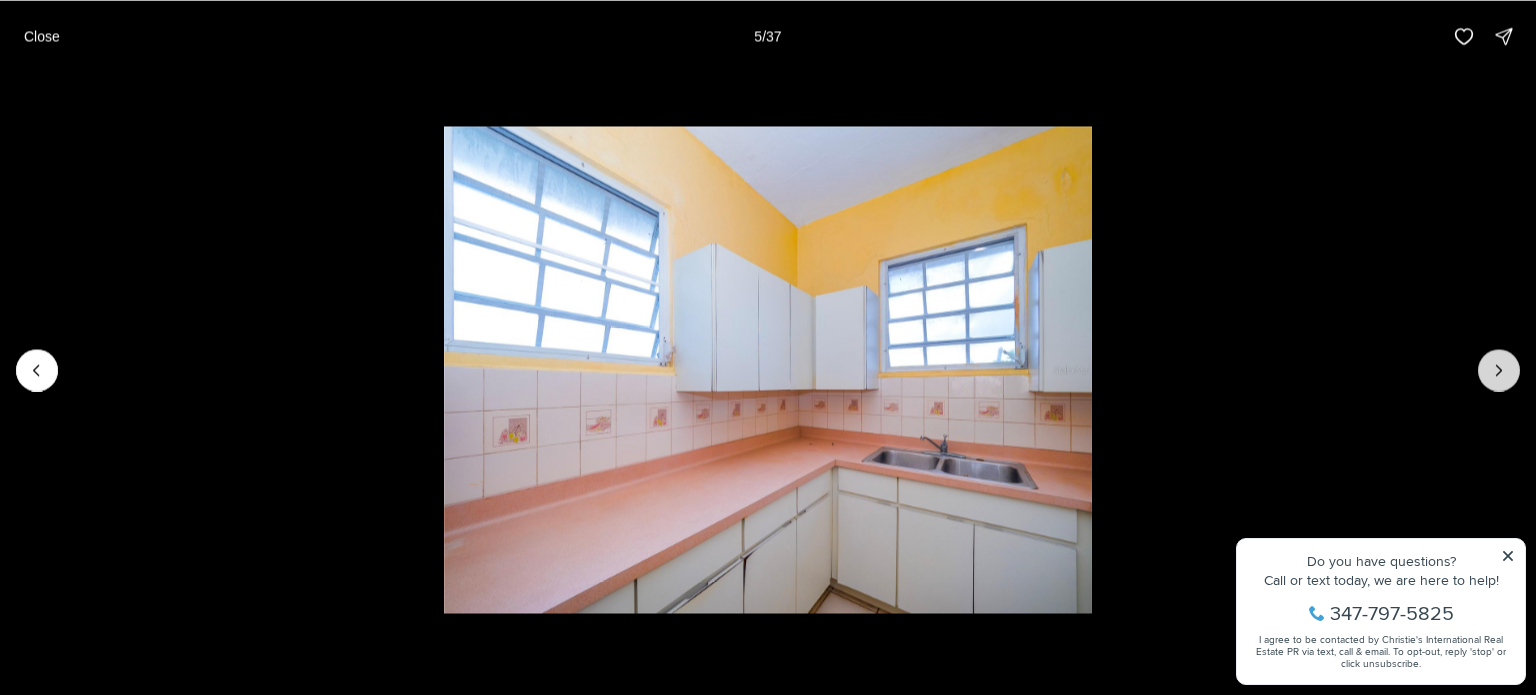 click at bounding box center (1499, 370) 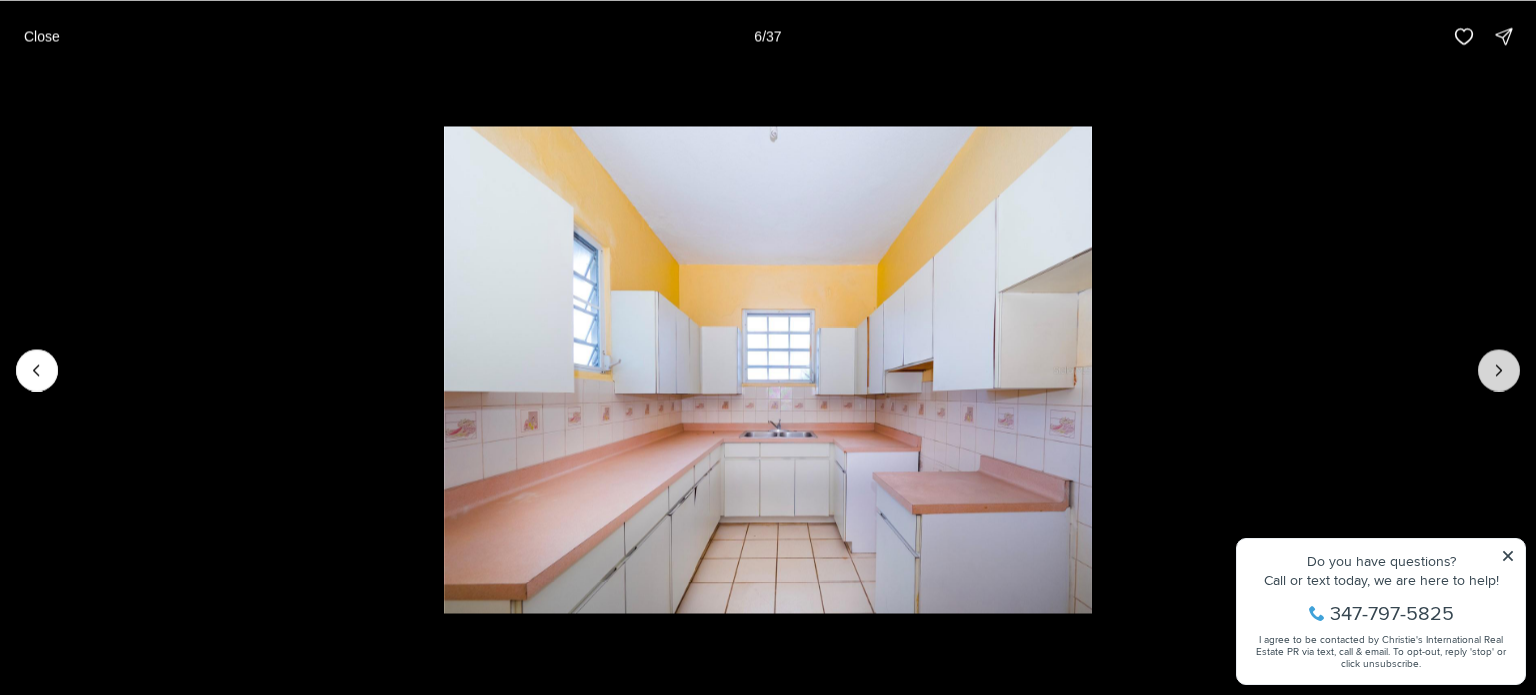 click at bounding box center [1499, 370] 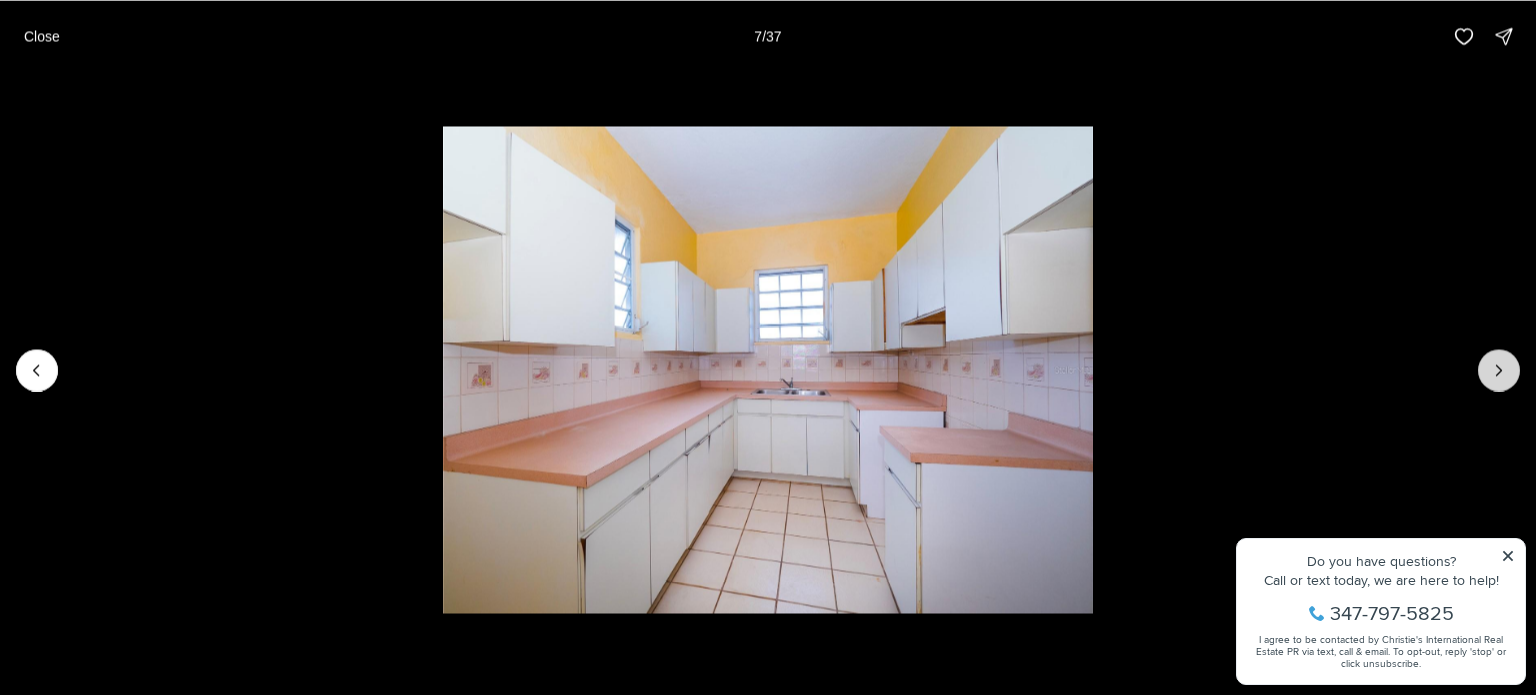 click at bounding box center (1499, 370) 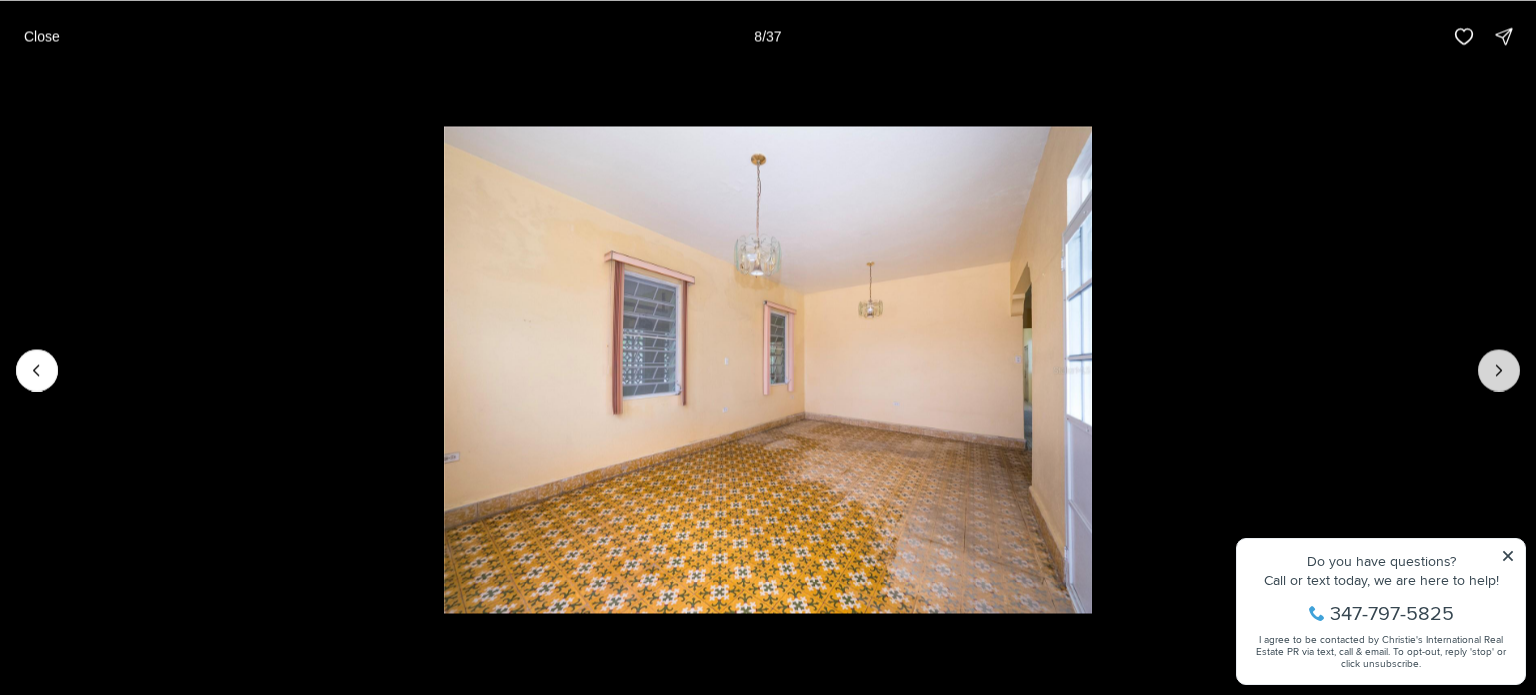 click at bounding box center [1499, 370] 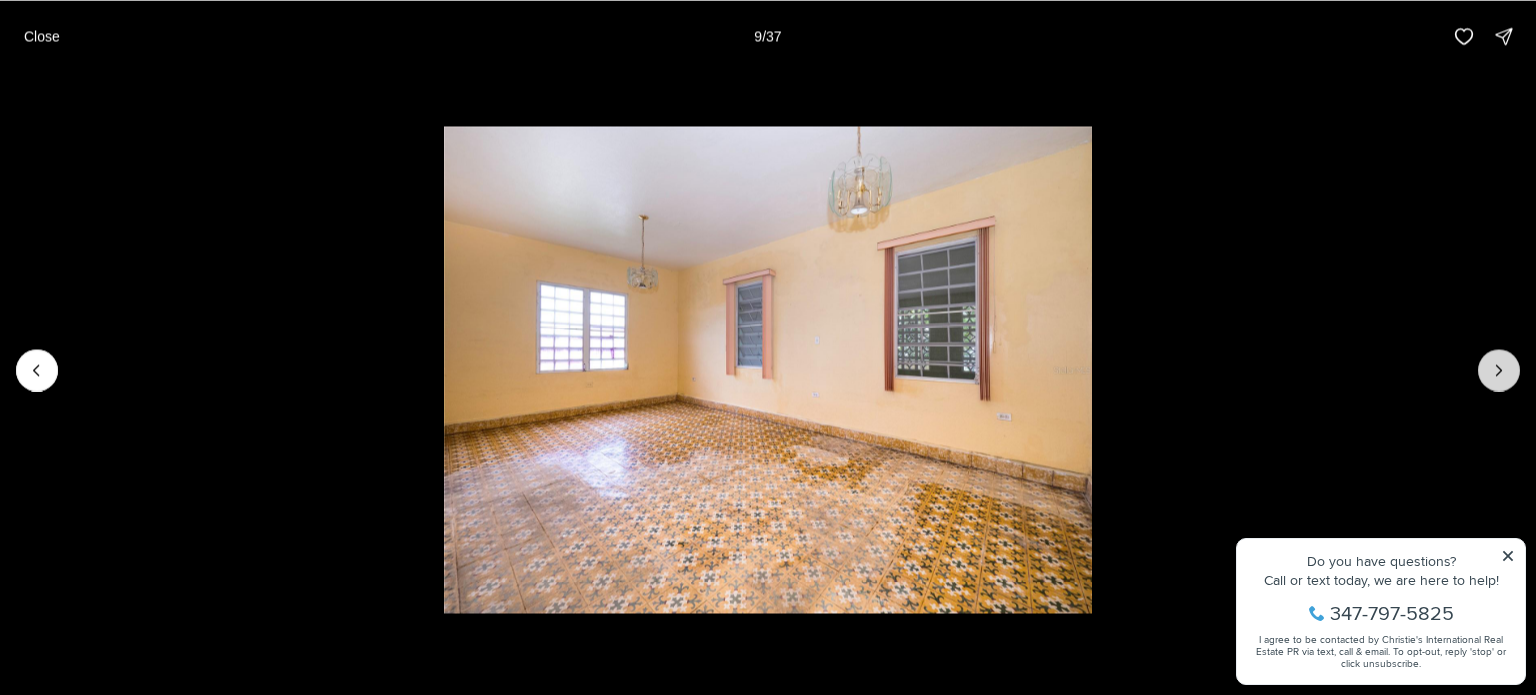 click at bounding box center [1499, 370] 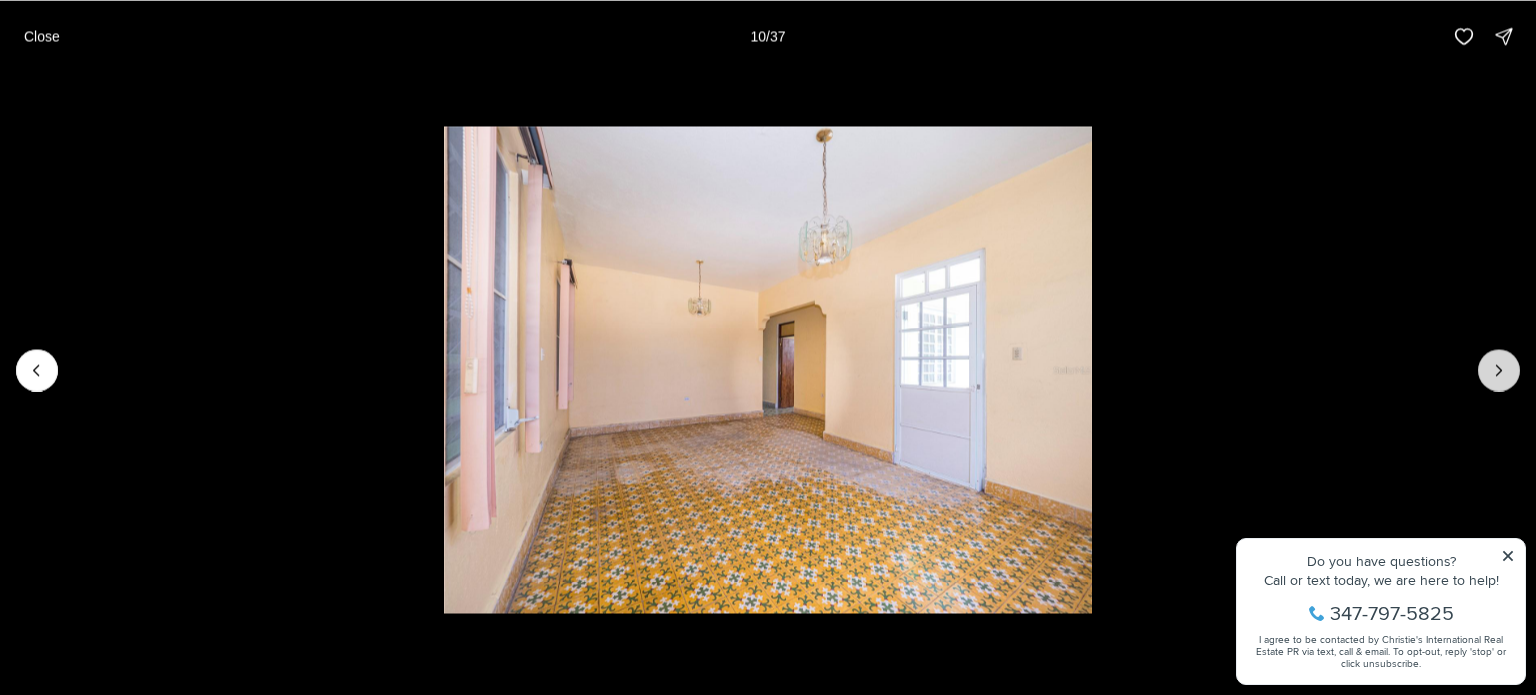 click at bounding box center [1499, 370] 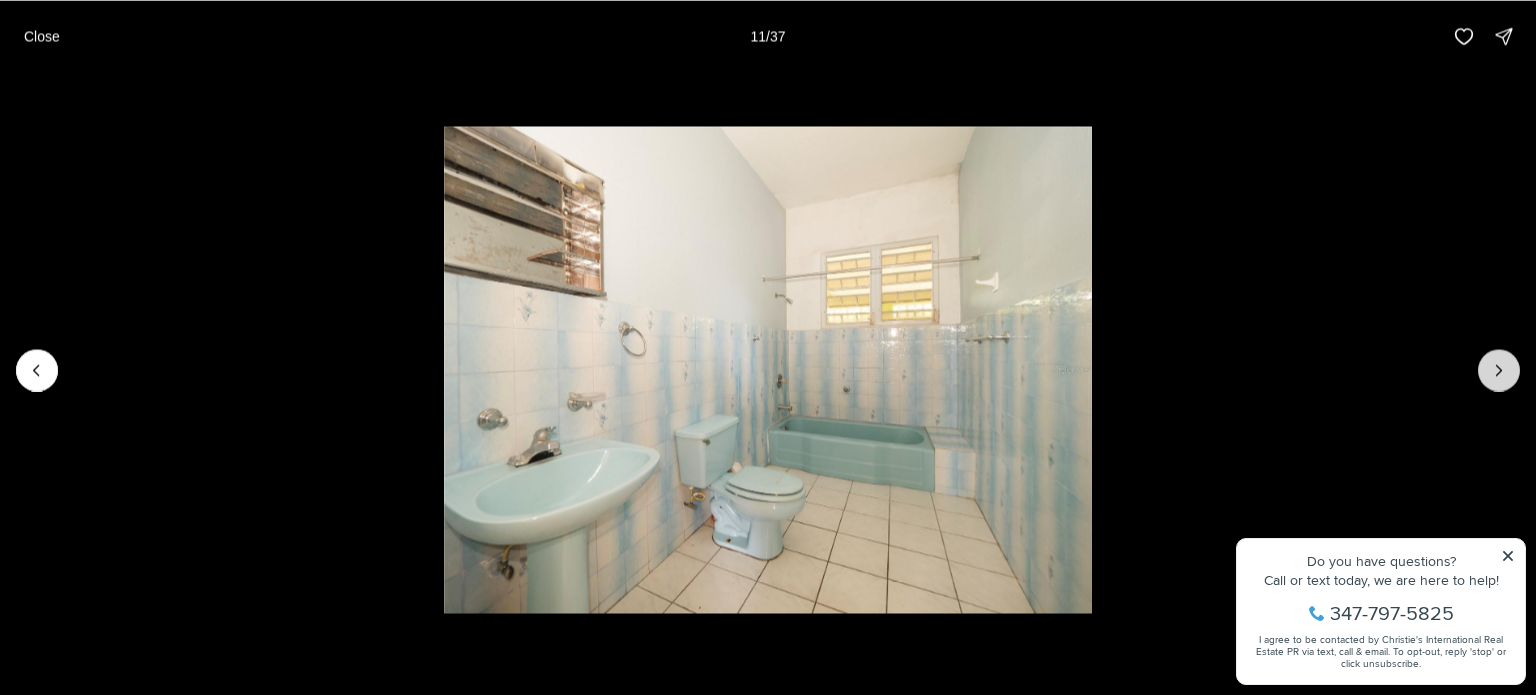 click at bounding box center (1499, 370) 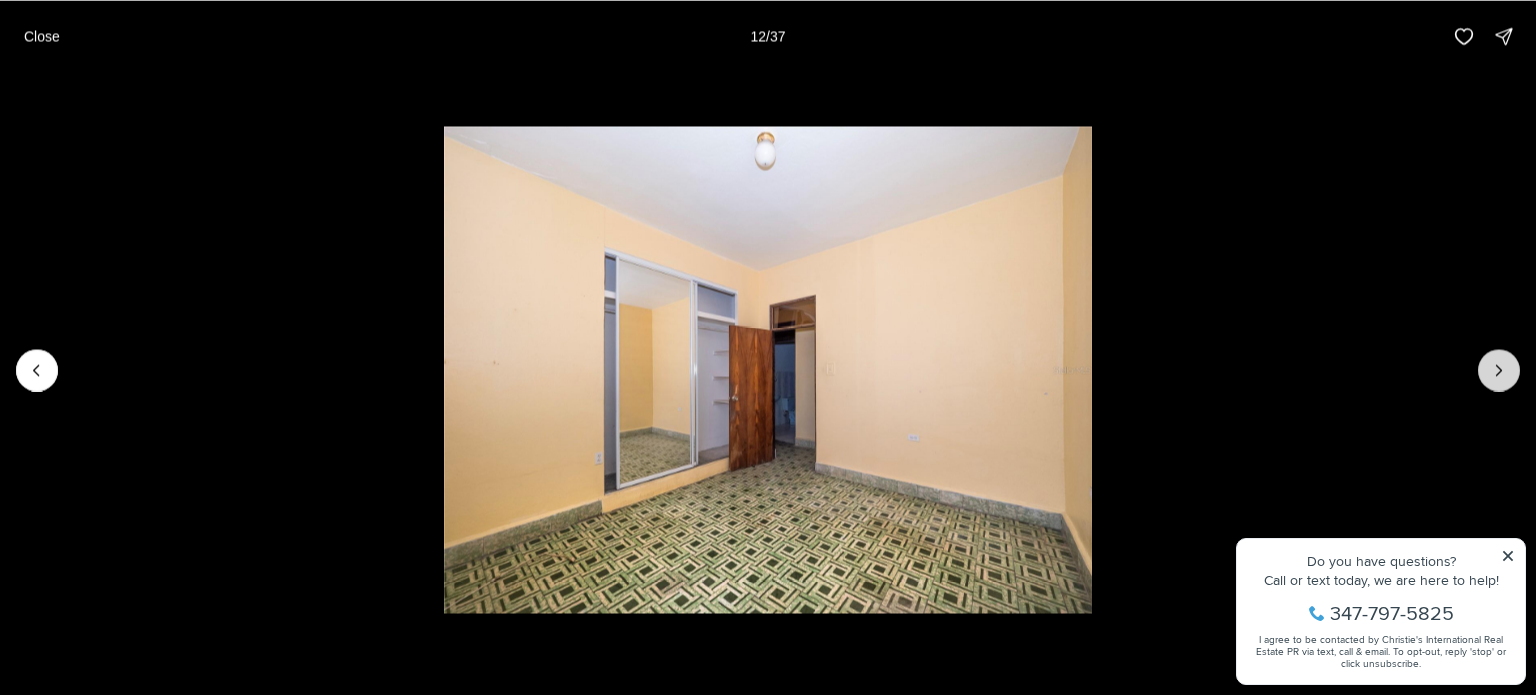 click at bounding box center [1499, 370] 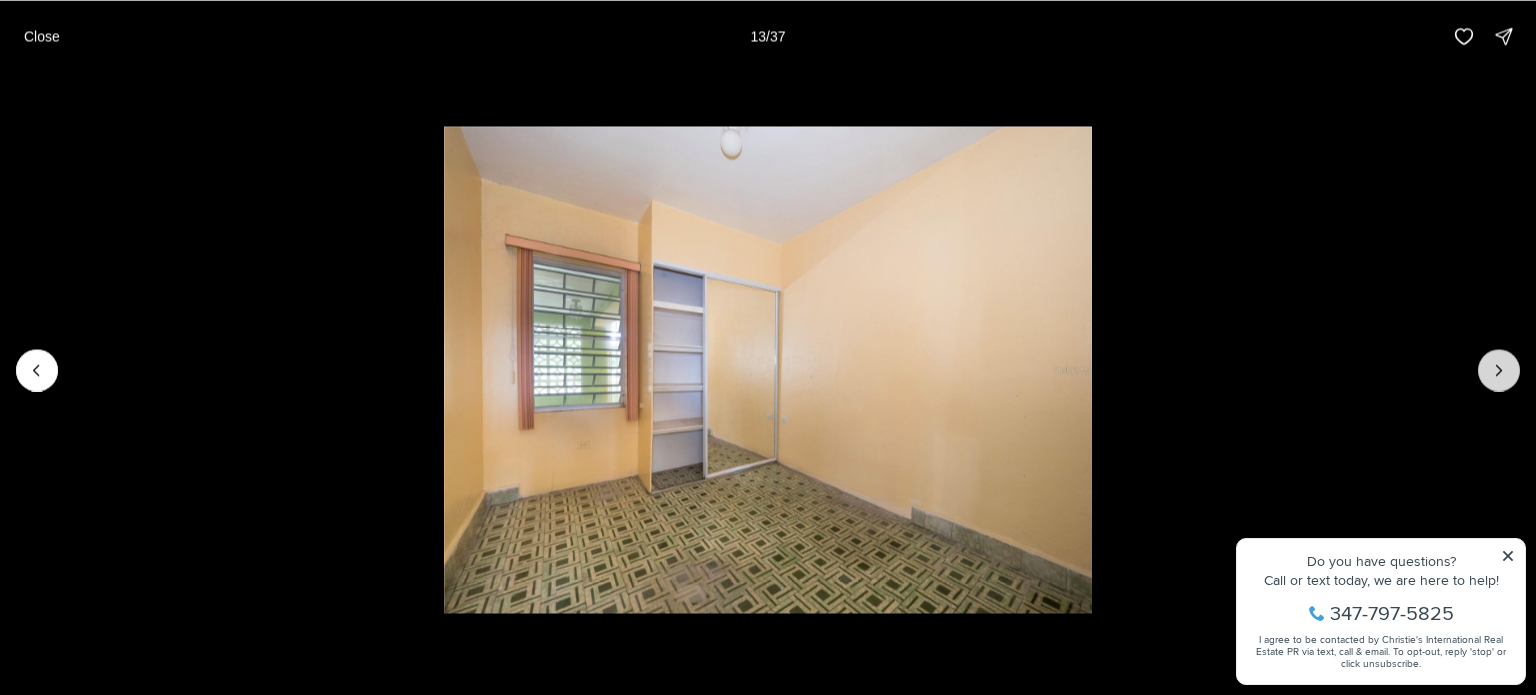 click at bounding box center [1499, 370] 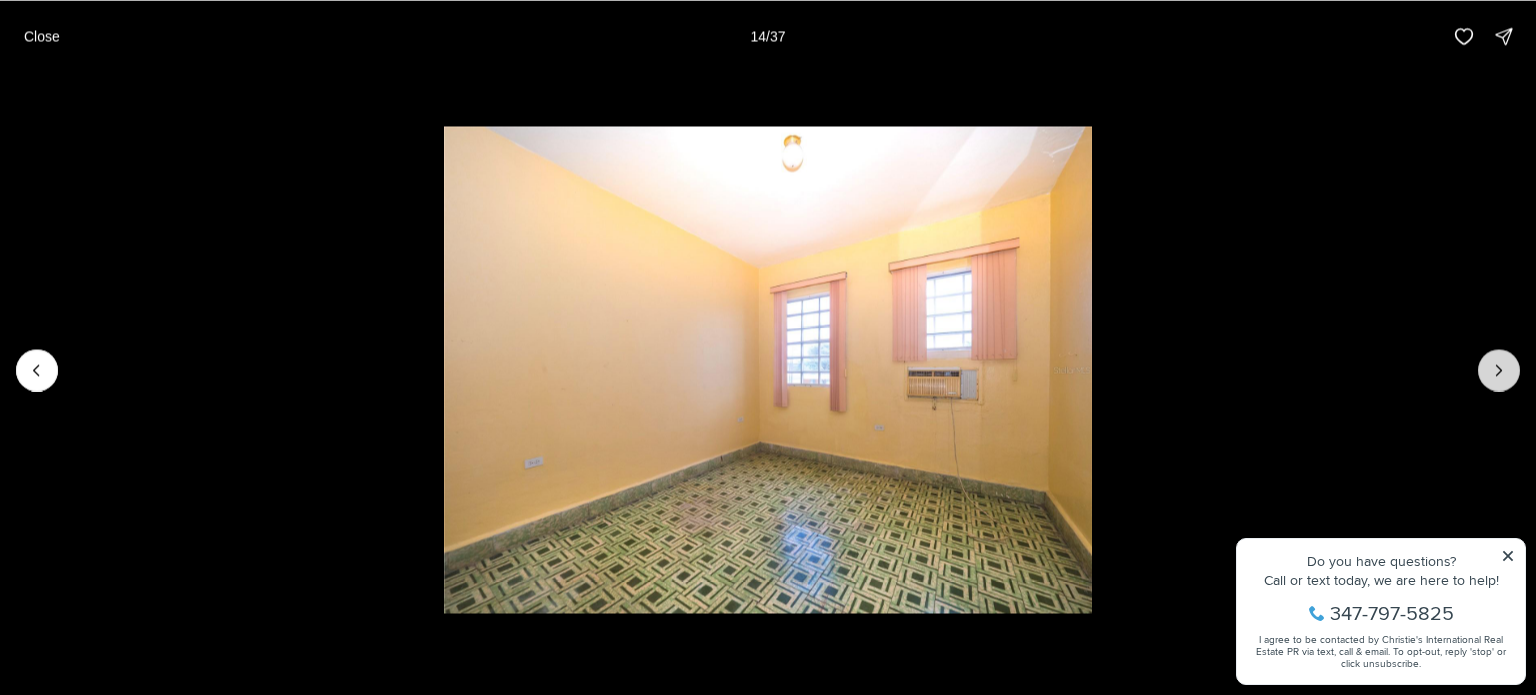 click at bounding box center [1499, 370] 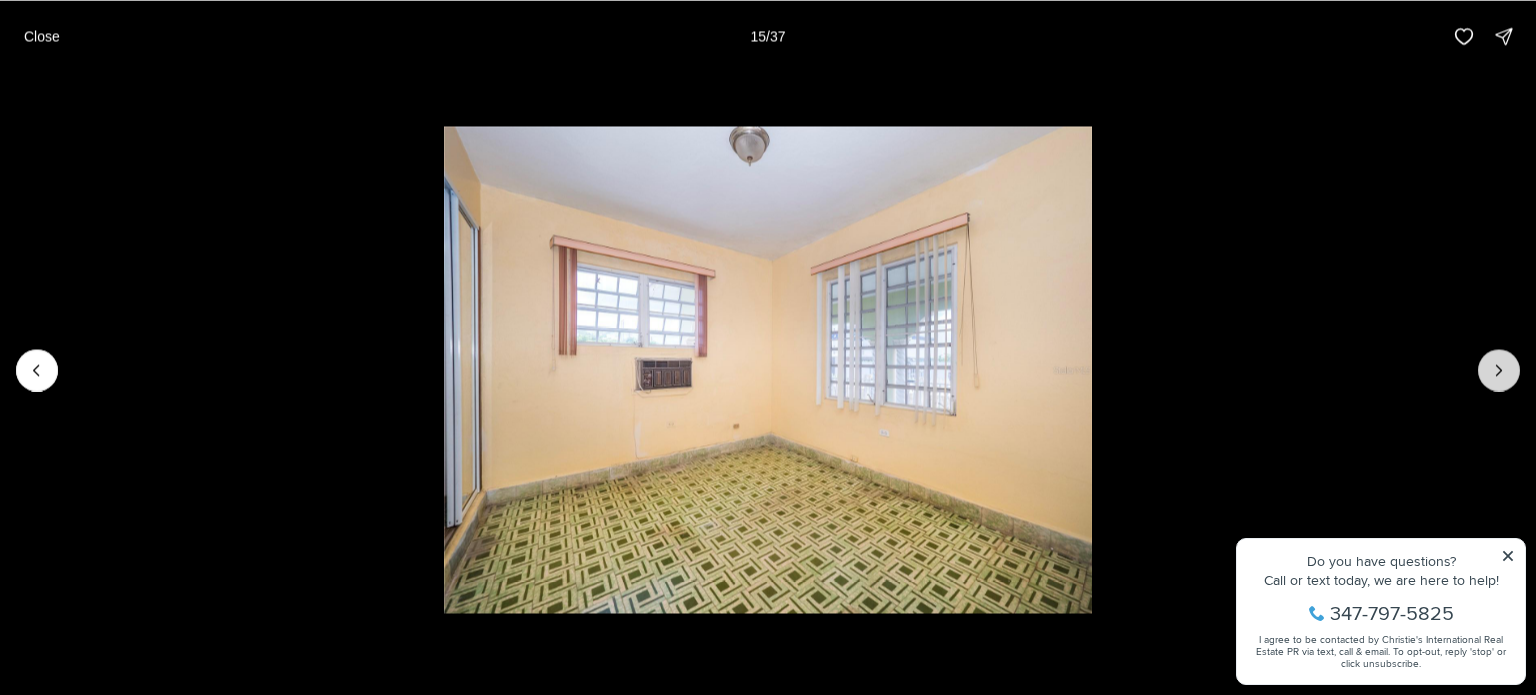 click at bounding box center (1499, 370) 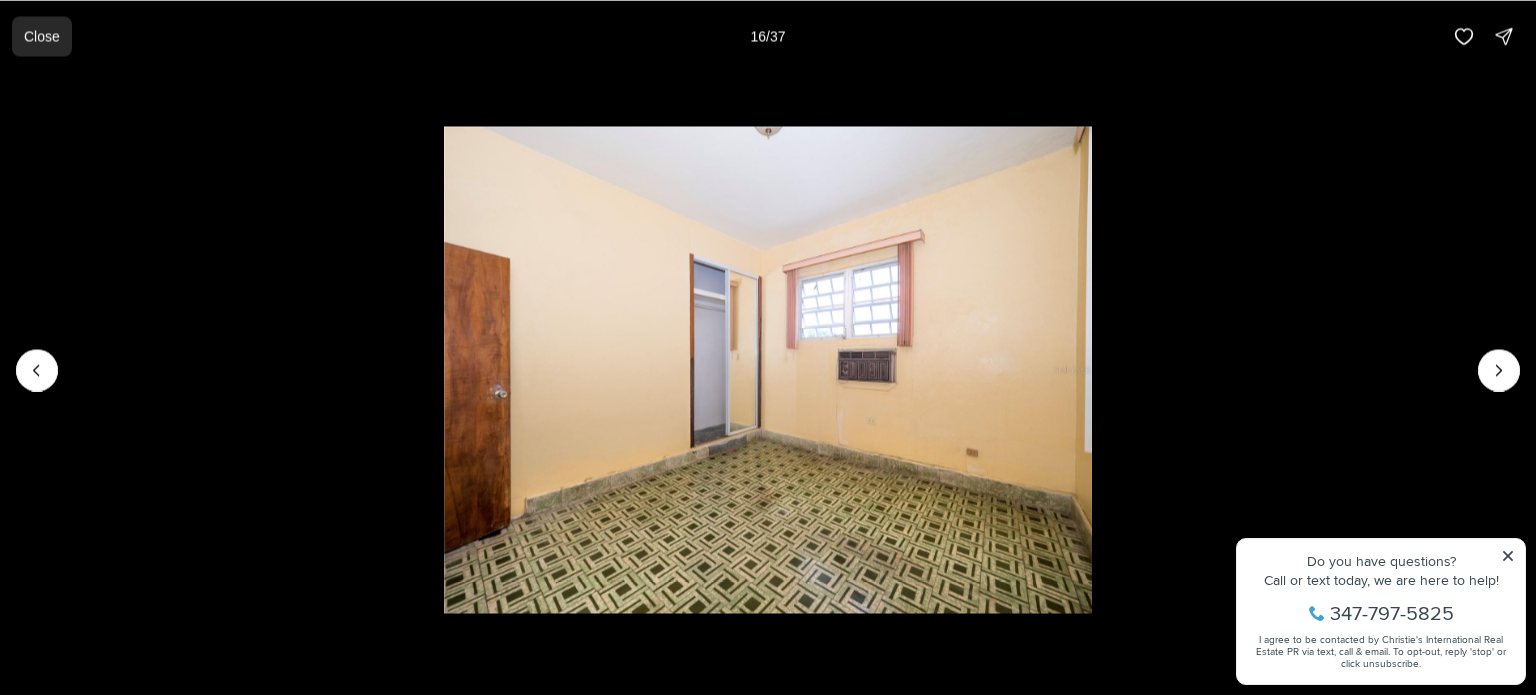 click on "Close" at bounding box center [42, 36] 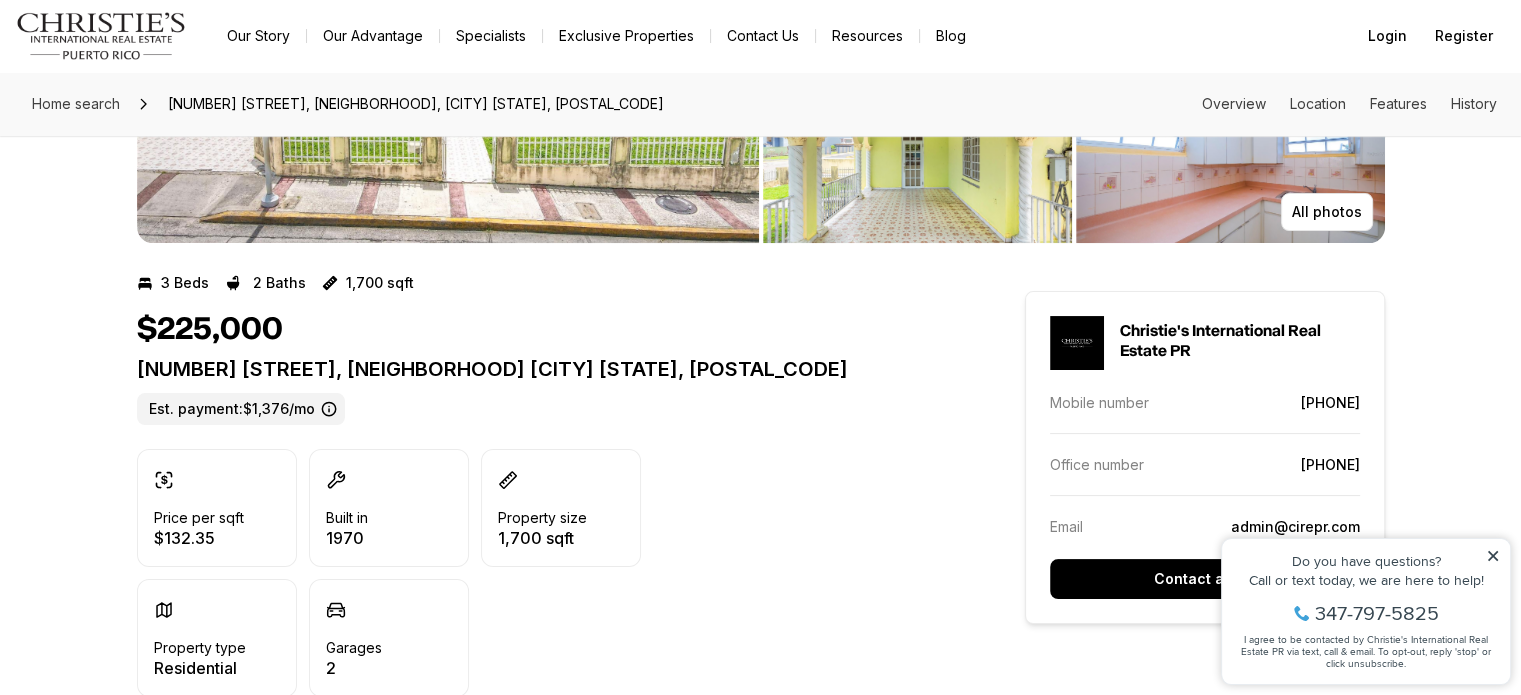 scroll, scrollTop: 0, scrollLeft: 0, axis: both 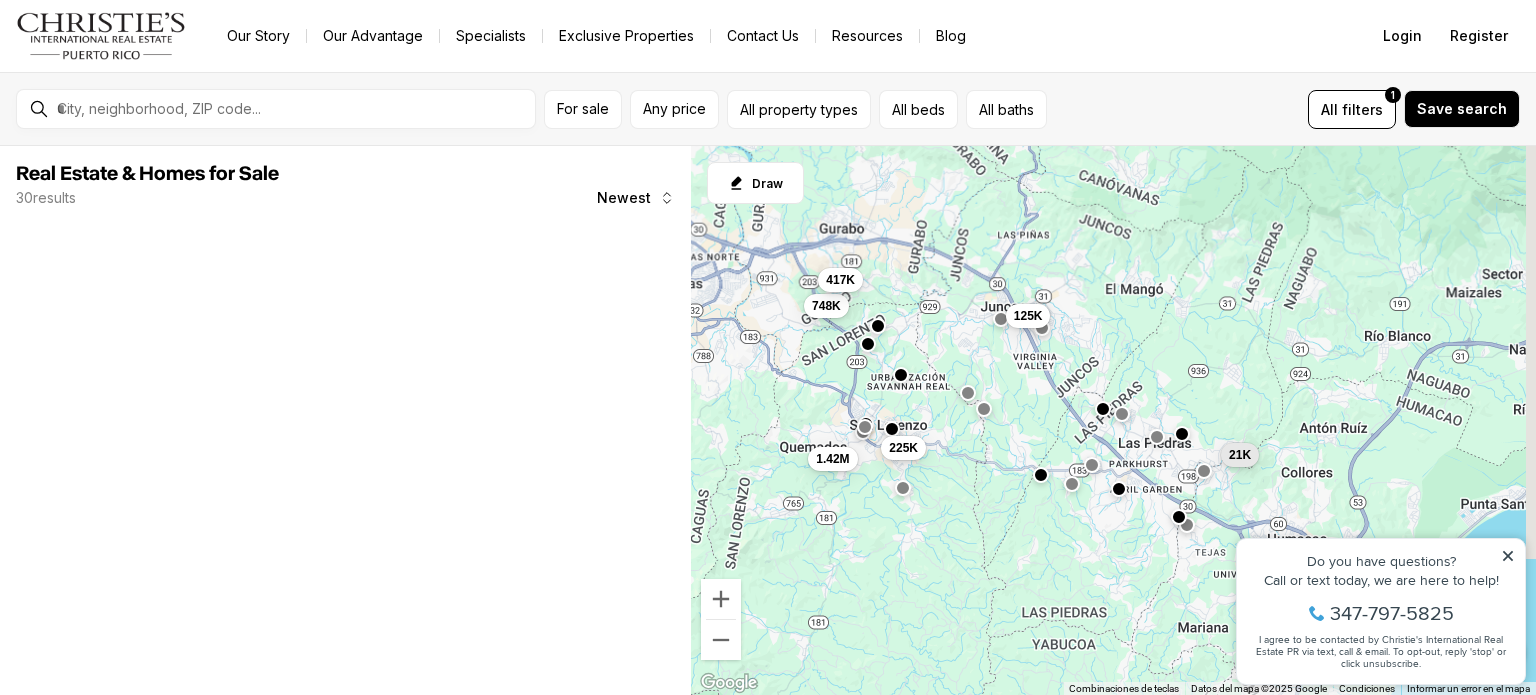drag, startPoint x: 1093, startPoint y: 315, endPoint x: 1020, endPoint y: 351, distance: 81.394104 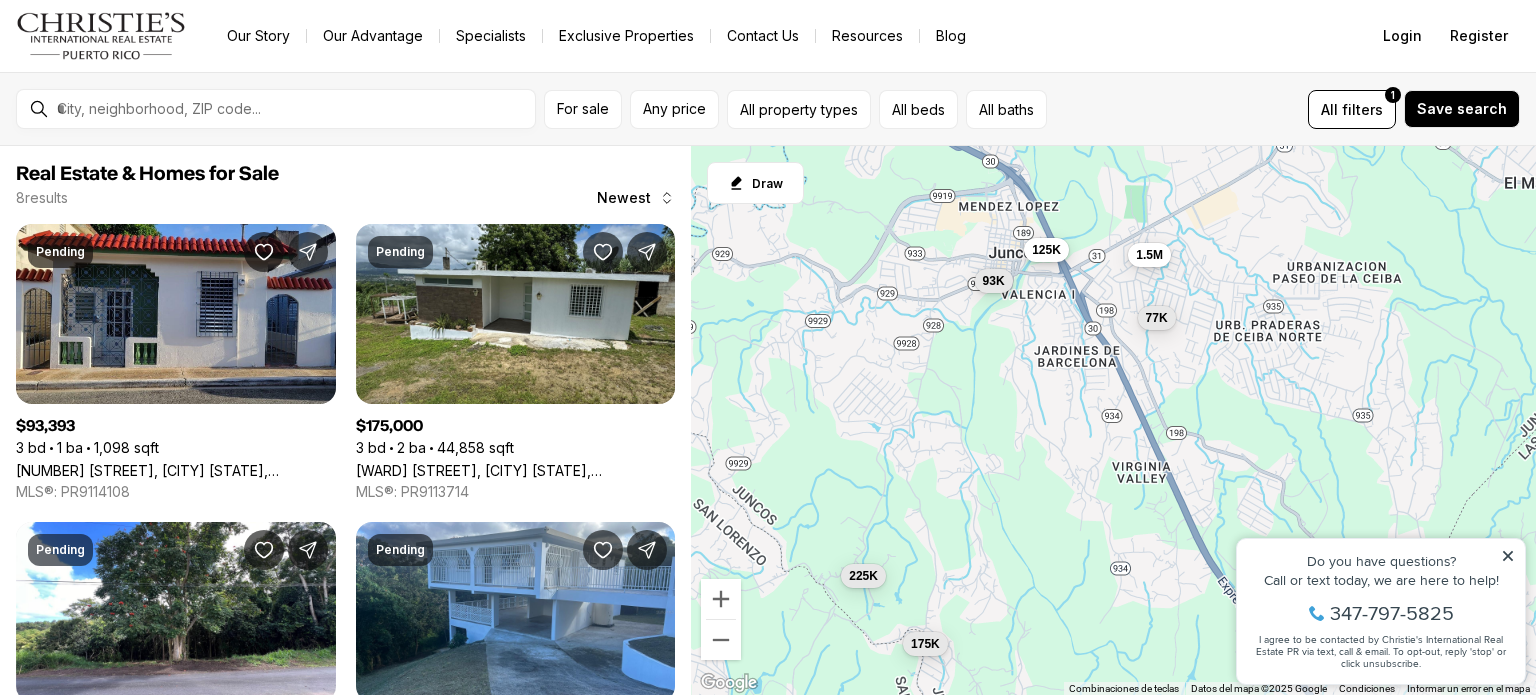 click on "125K" at bounding box center [1046, 250] 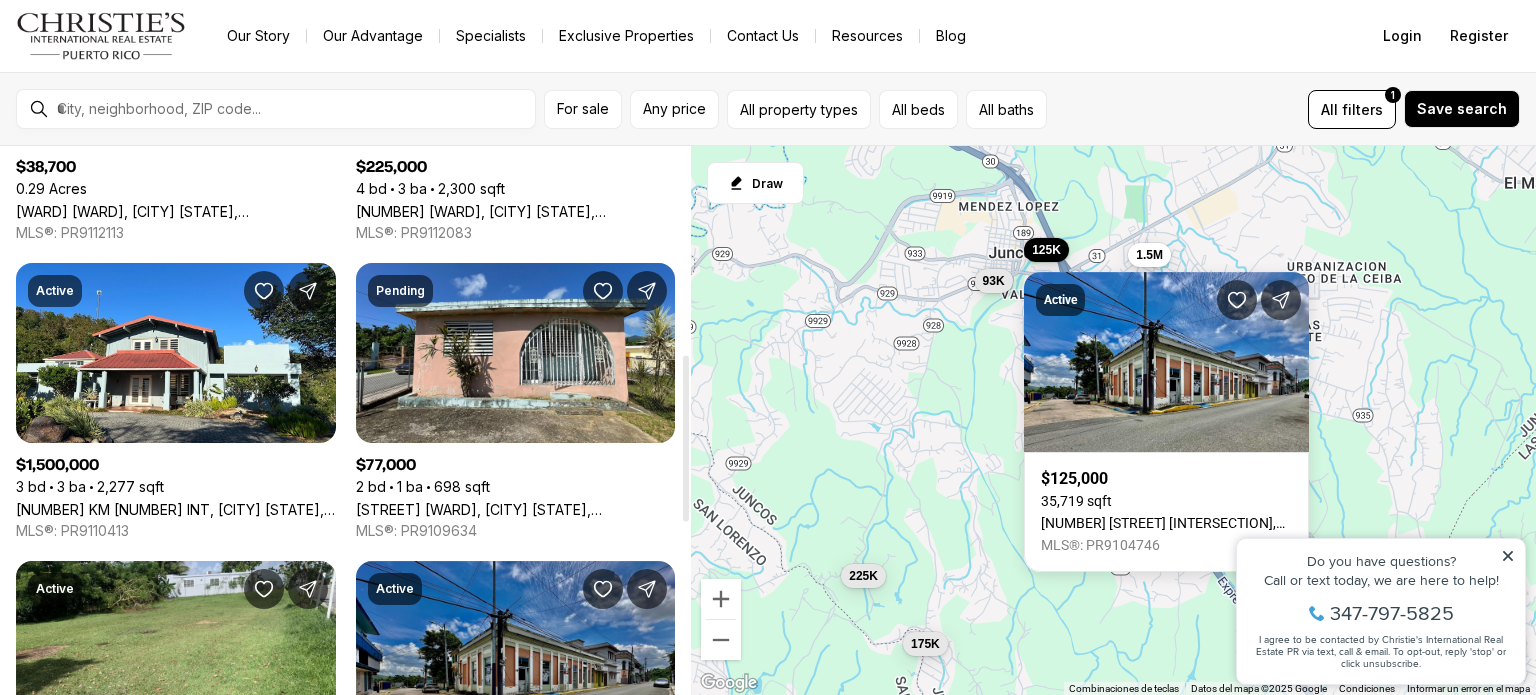 scroll, scrollTop: 500, scrollLeft: 0, axis: vertical 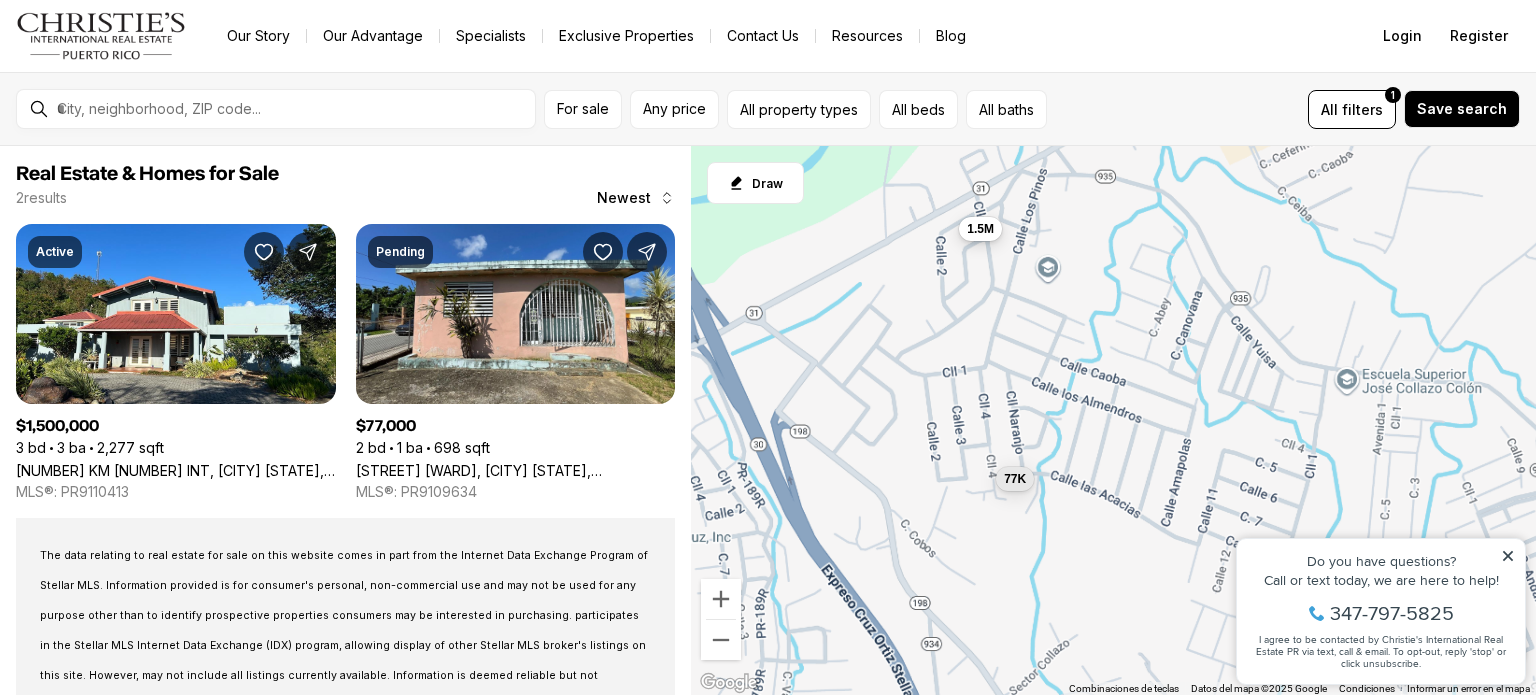 click on "1.5M" at bounding box center [980, 229] 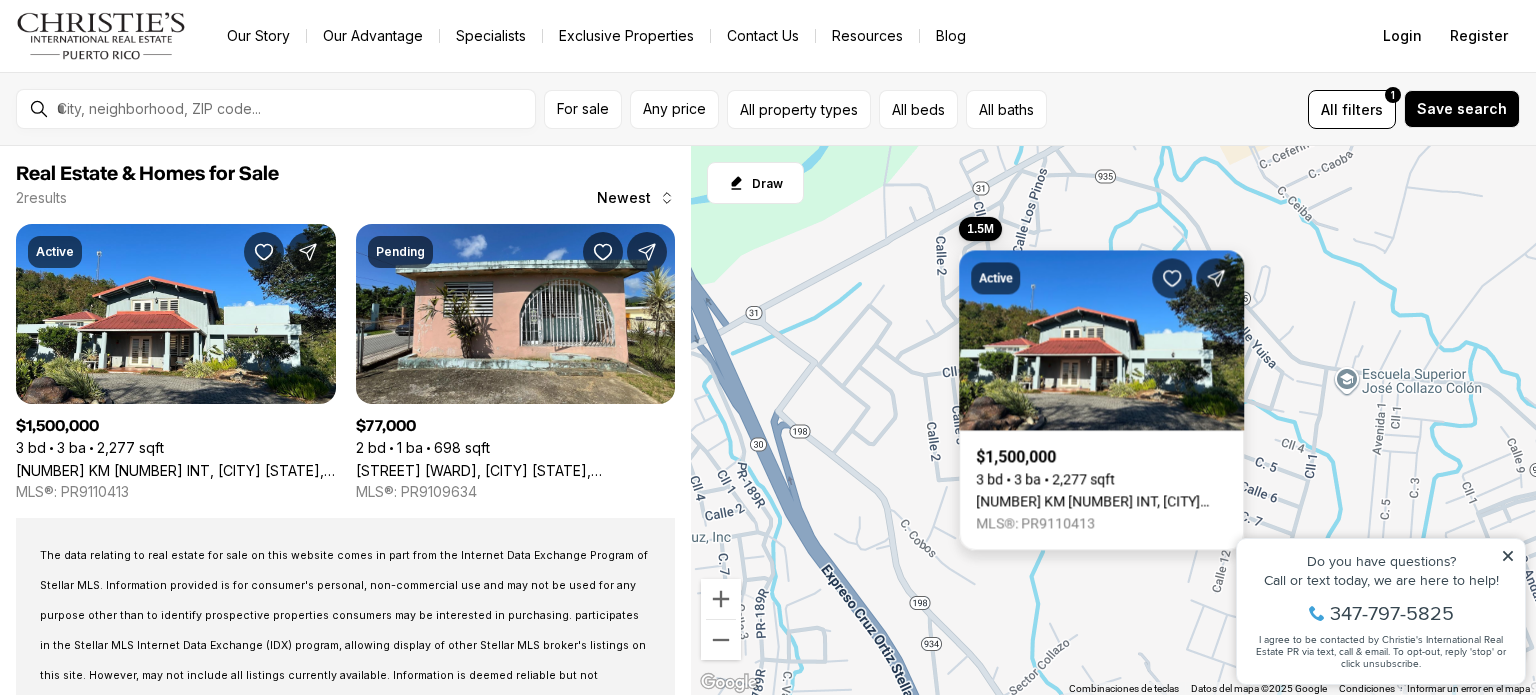 click on "[NUMBER] [KM] [NUMBER], [CITY] [STATE], [POSTAL_CODE]" at bounding box center (1101, 501) 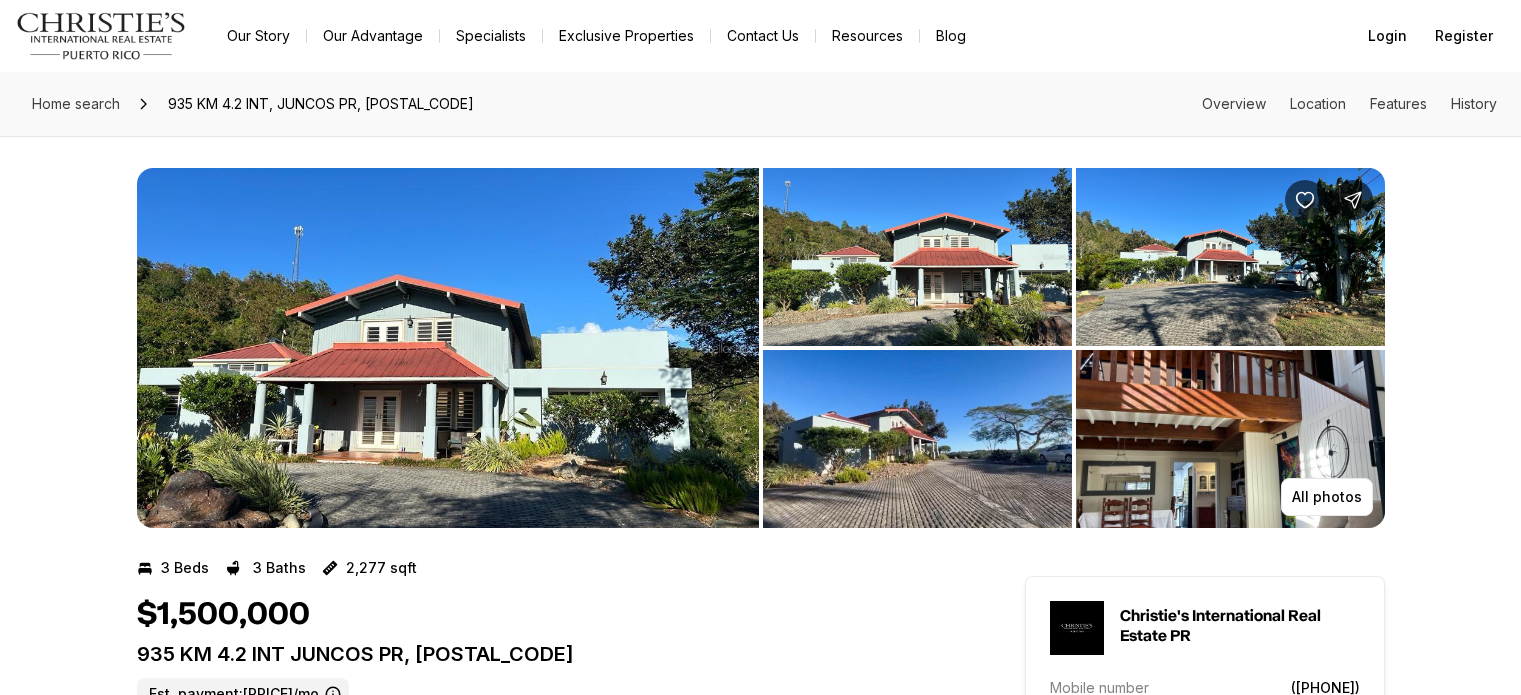 scroll, scrollTop: 0, scrollLeft: 0, axis: both 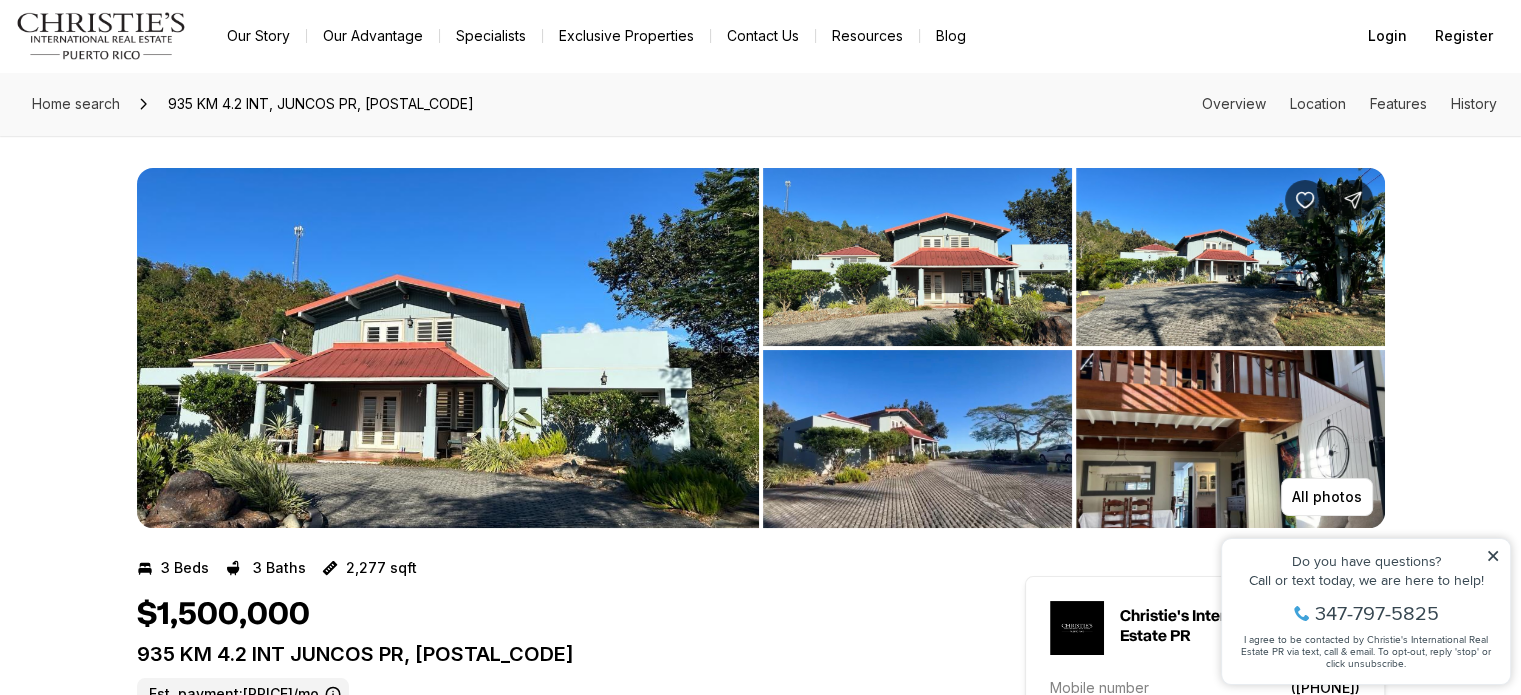 click at bounding box center (448, 348) 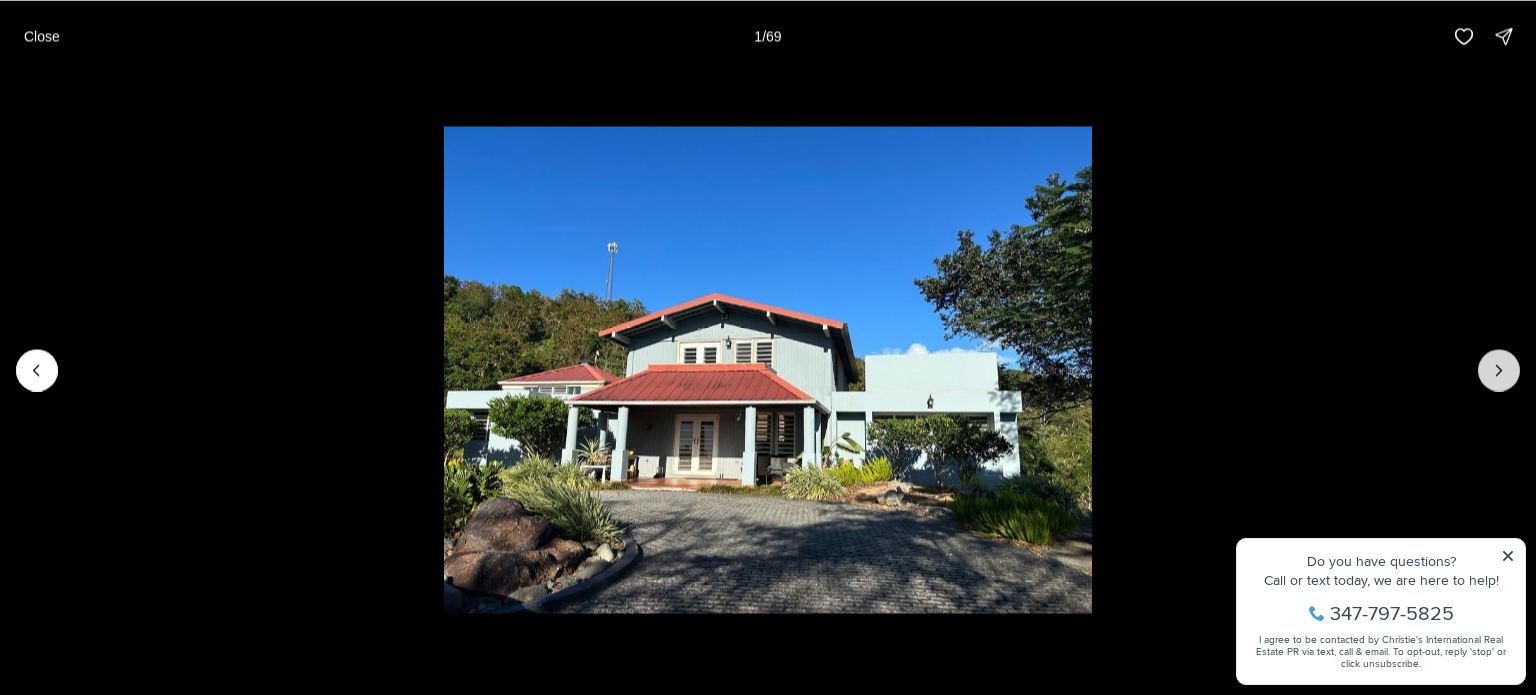 click at bounding box center [1499, 370] 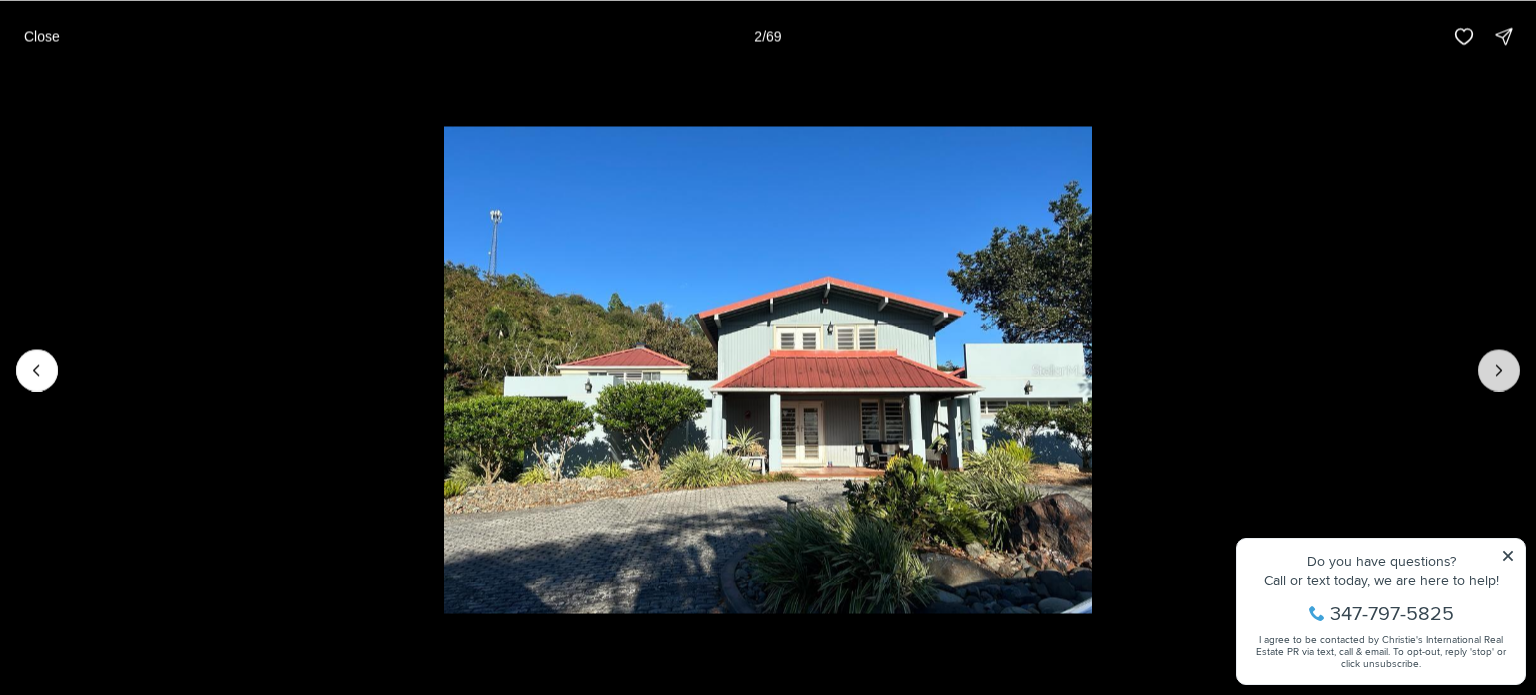 click at bounding box center (1499, 370) 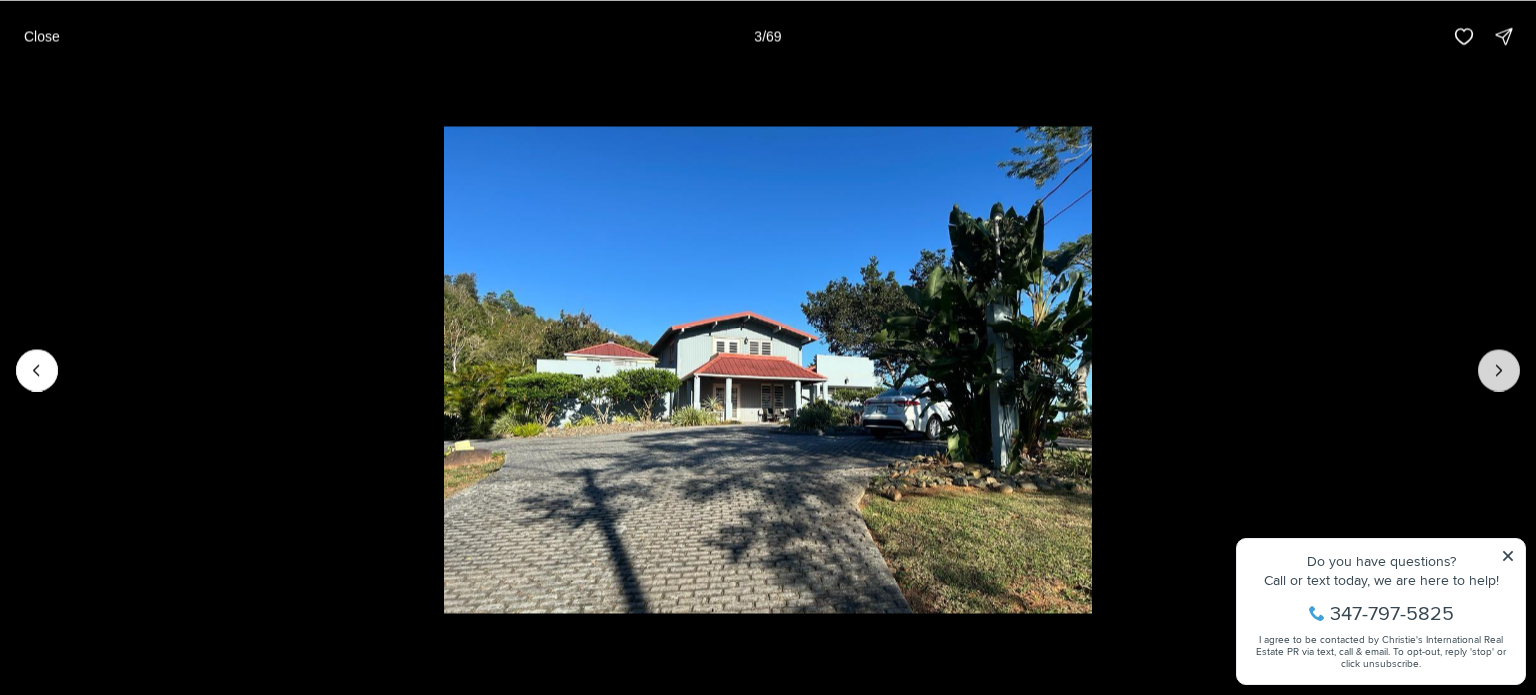 click at bounding box center [1499, 370] 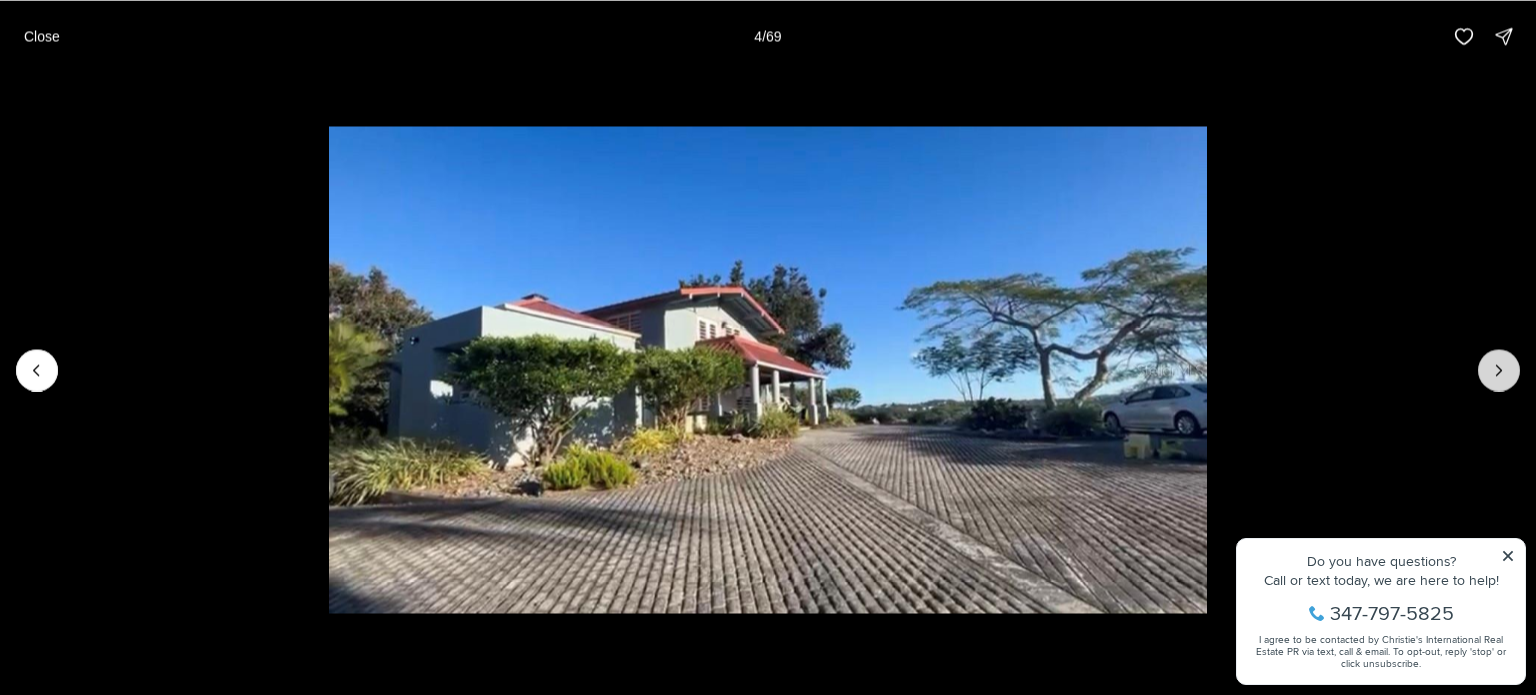 click at bounding box center (1499, 370) 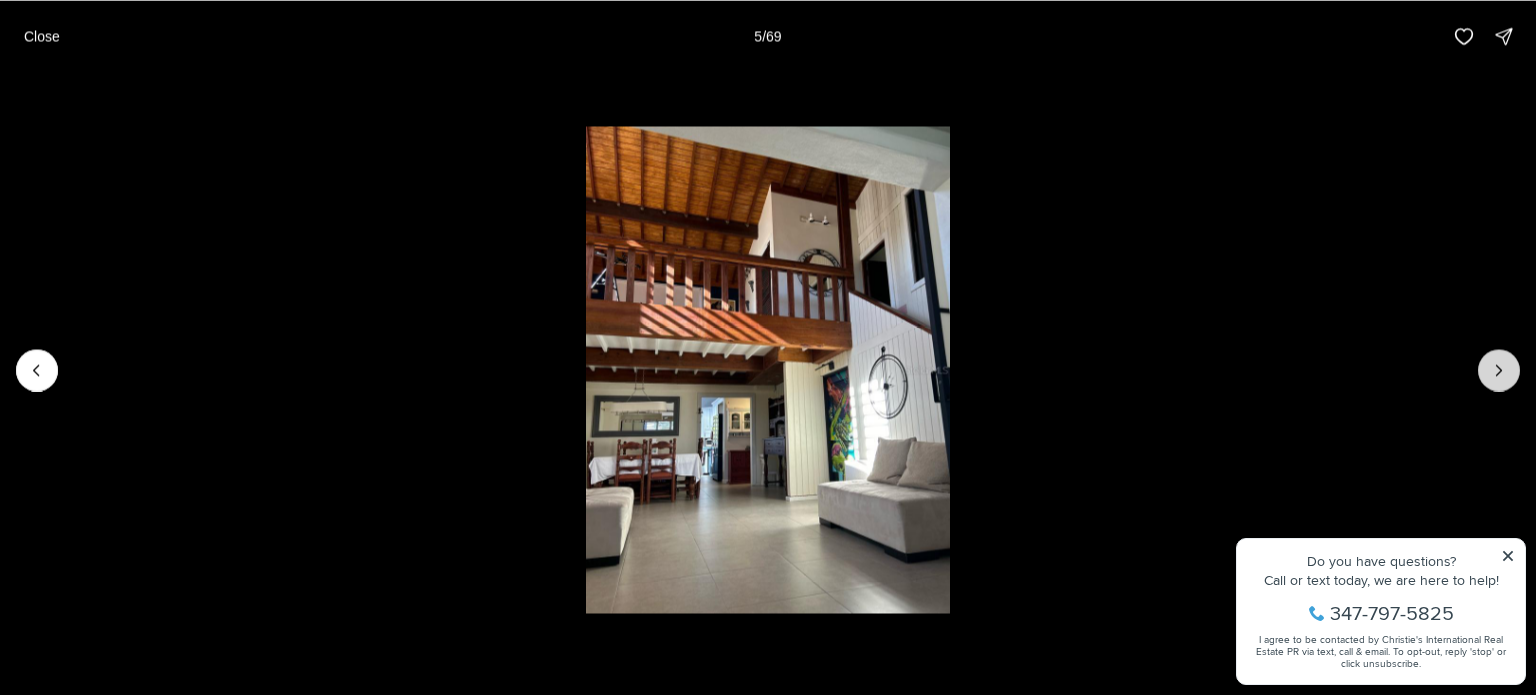 click at bounding box center [1499, 370] 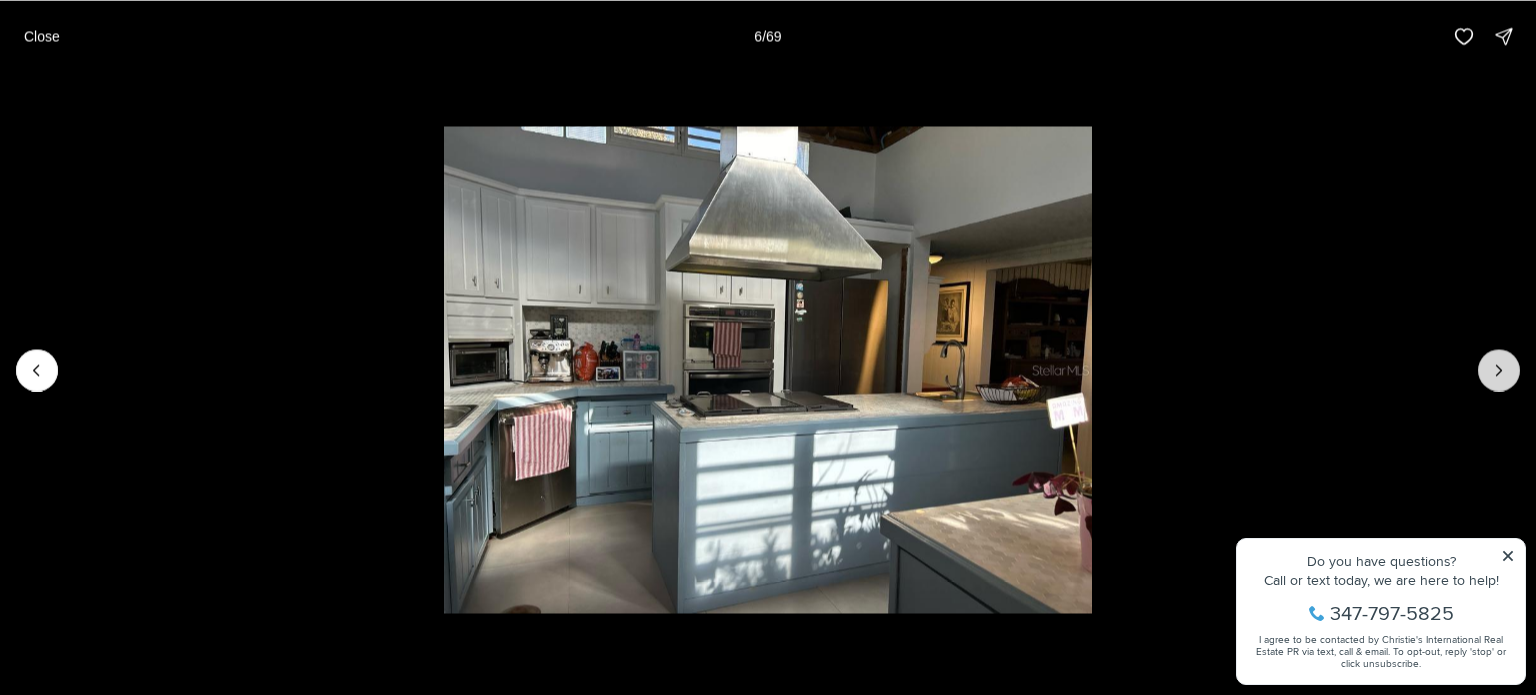 click at bounding box center (1499, 370) 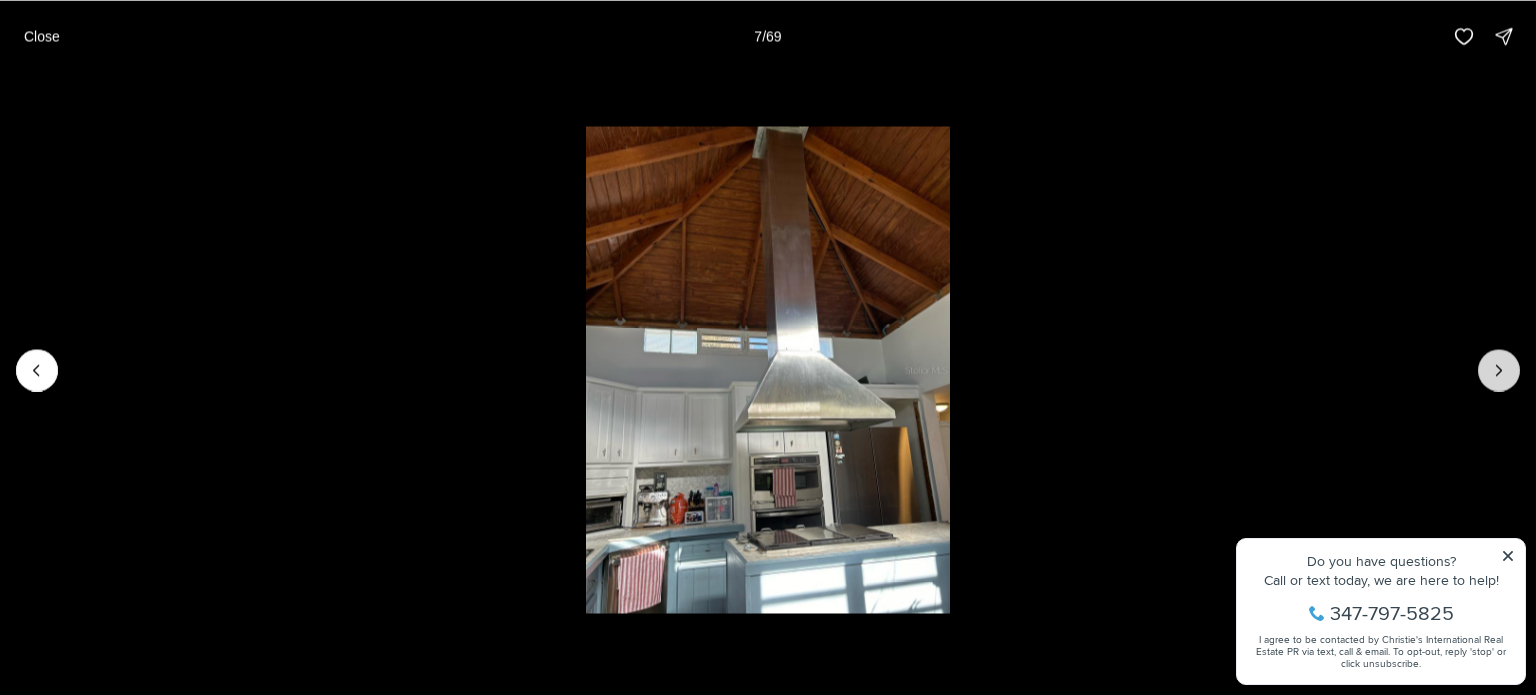 click at bounding box center [1499, 370] 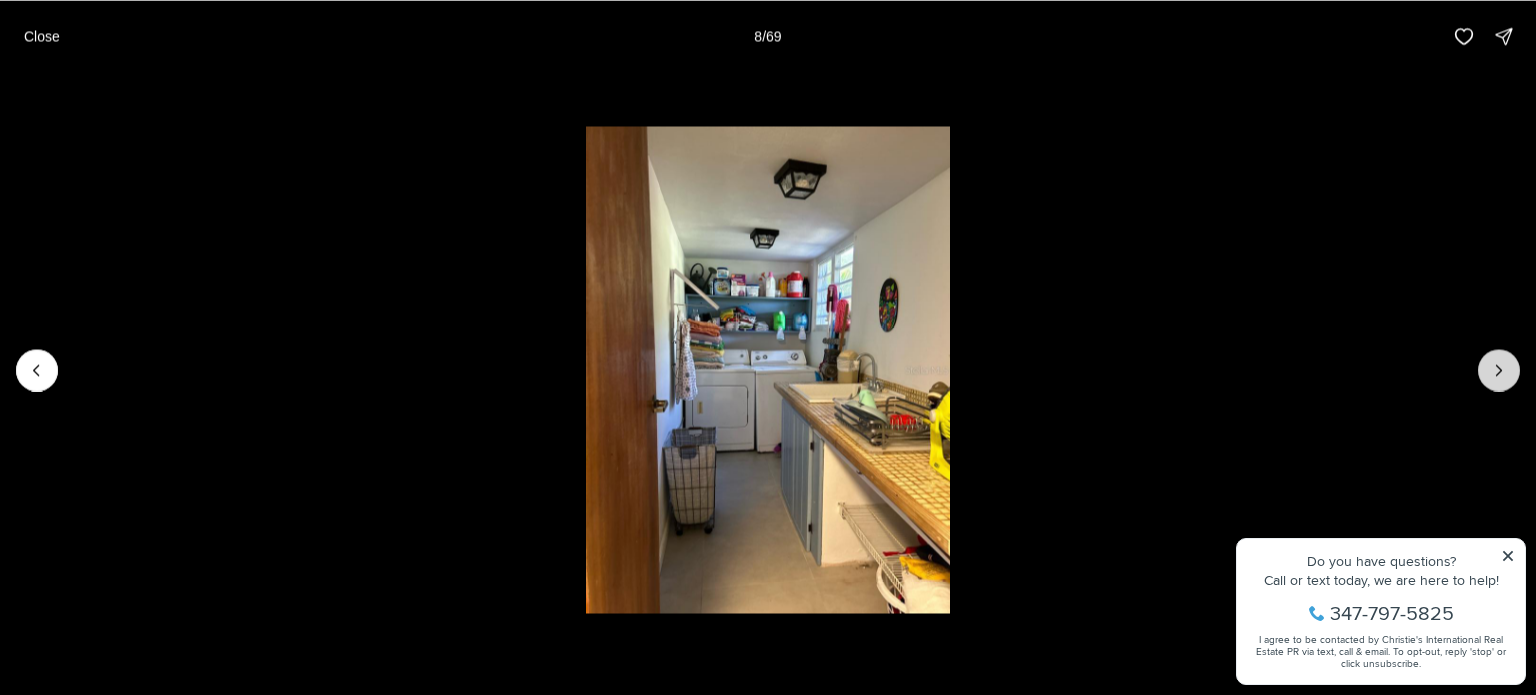 click at bounding box center [1499, 370] 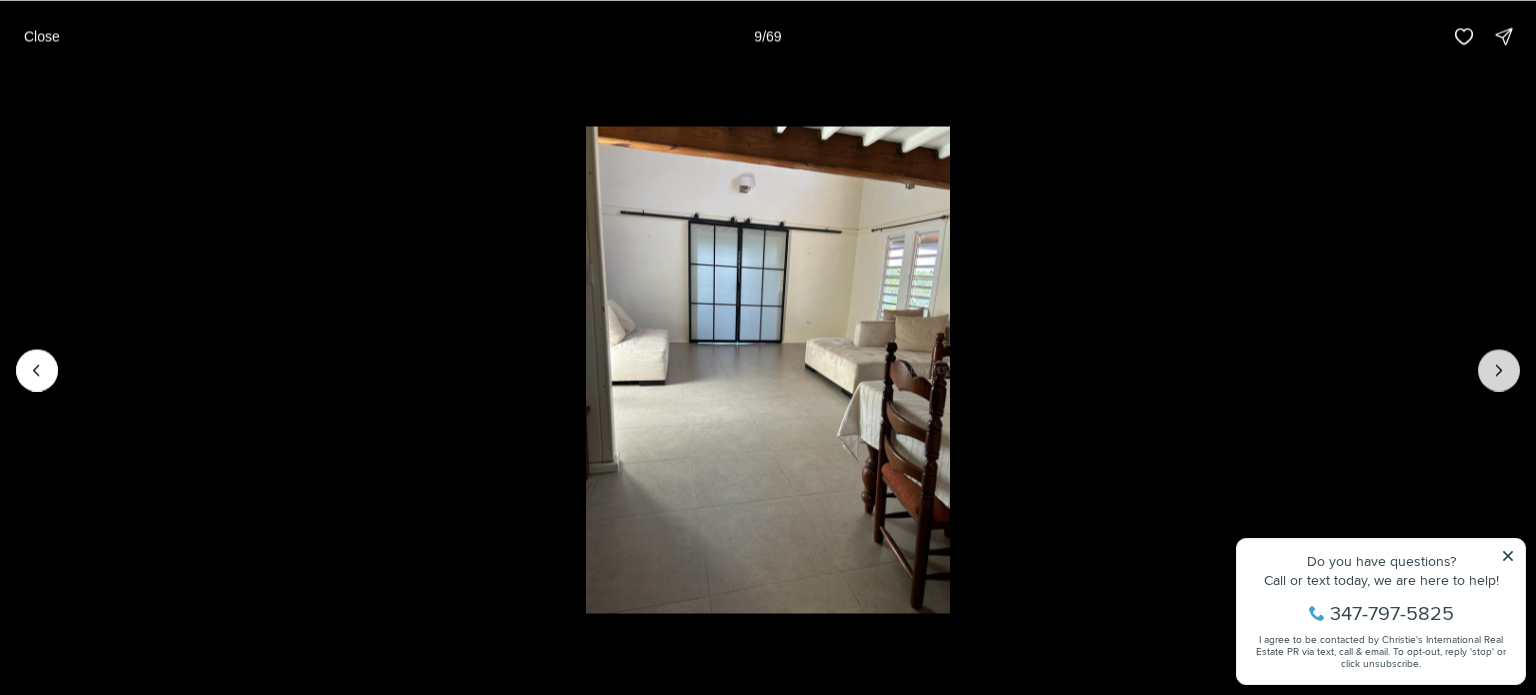 click at bounding box center [1499, 370] 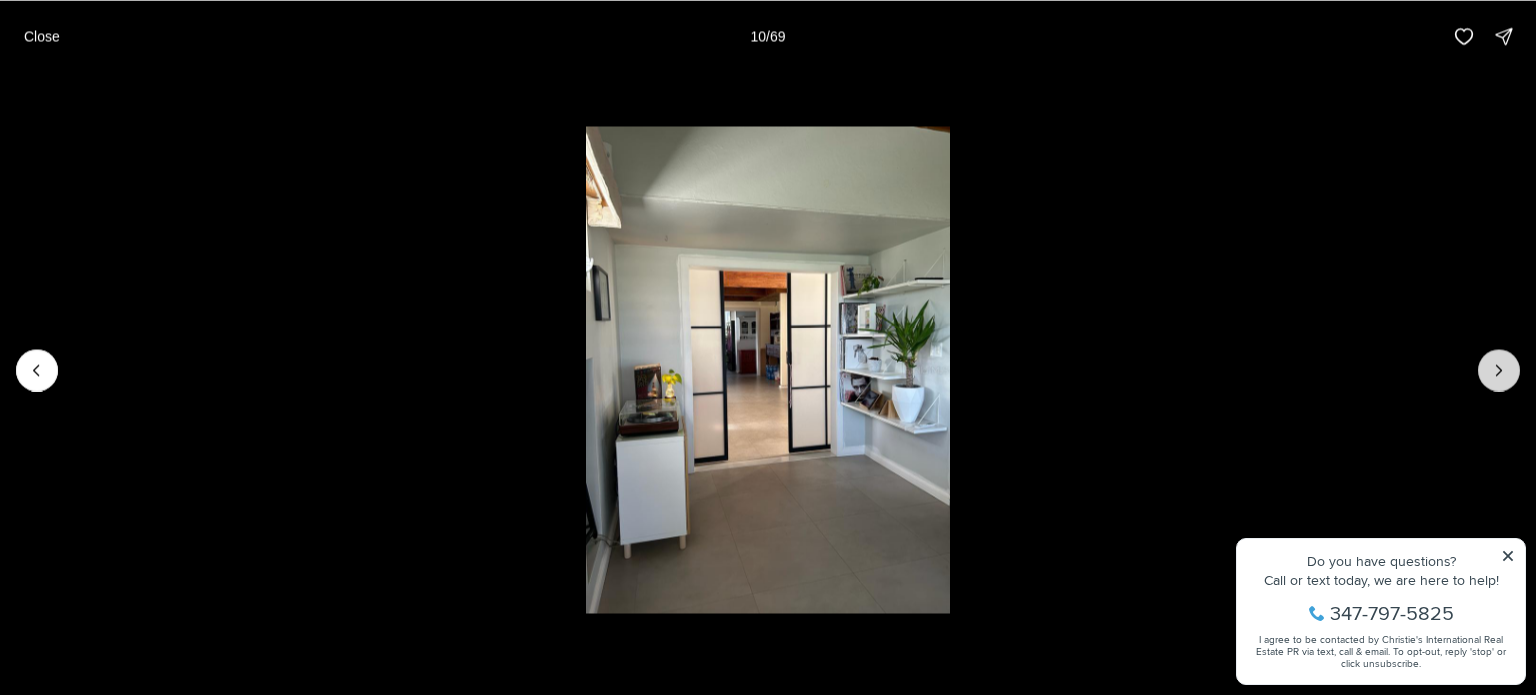 click at bounding box center [1499, 370] 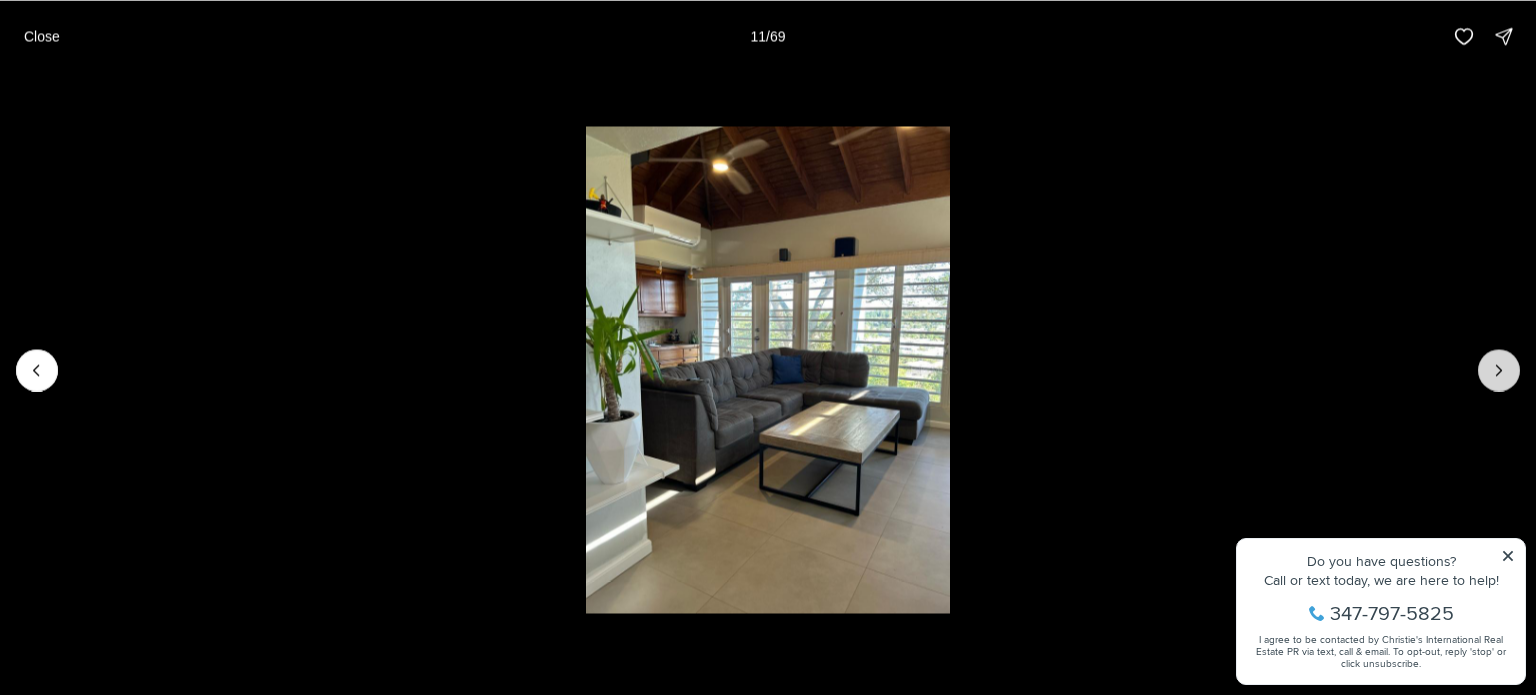 click at bounding box center (1499, 370) 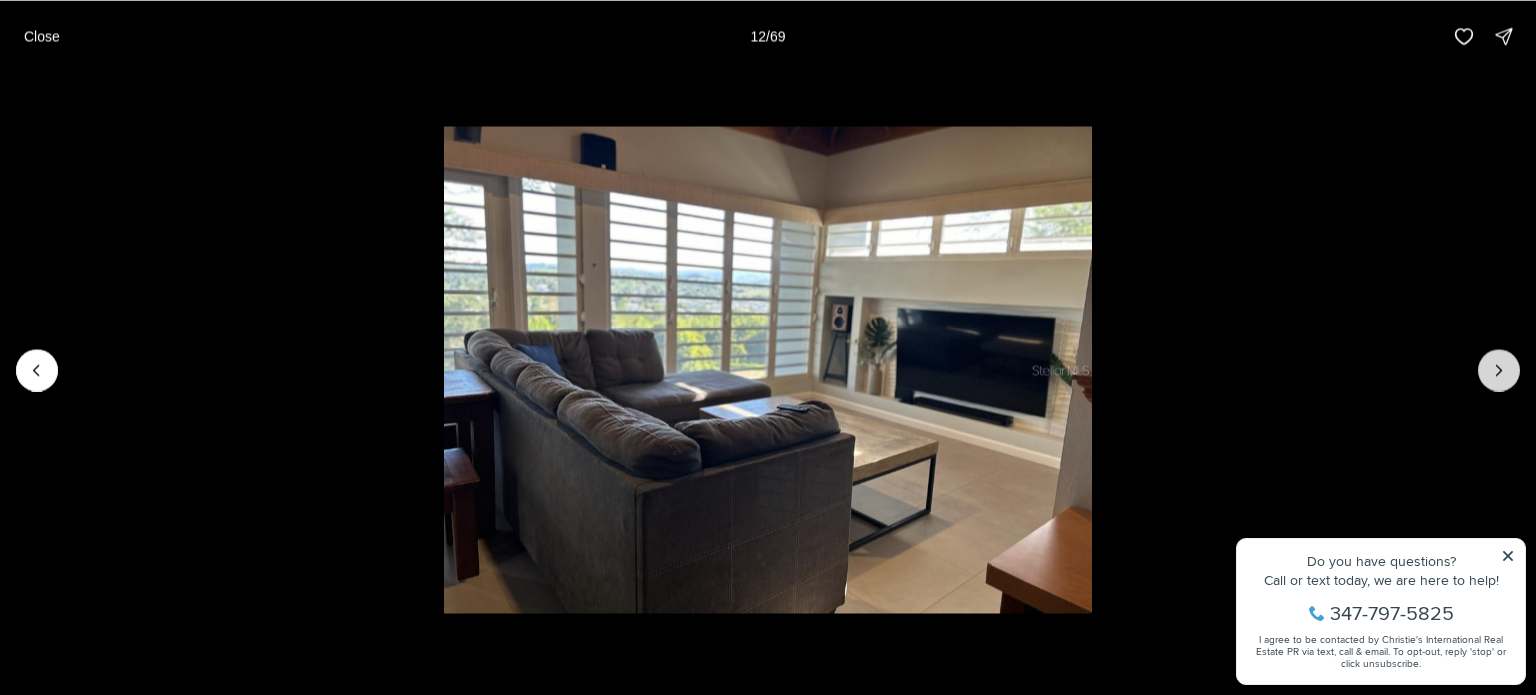 click at bounding box center [1499, 370] 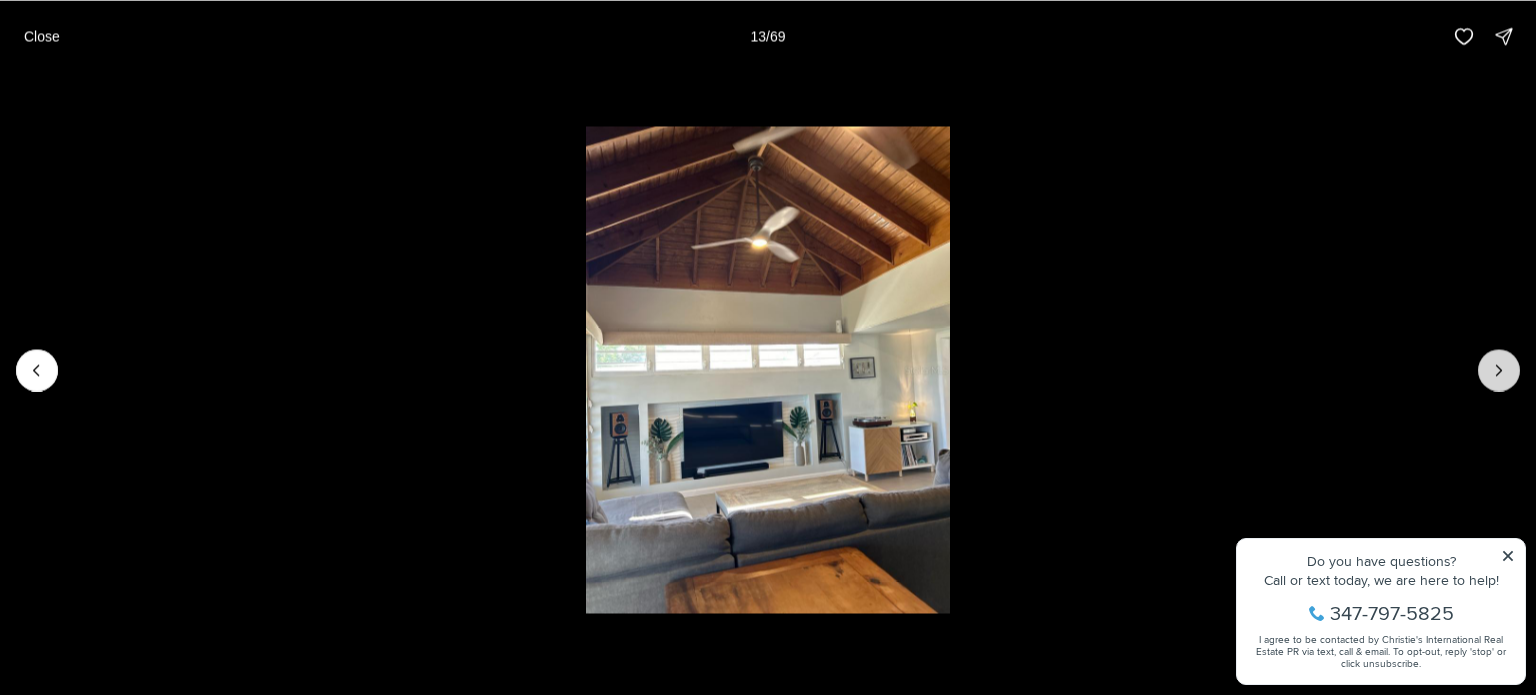 click at bounding box center (1499, 370) 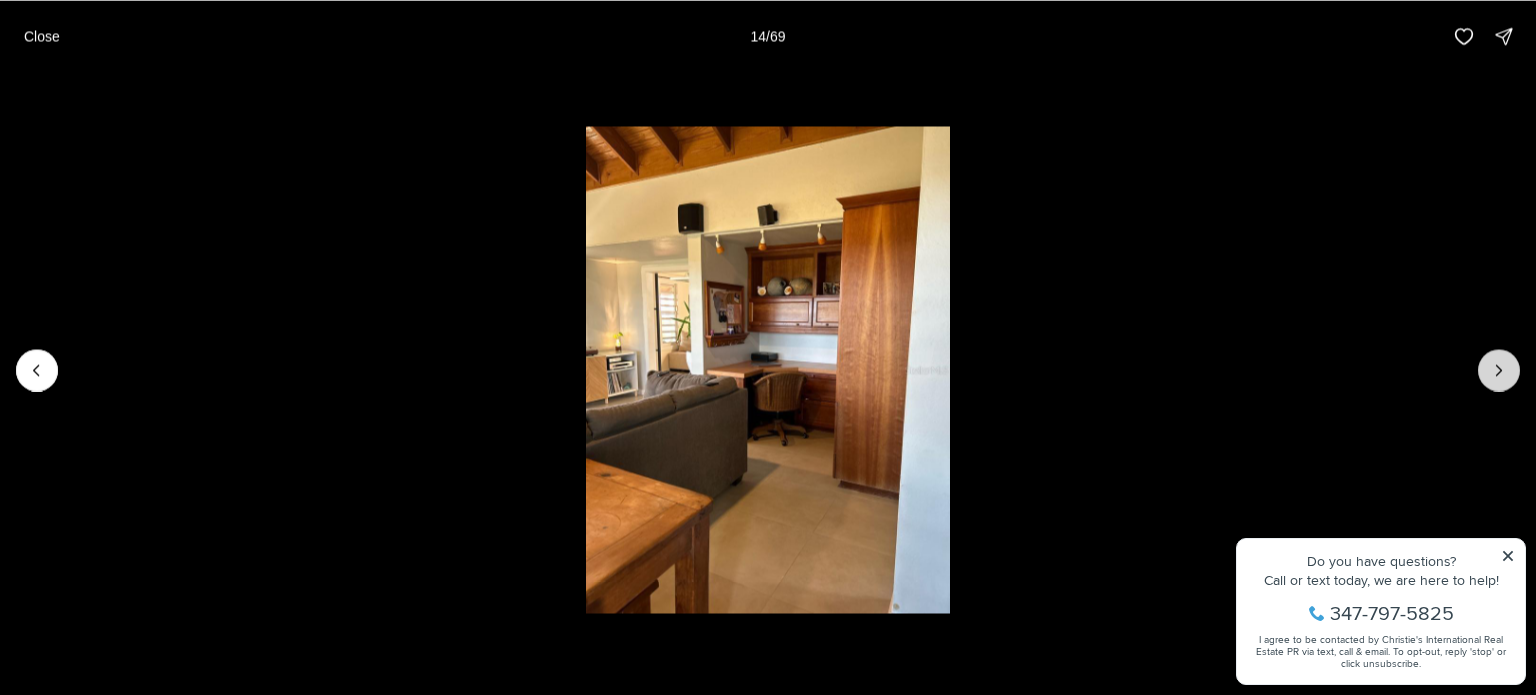 click at bounding box center [1499, 370] 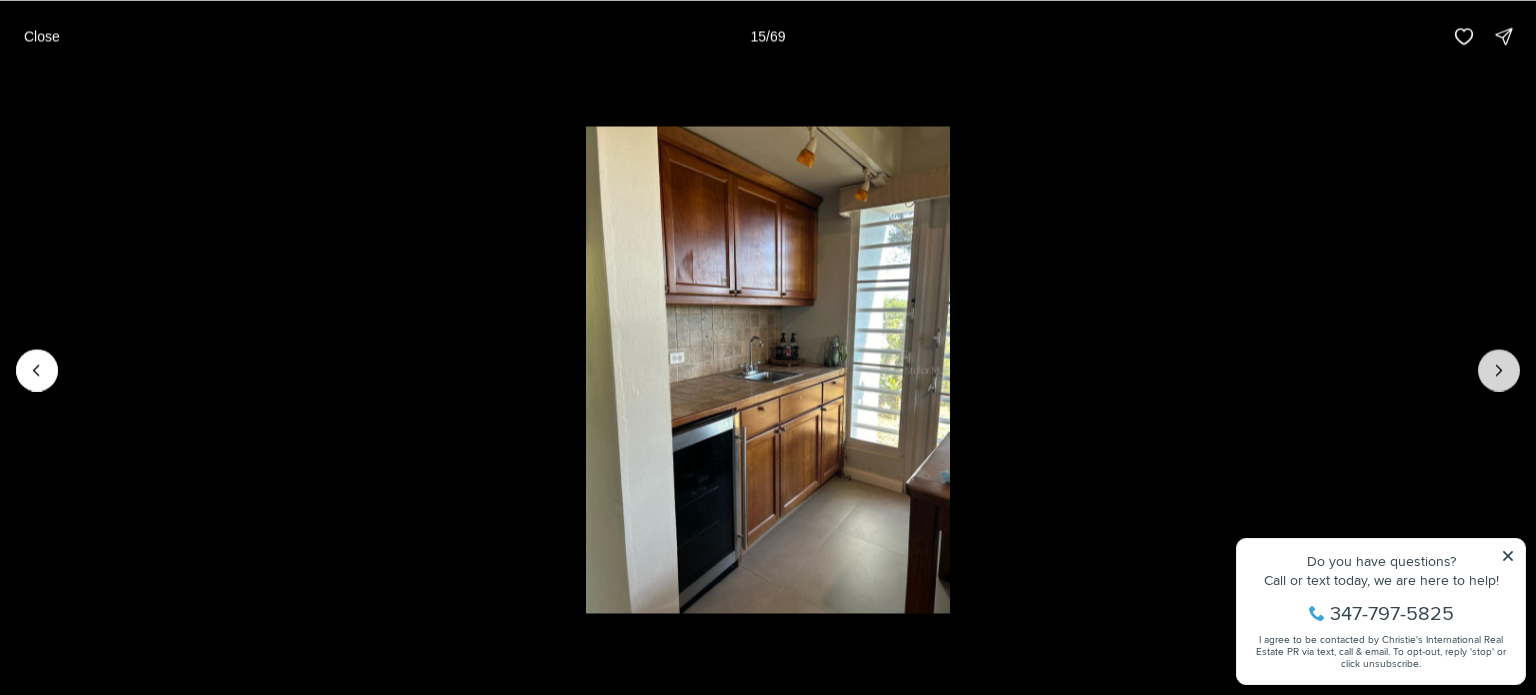 click at bounding box center (1499, 370) 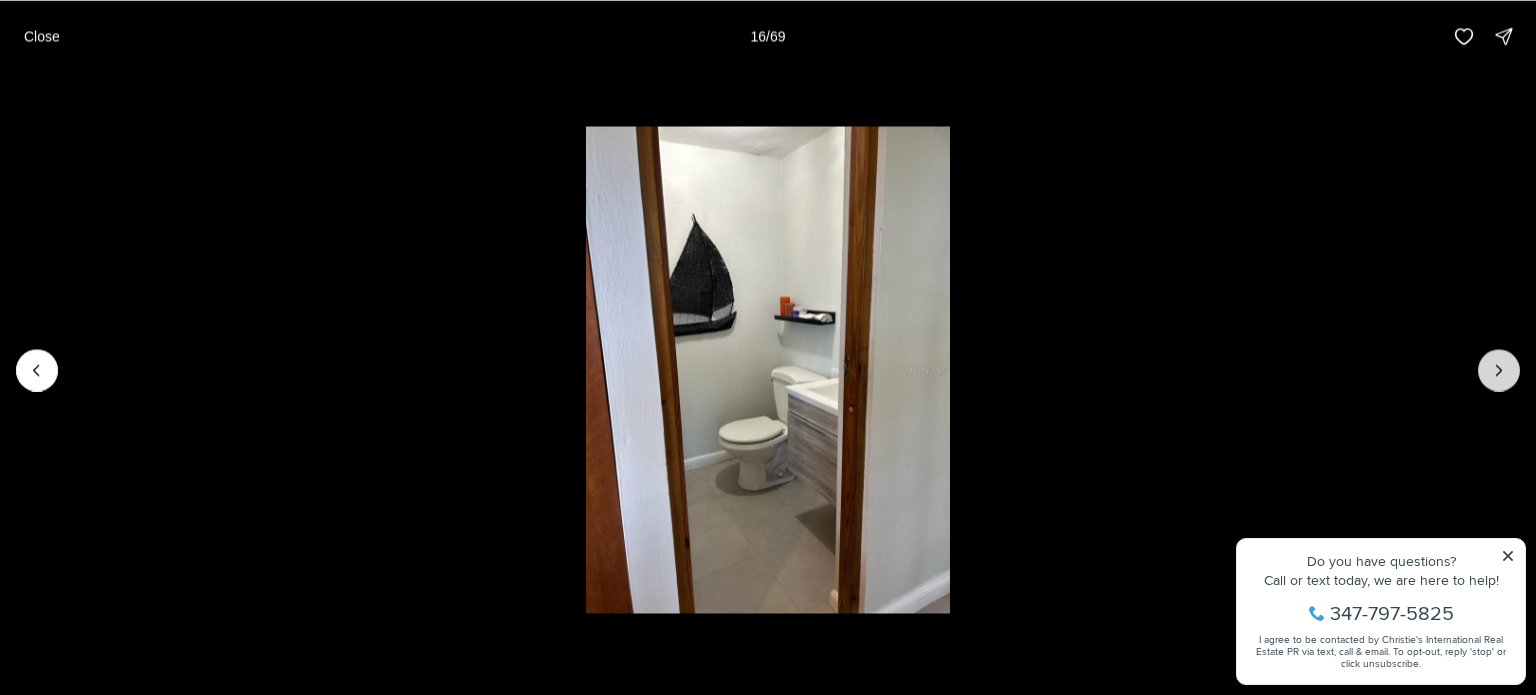 click at bounding box center [1499, 370] 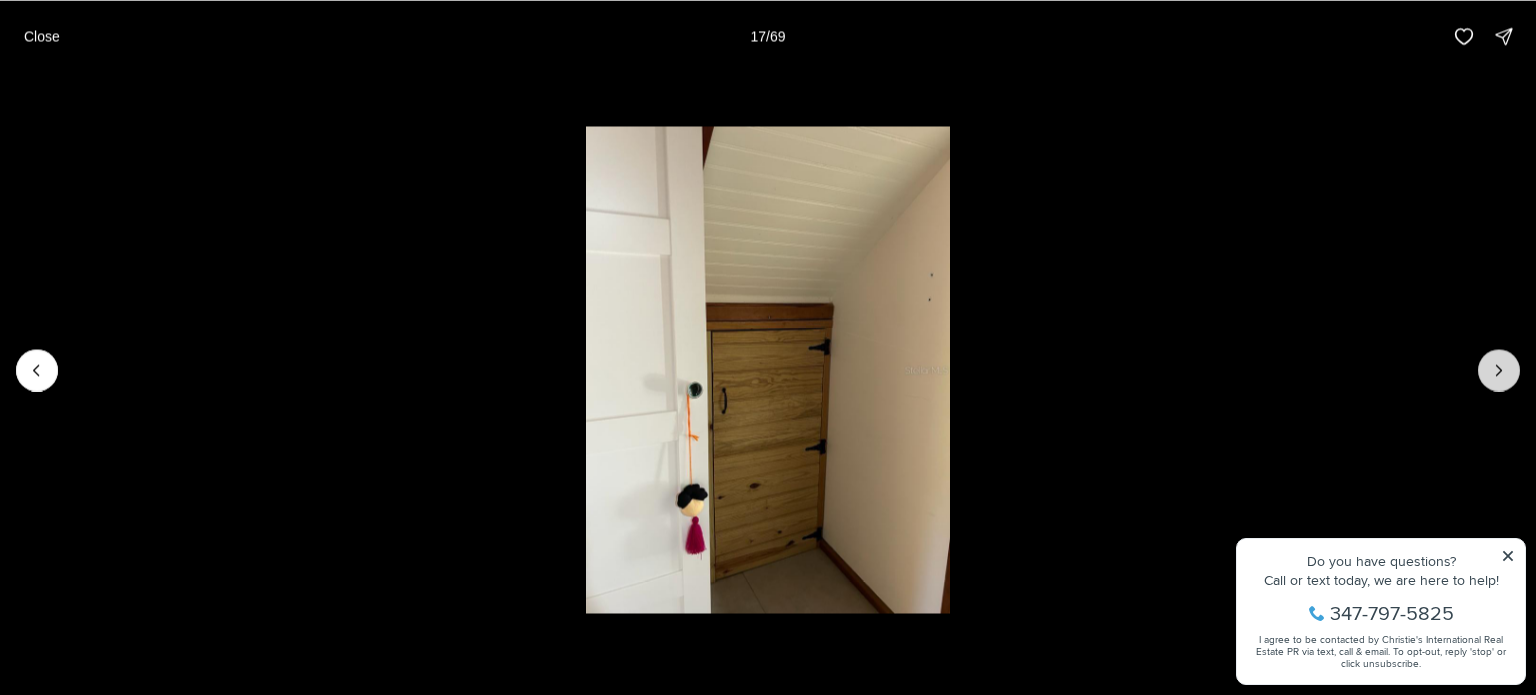 click at bounding box center [1499, 370] 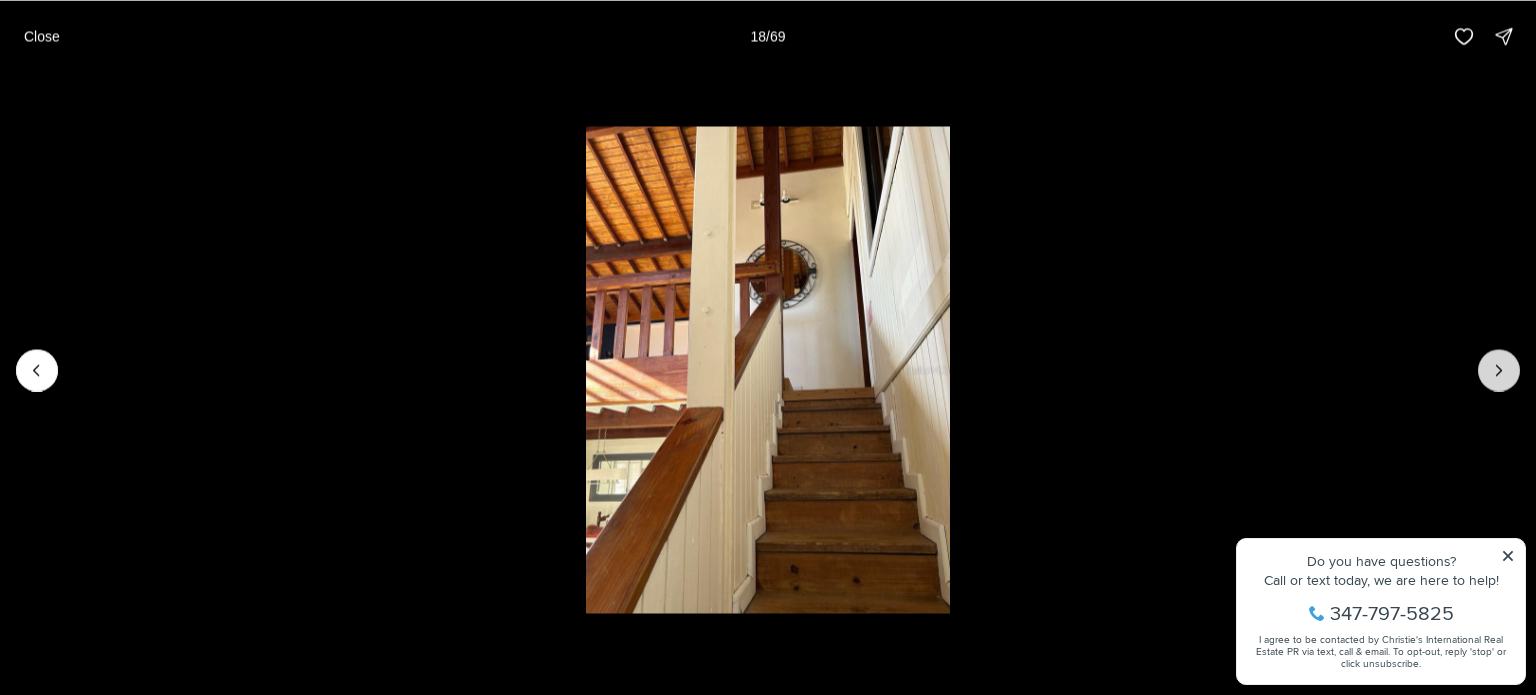 click at bounding box center (1499, 370) 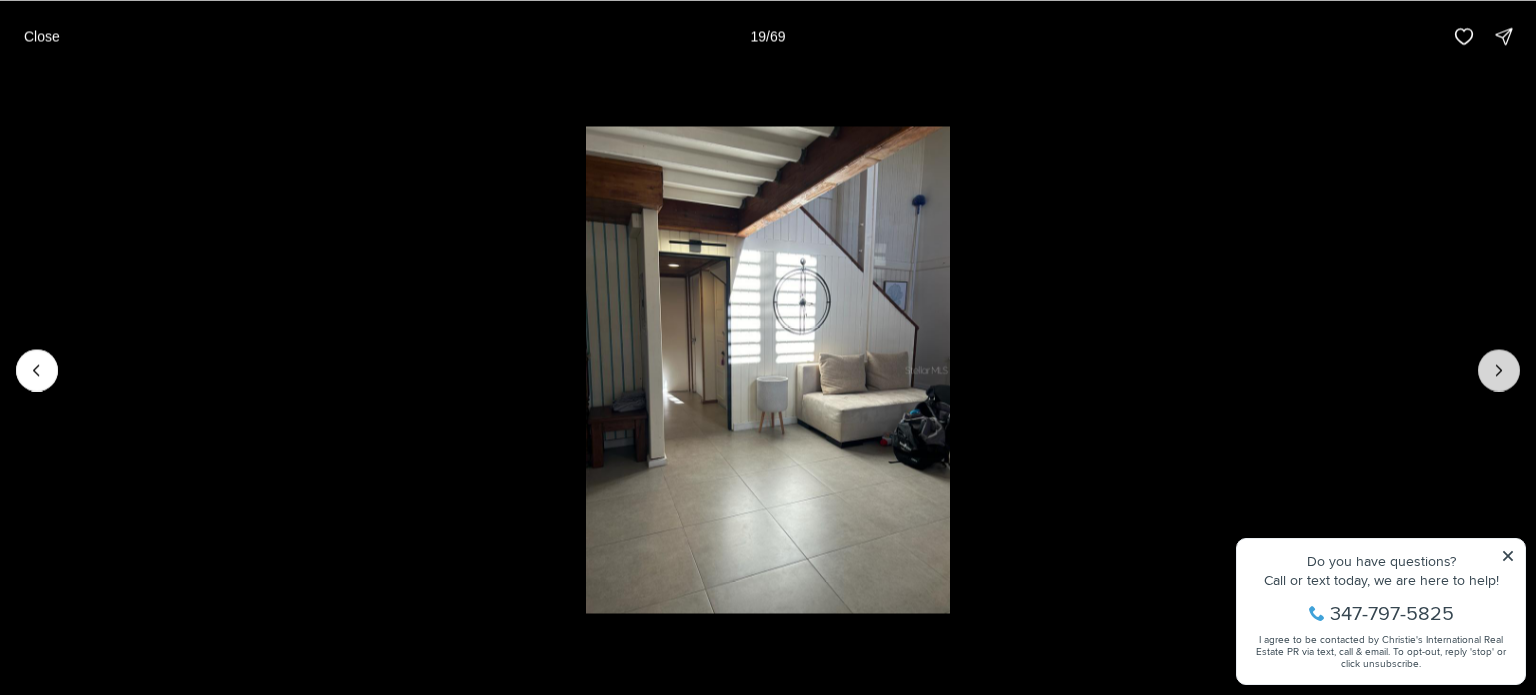 click at bounding box center [1499, 370] 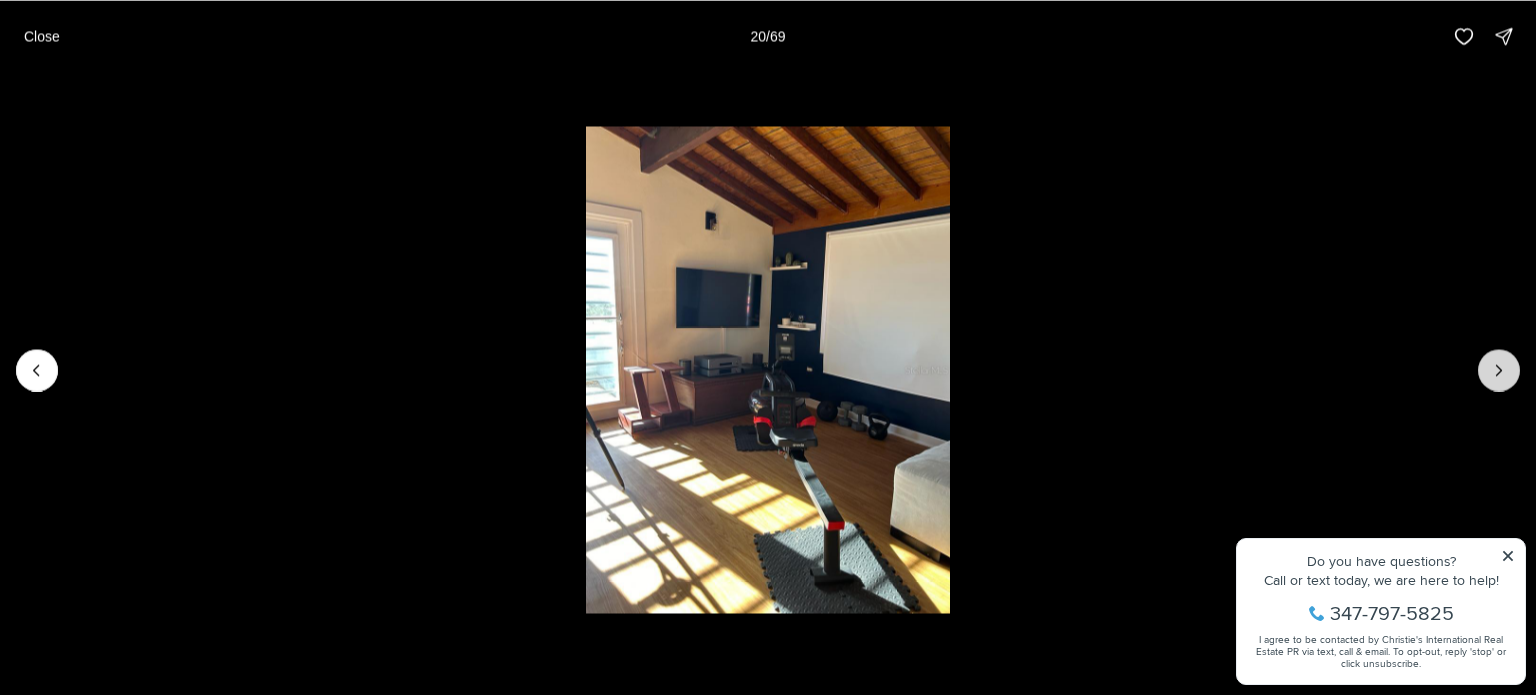 click at bounding box center (1499, 370) 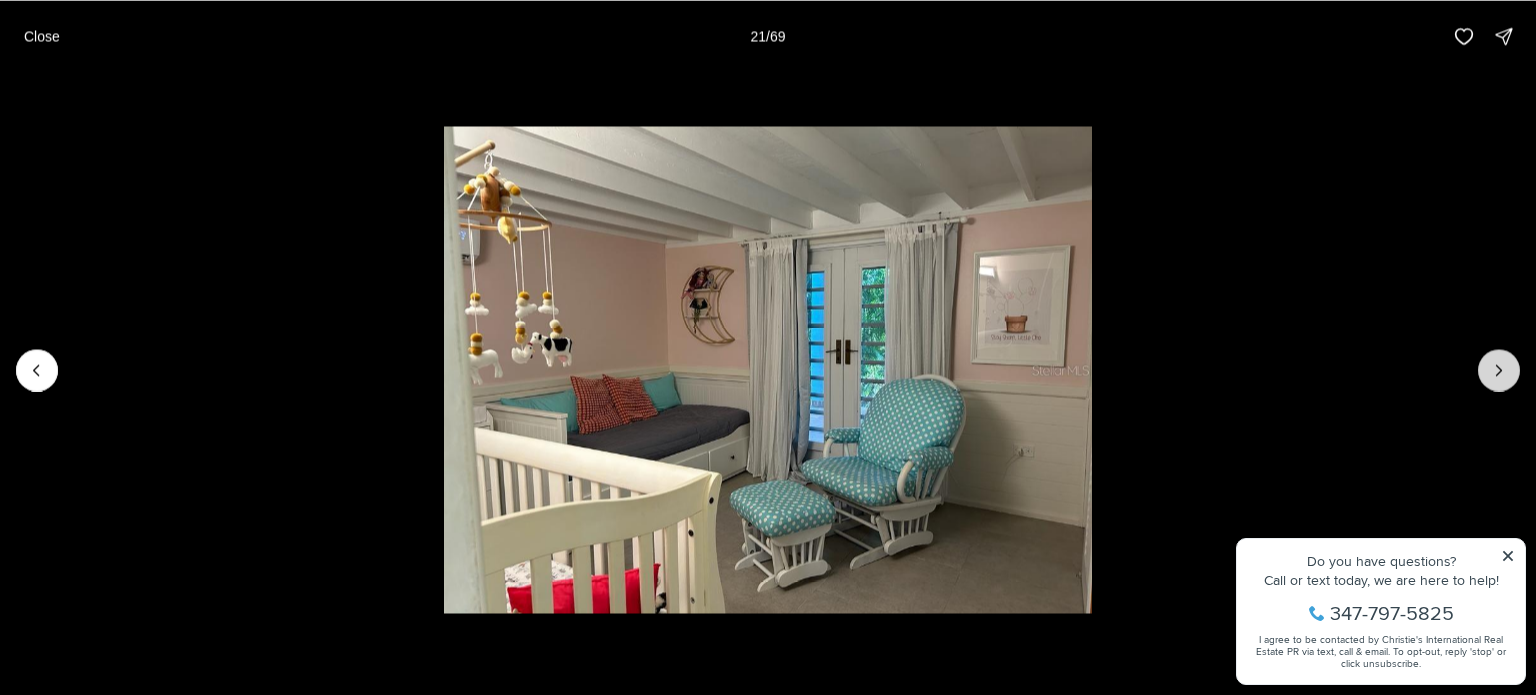 click at bounding box center [1499, 370] 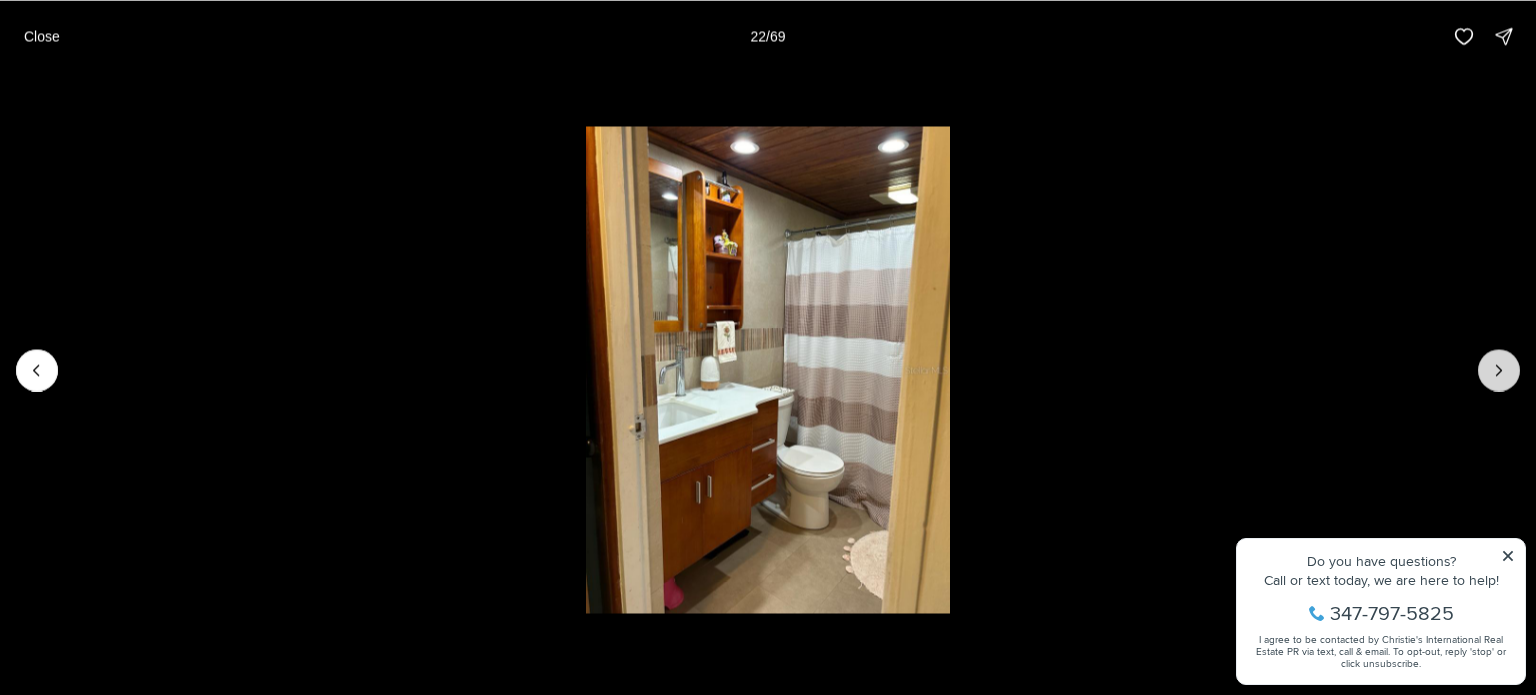 click at bounding box center [1499, 370] 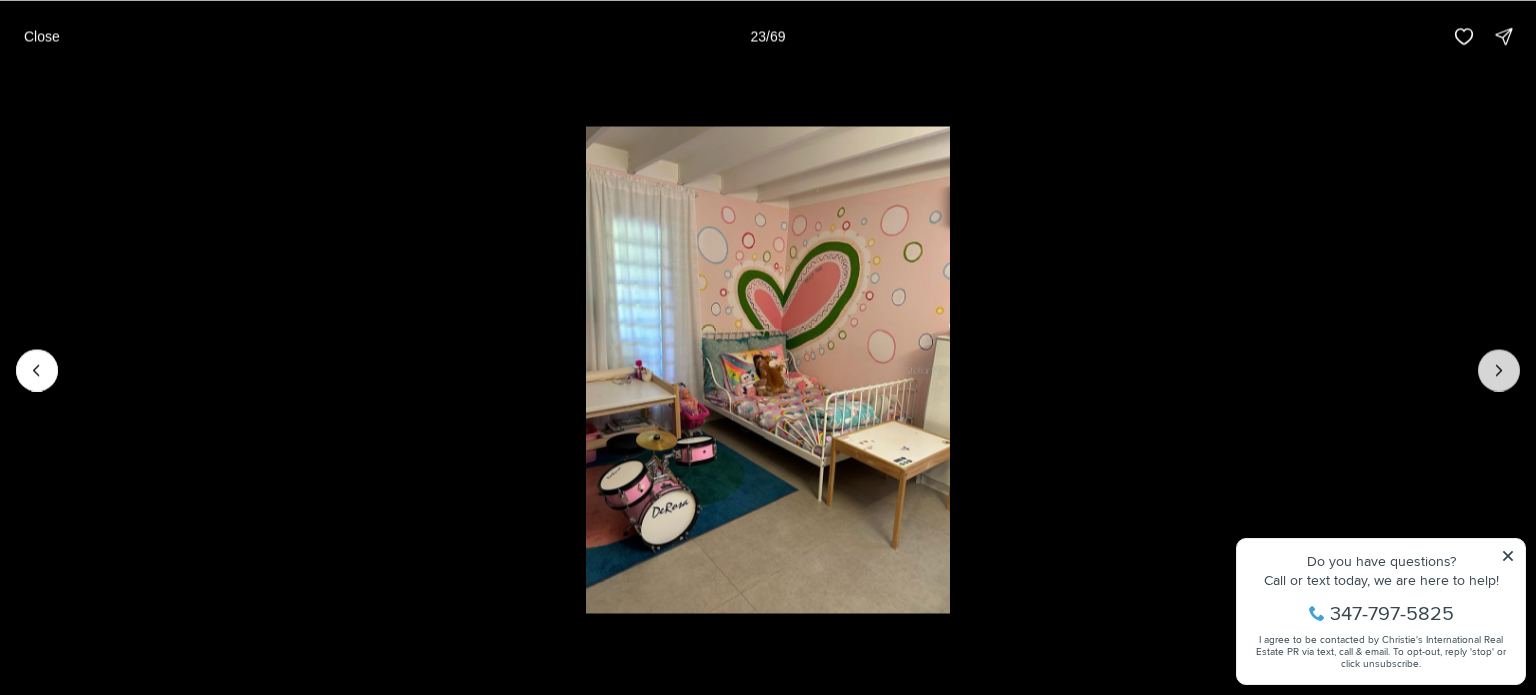 click at bounding box center [1499, 370] 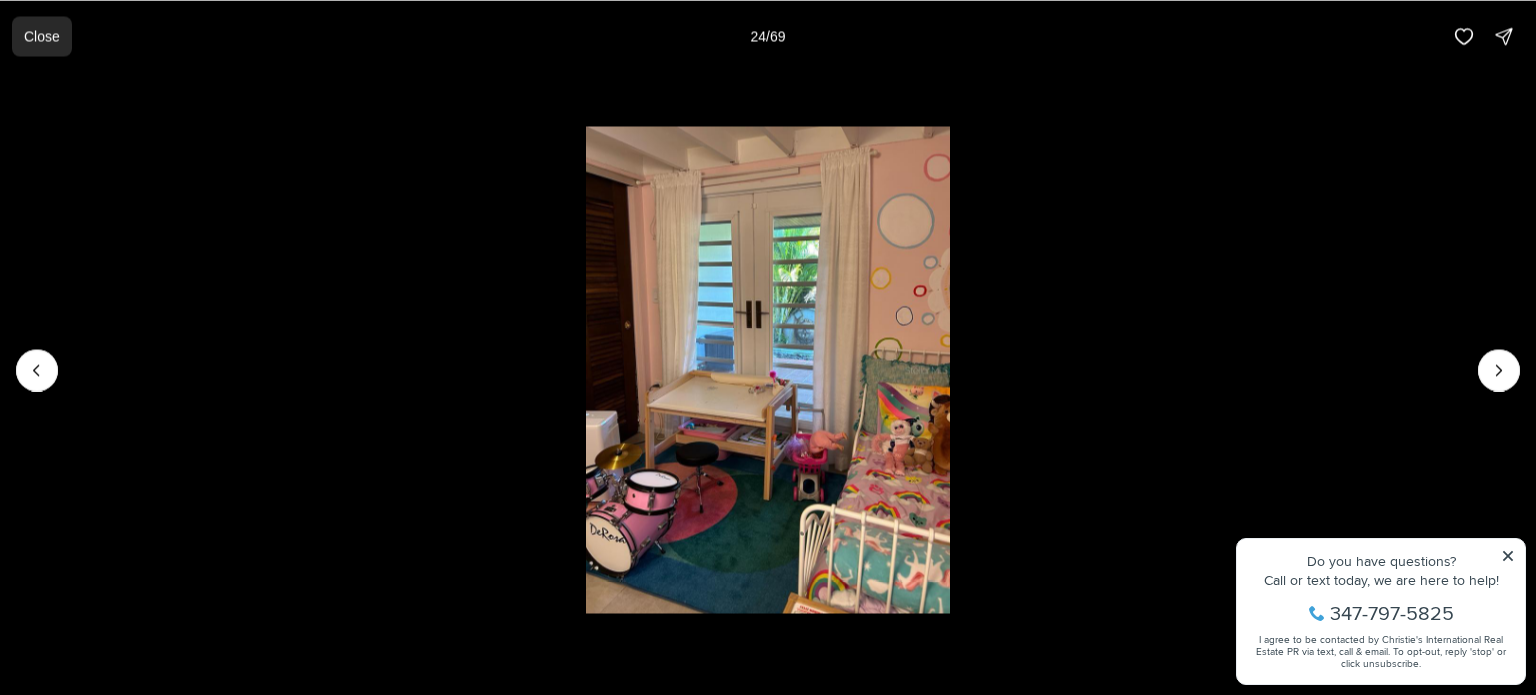 click on "Close" at bounding box center (42, 36) 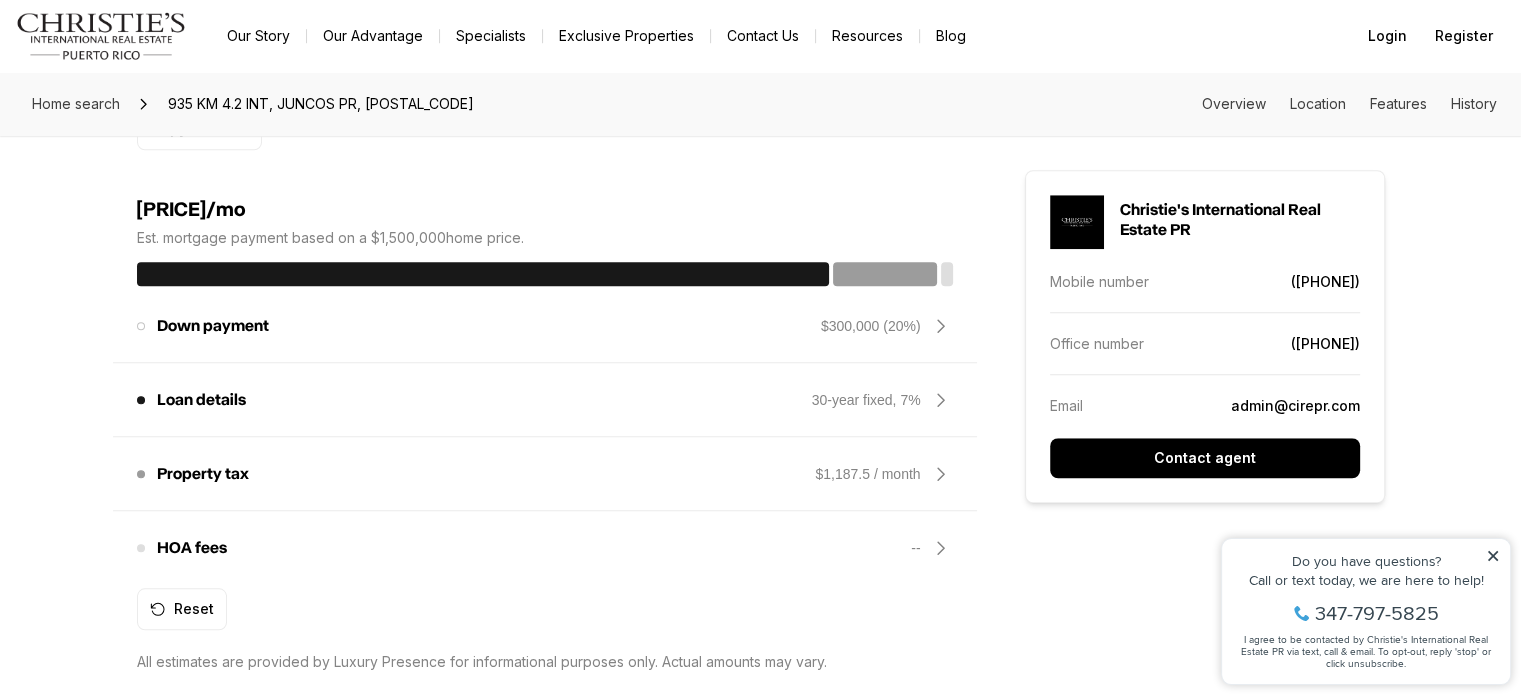 scroll, scrollTop: 1900, scrollLeft: 0, axis: vertical 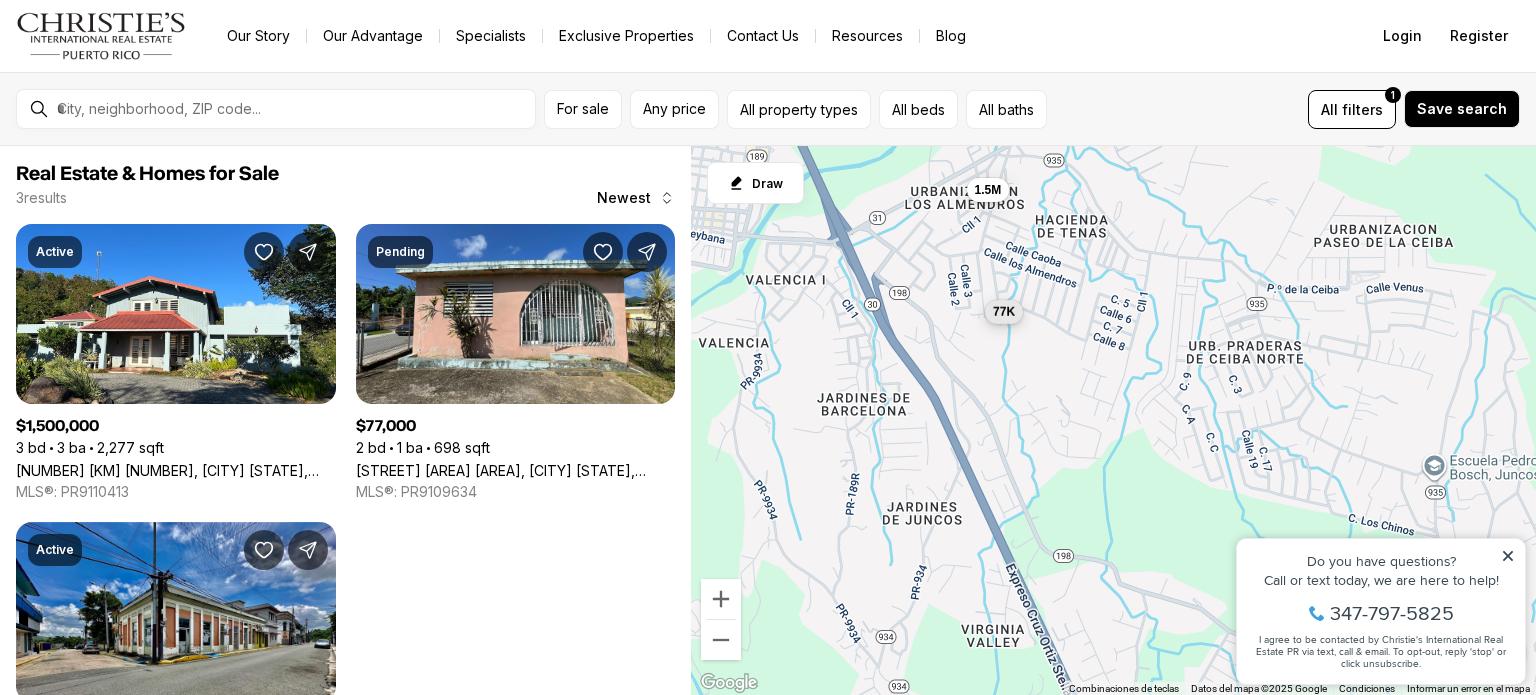 click on "77K" at bounding box center [1004, 312] 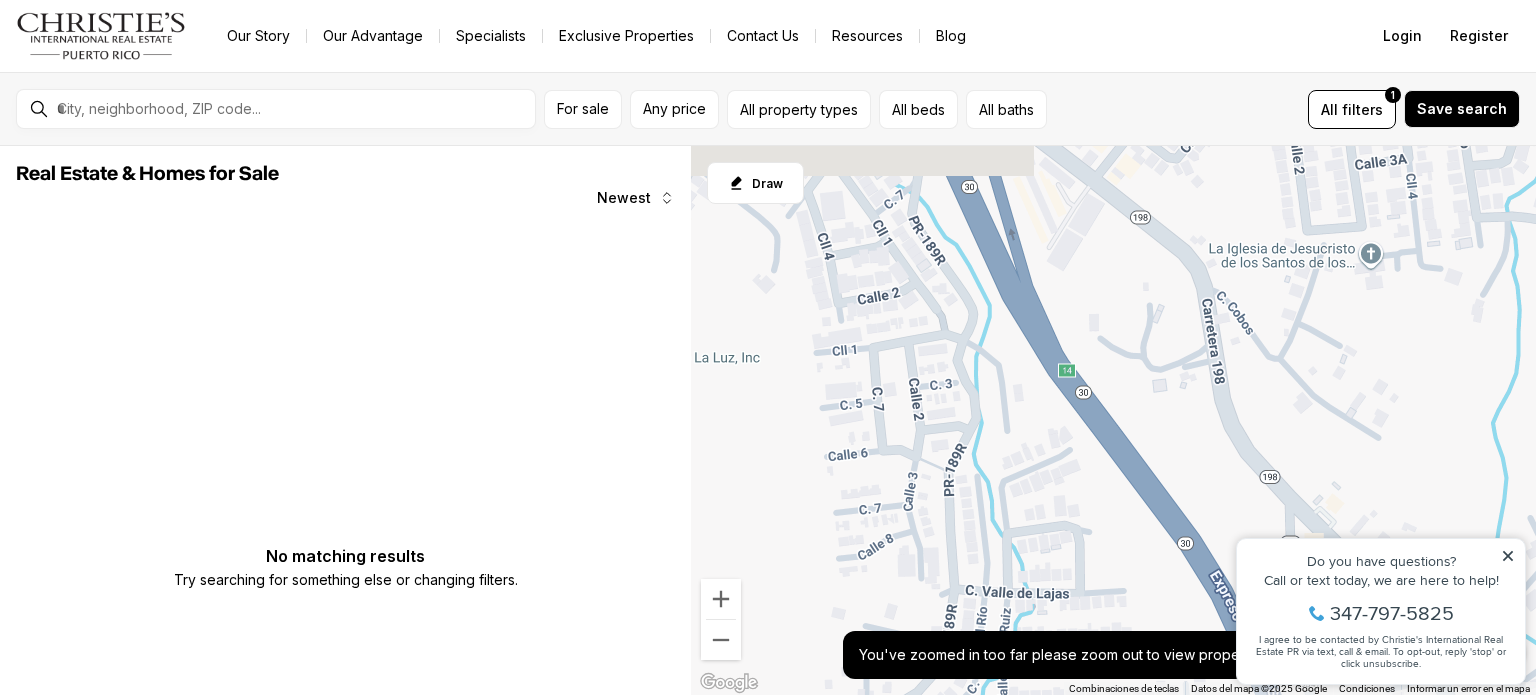 drag, startPoint x: 972, startPoint y: 382, endPoint x: 868, endPoint y: 566, distance: 211.35751 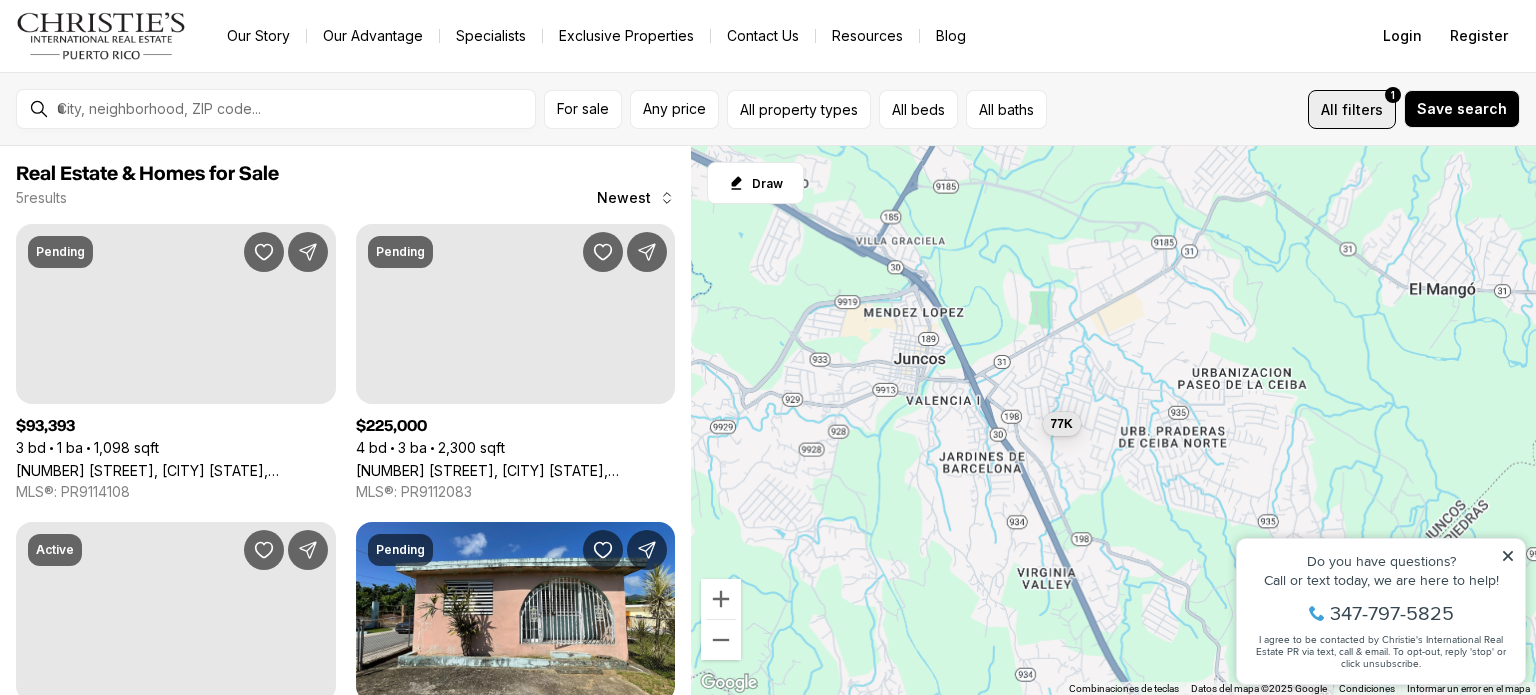 click on "All filters 1" at bounding box center (1352, 109) 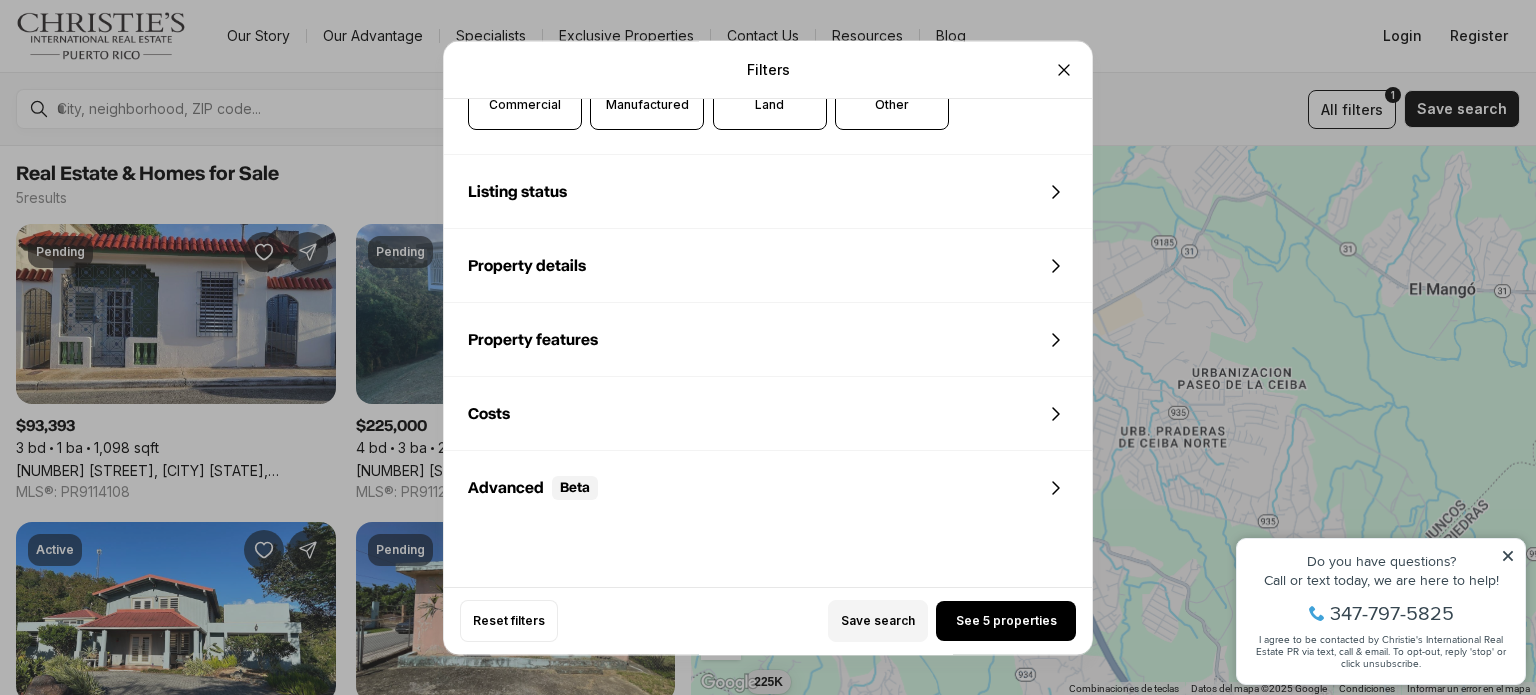 scroll, scrollTop: 800, scrollLeft: 0, axis: vertical 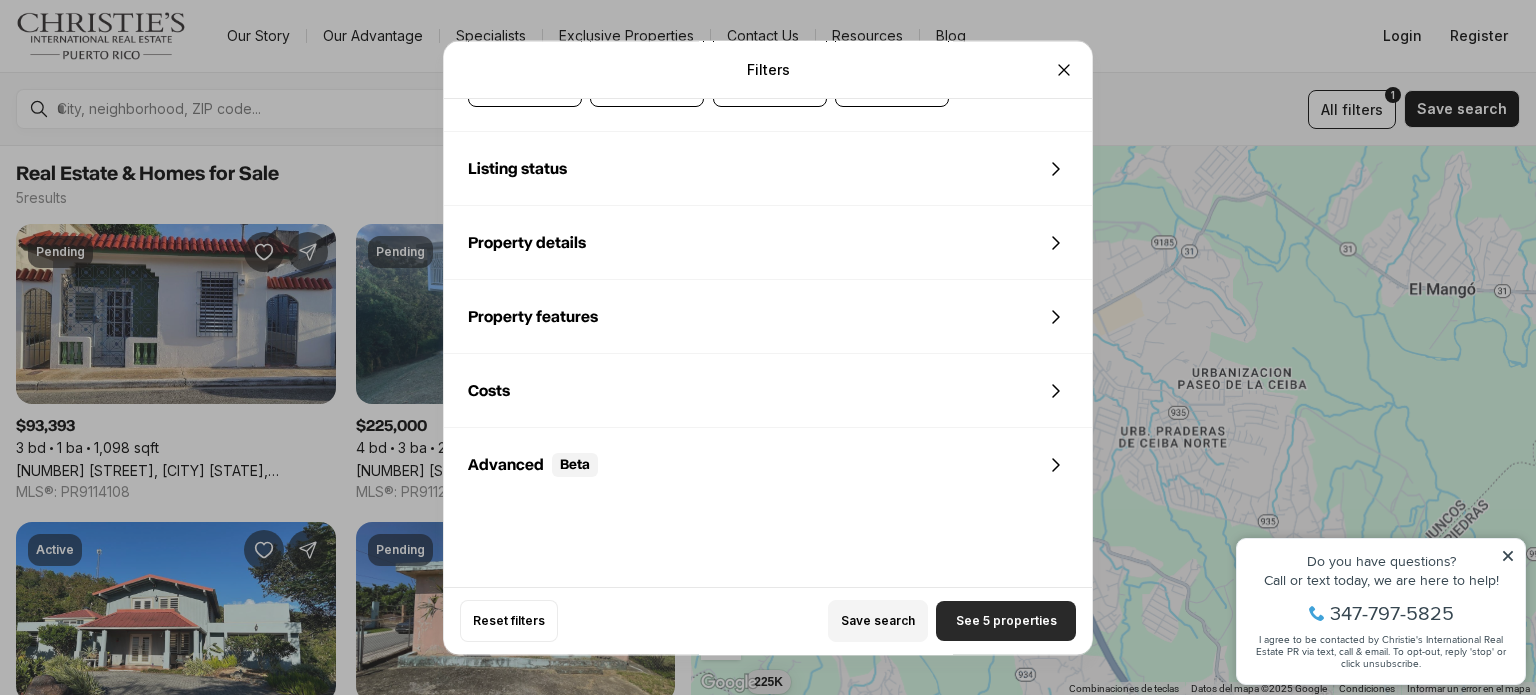 click on "See 5 properties" at bounding box center (1006, 621) 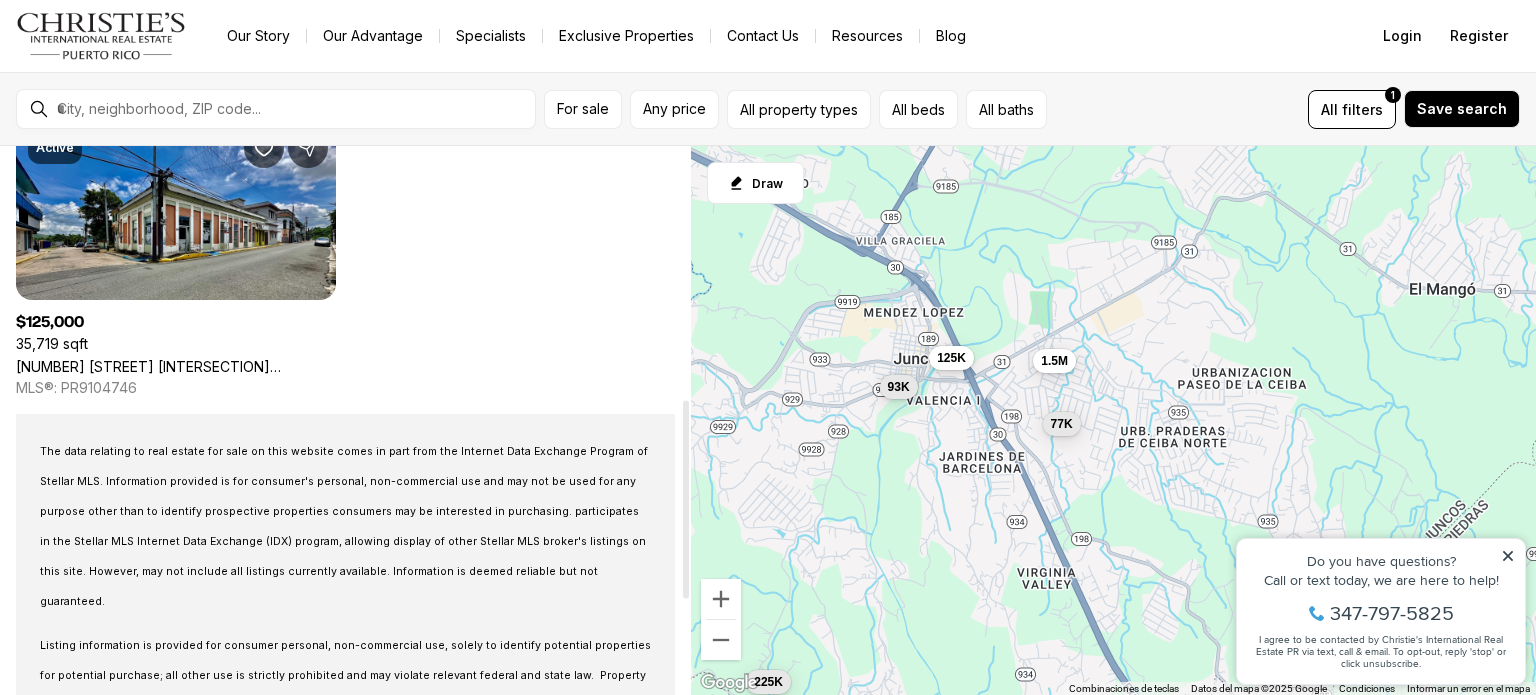 scroll, scrollTop: 0, scrollLeft: 0, axis: both 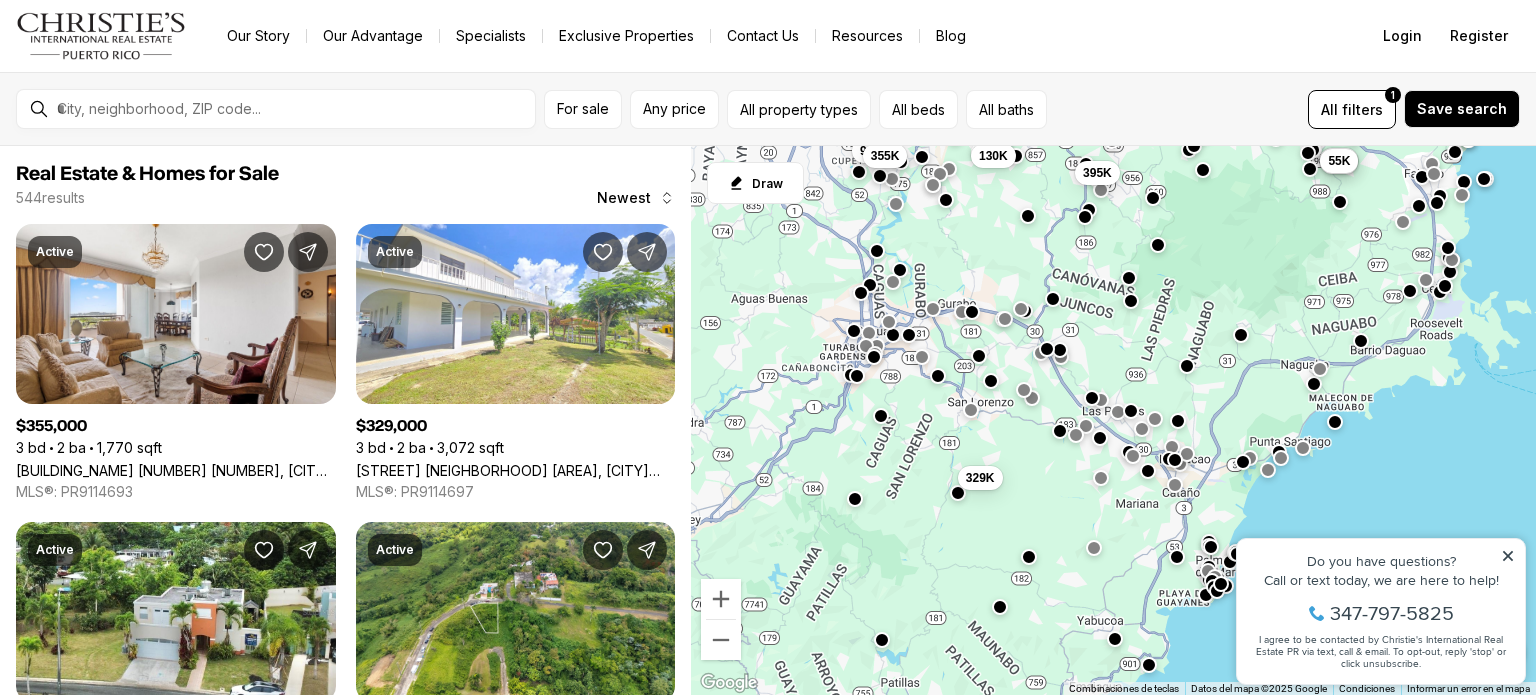 drag, startPoint x: 830, startPoint y: 548, endPoint x: 983, endPoint y: 513, distance: 156.95222 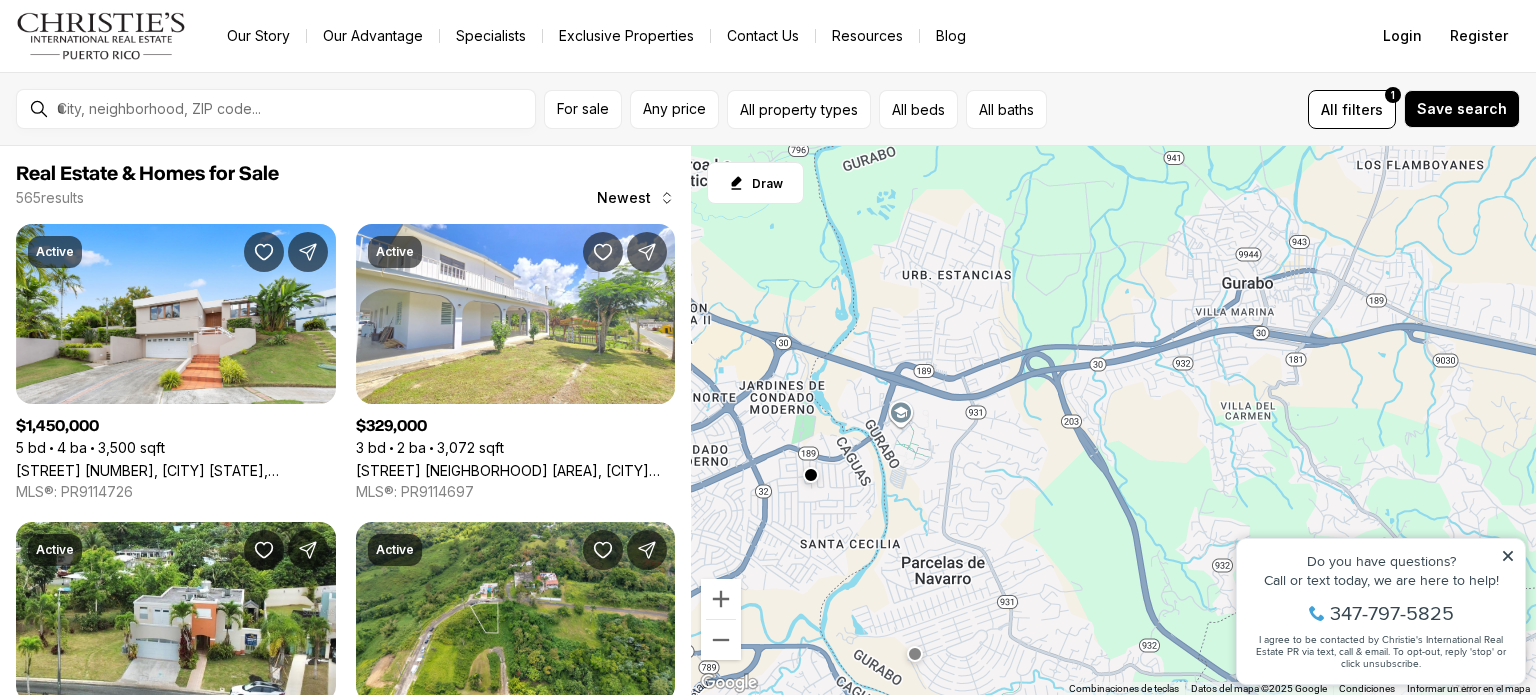 drag, startPoint x: 992, startPoint y: 266, endPoint x: 974, endPoint y: 462, distance: 196.8248 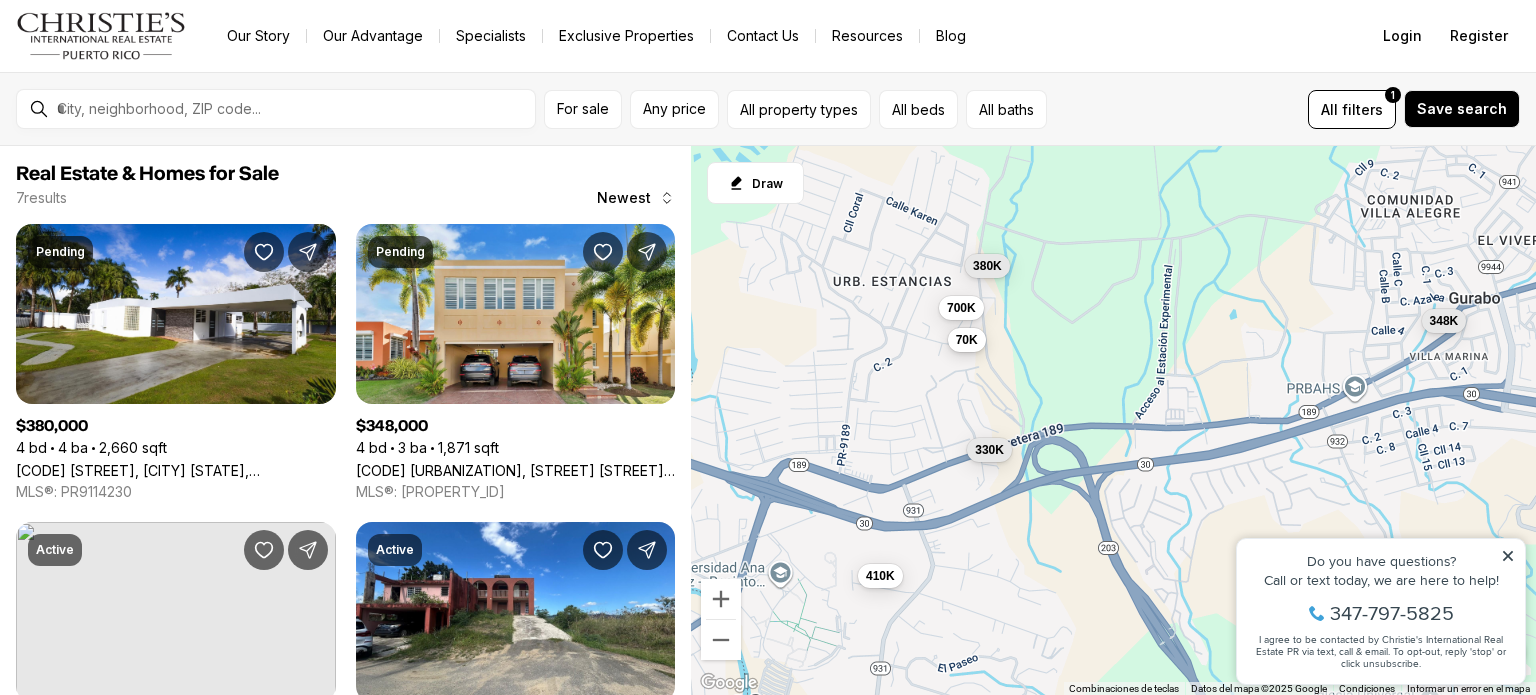 click on "70K" at bounding box center [966, 340] 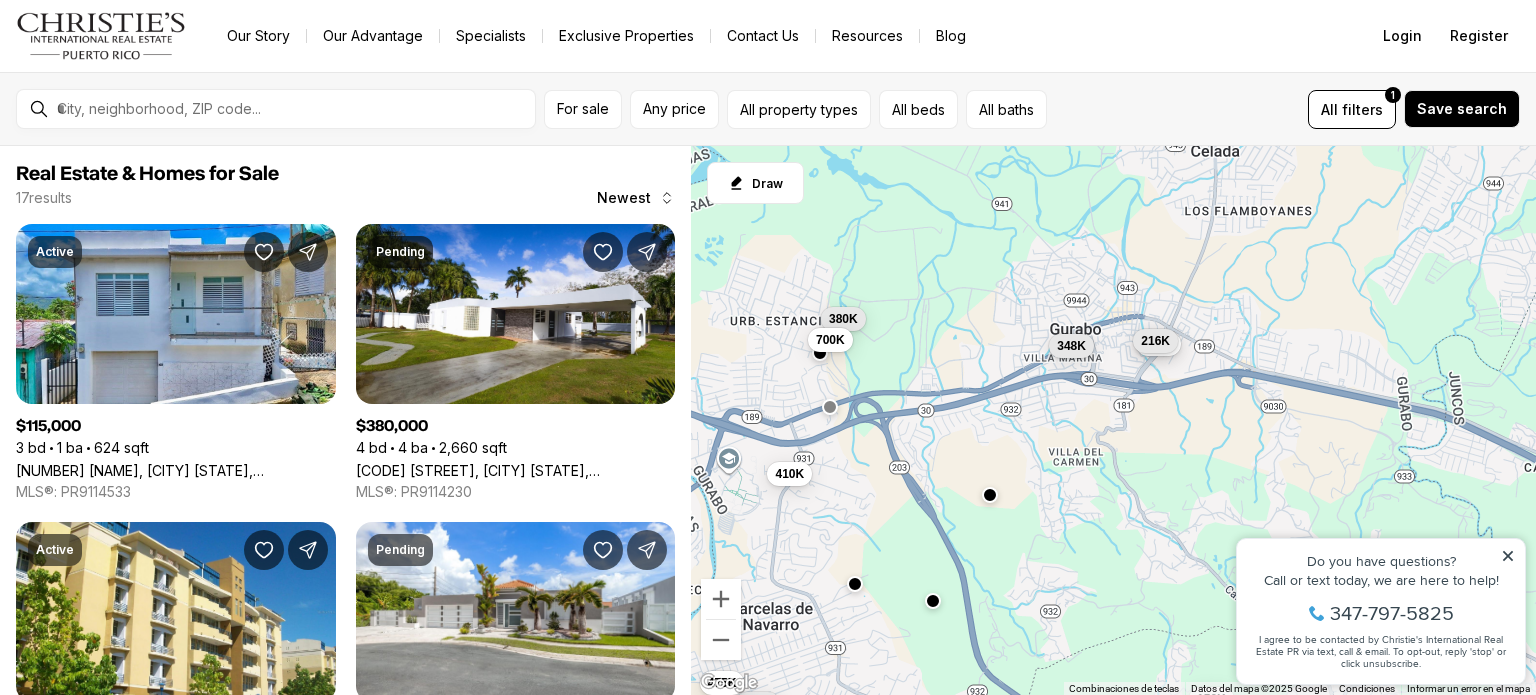 drag, startPoint x: 1212, startPoint y: 443, endPoint x: 990, endPoint y: 465, distance: 223.08743 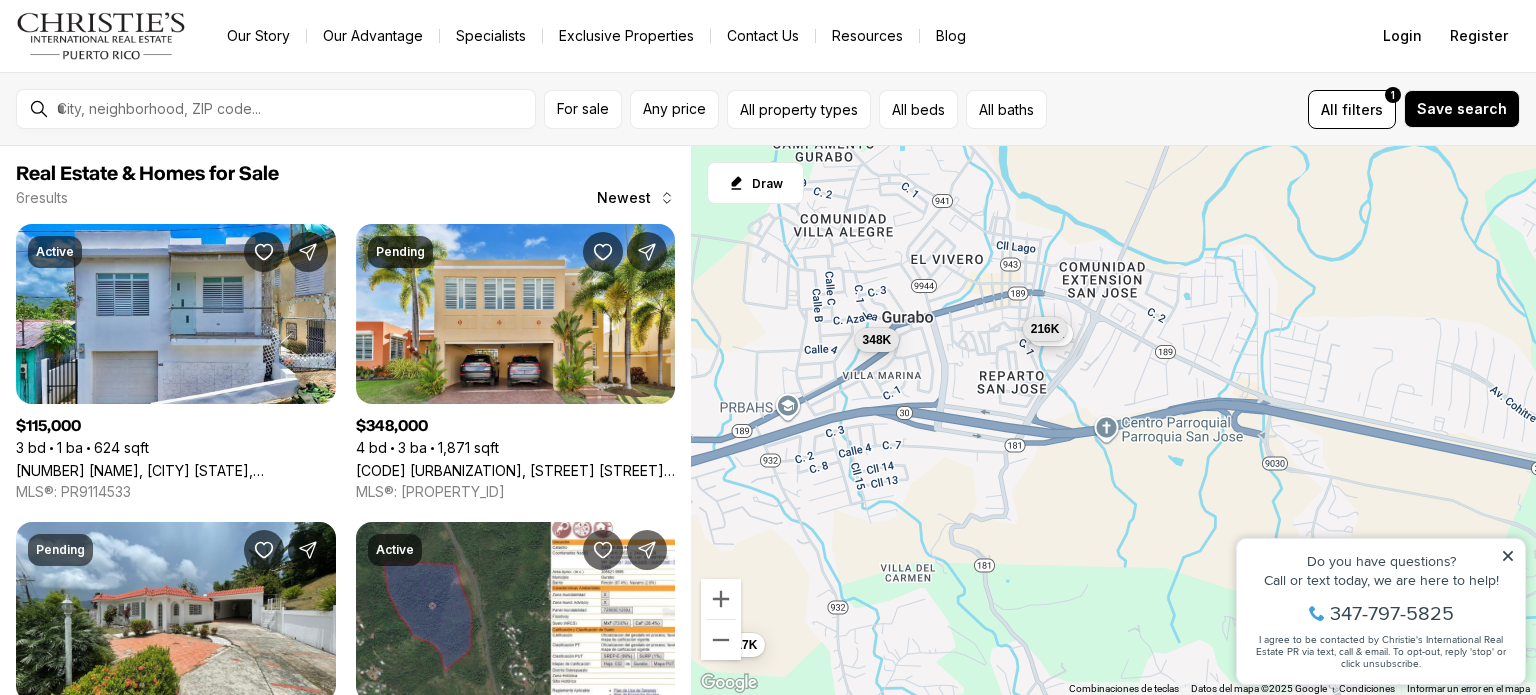 drag, startPoint x: 1128, startPoint y: 447, endPoint x: 857, endPoint y: 615, distance: 318.8495 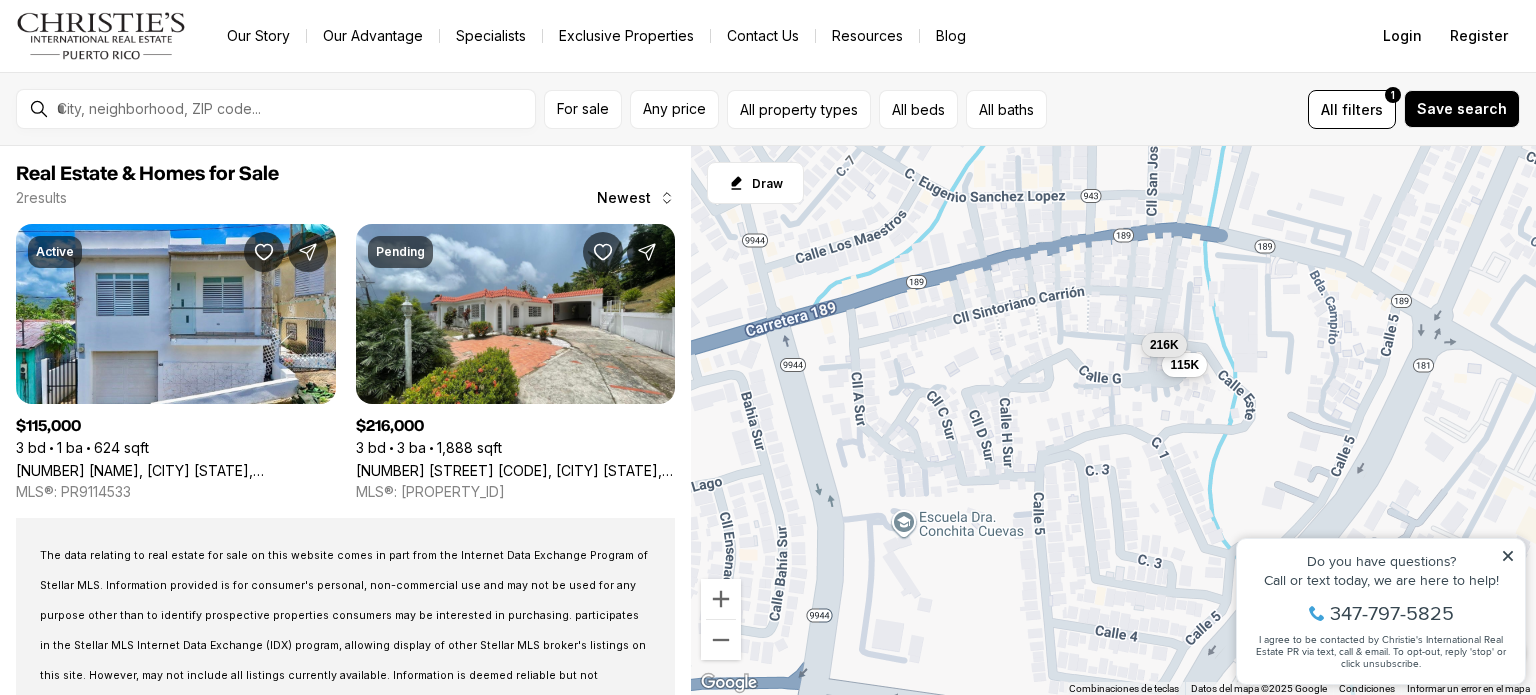 drag, startPoint x: 980, startPoint y: 360, endPoint x: 1015, endPoint y: 521, distance: 164.76044 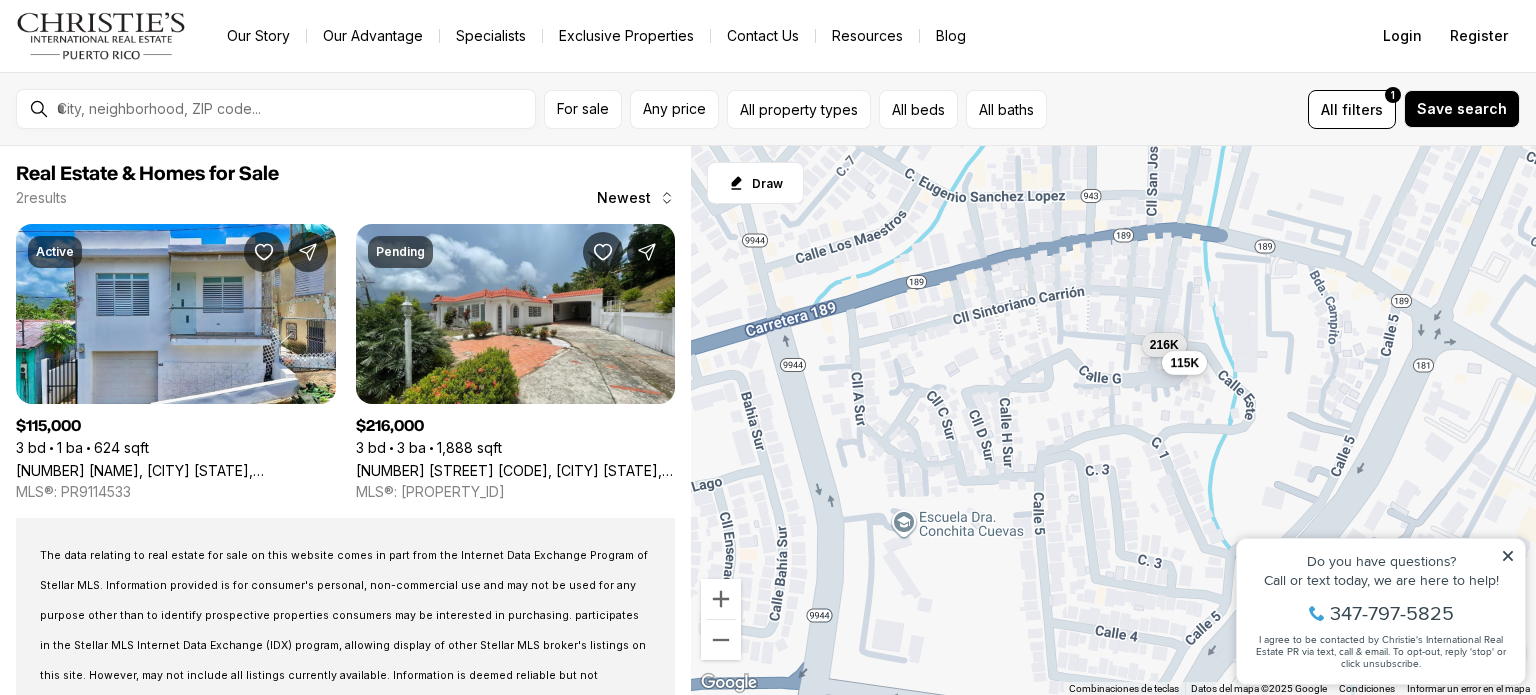 click on "115K" at bounding box center [1184, 363] 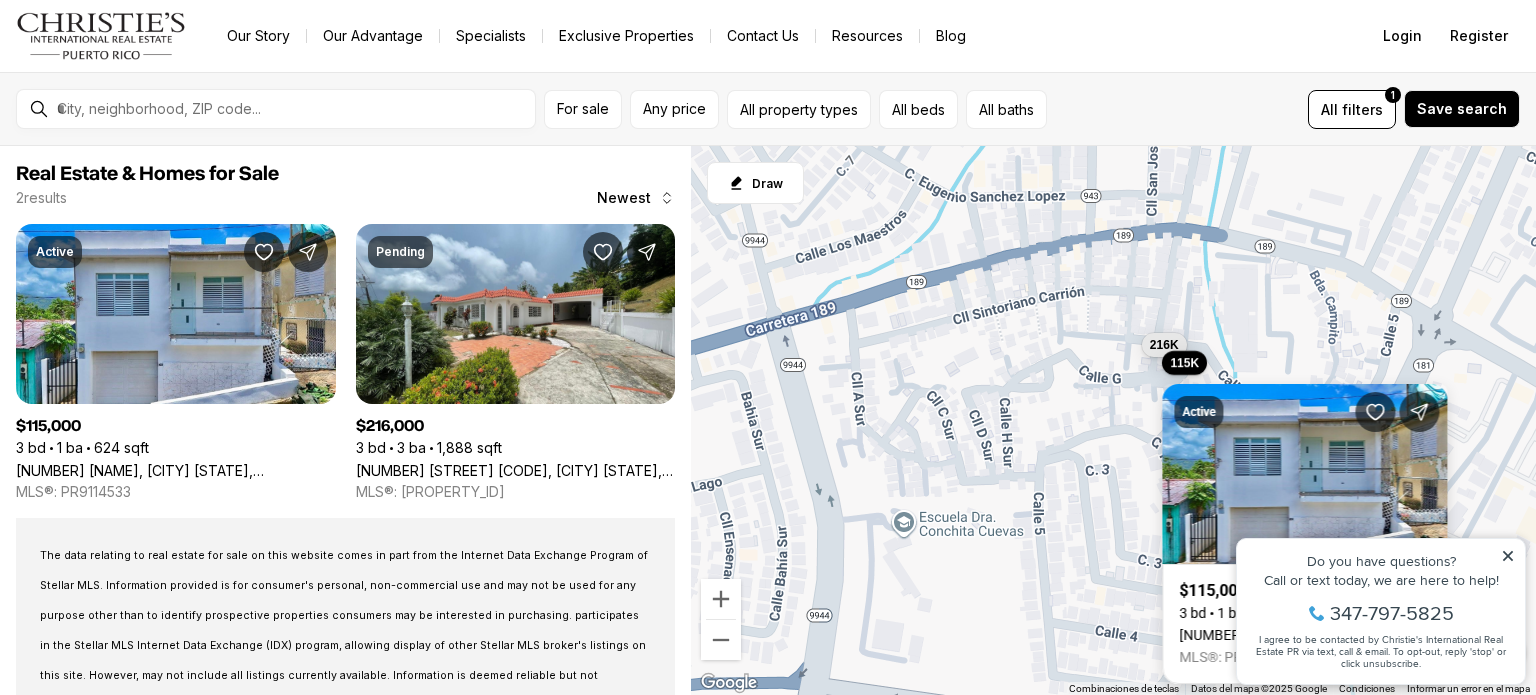click on "102 JUAN R. QUIÑONES, GURABO PR, 00778" at bounding box center (1304, 635) 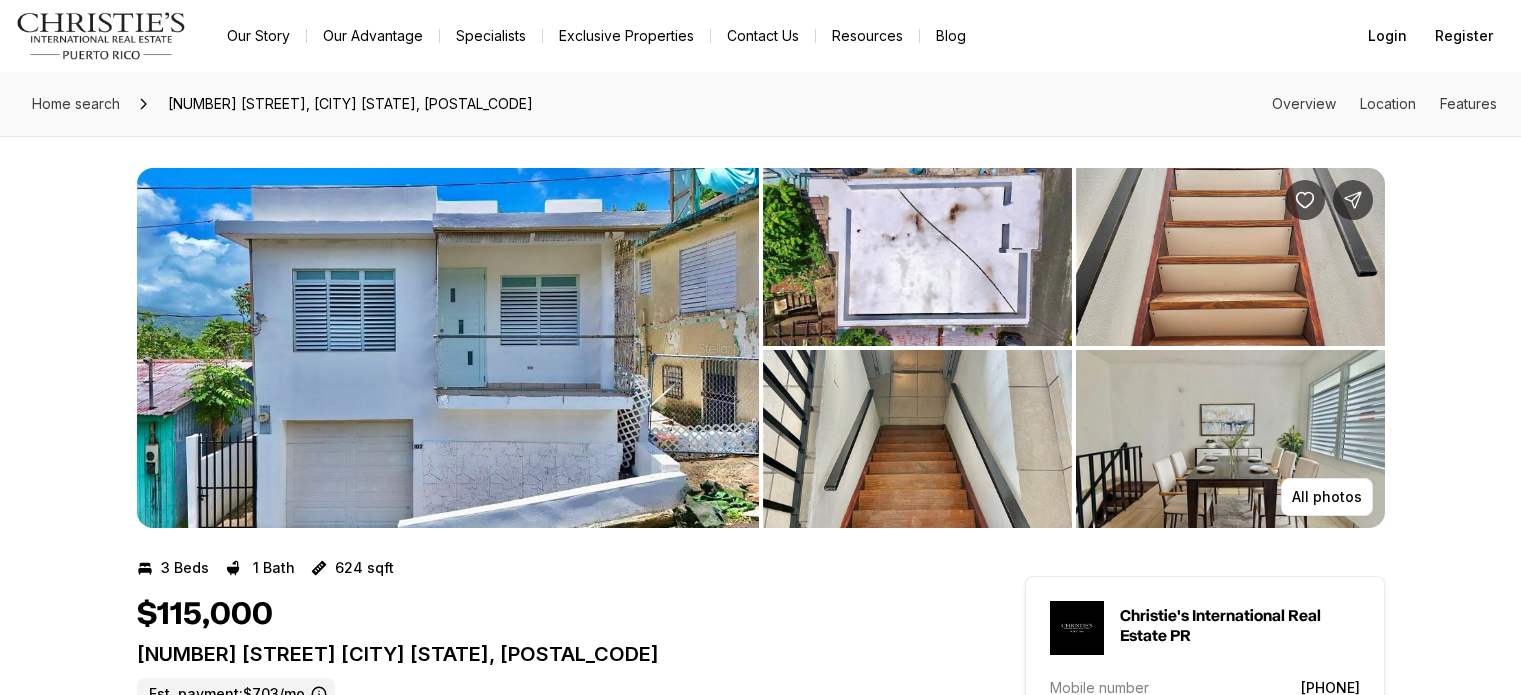 scroll, scrollTop: 0, scrollLeft: 0, axis: both 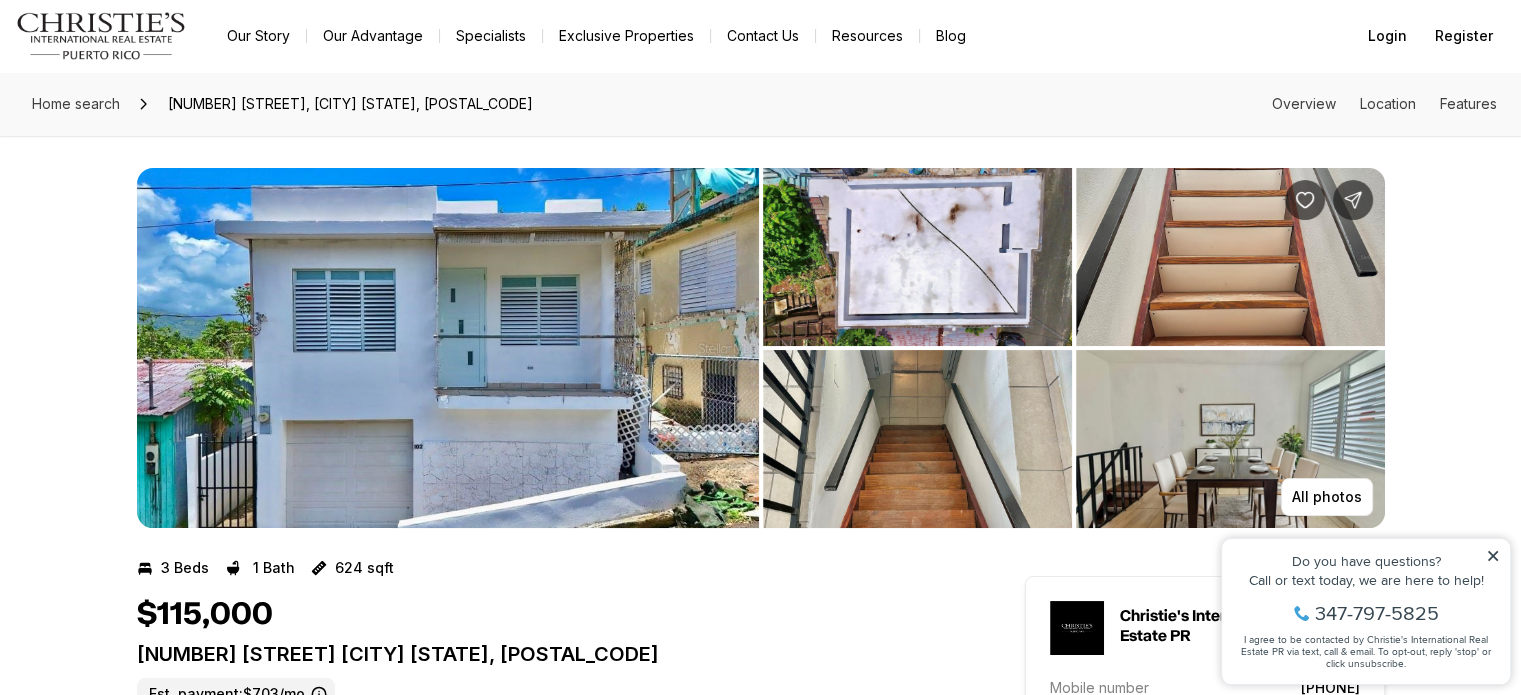 click at bounding box center [917, 257] 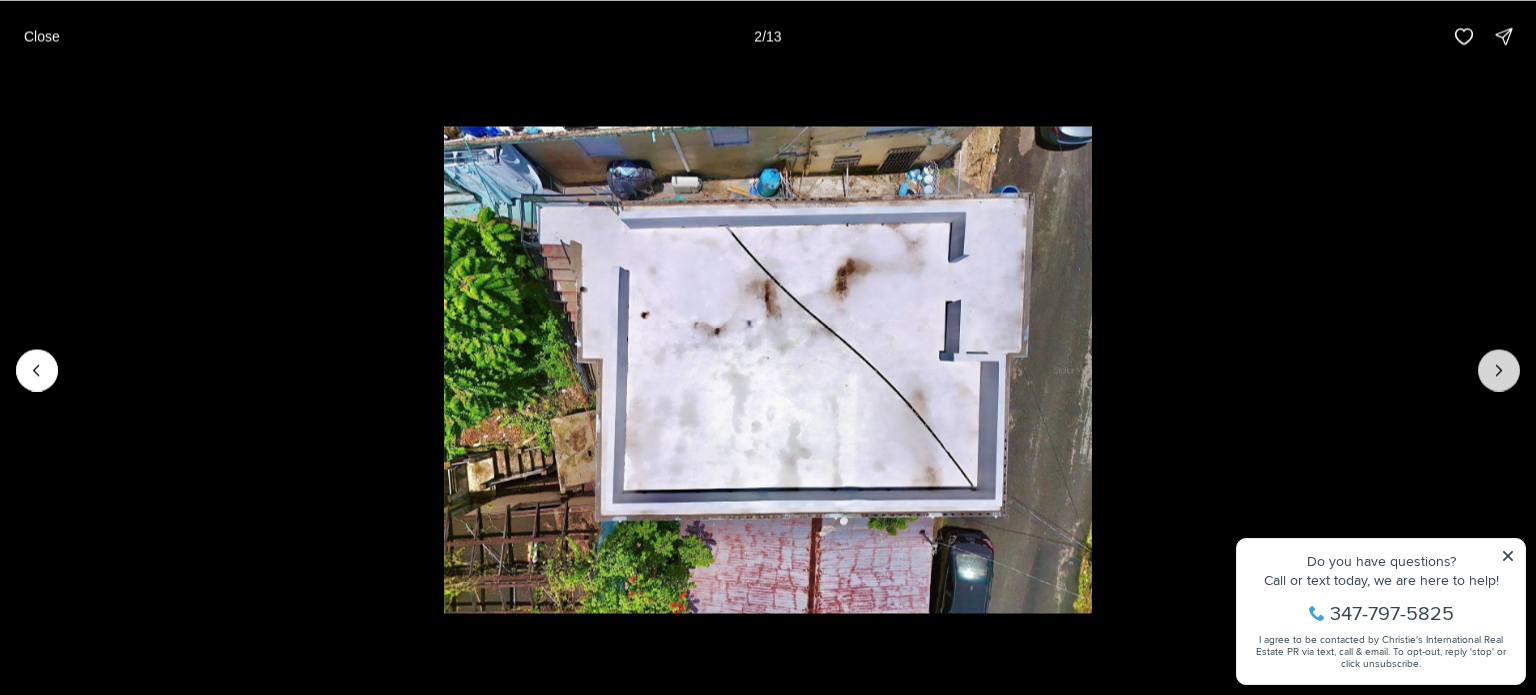 click at bounding box center [1499, 370] 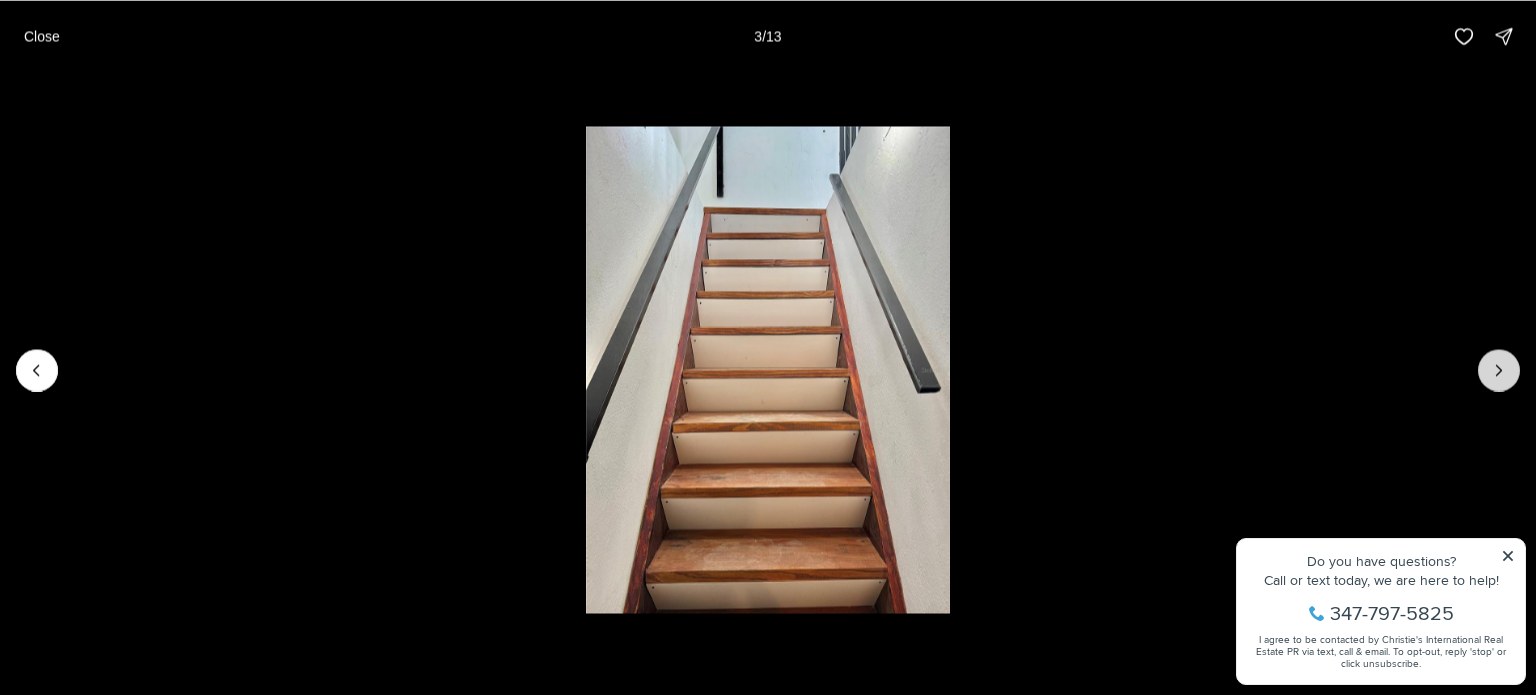 click at bounding box center [1499, 370] 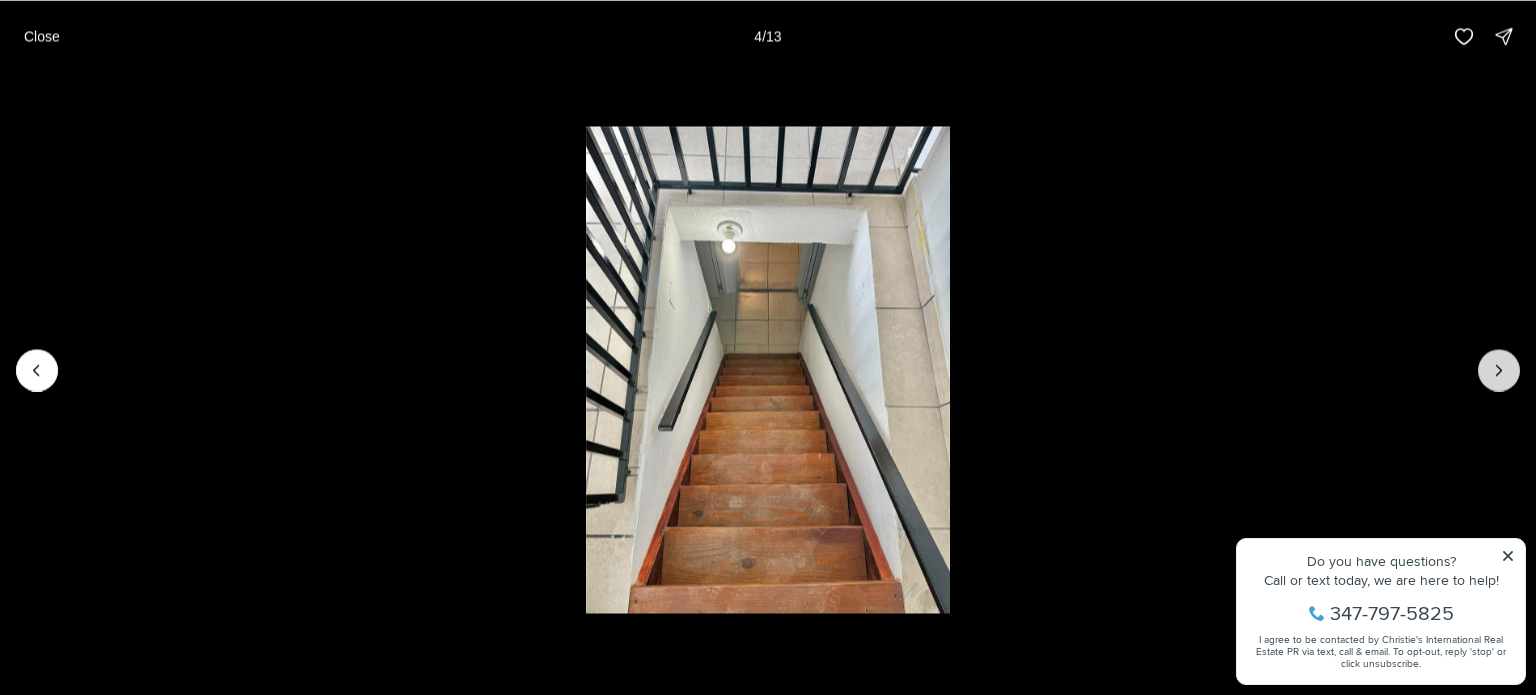 click at bounding box center [1499, 370] 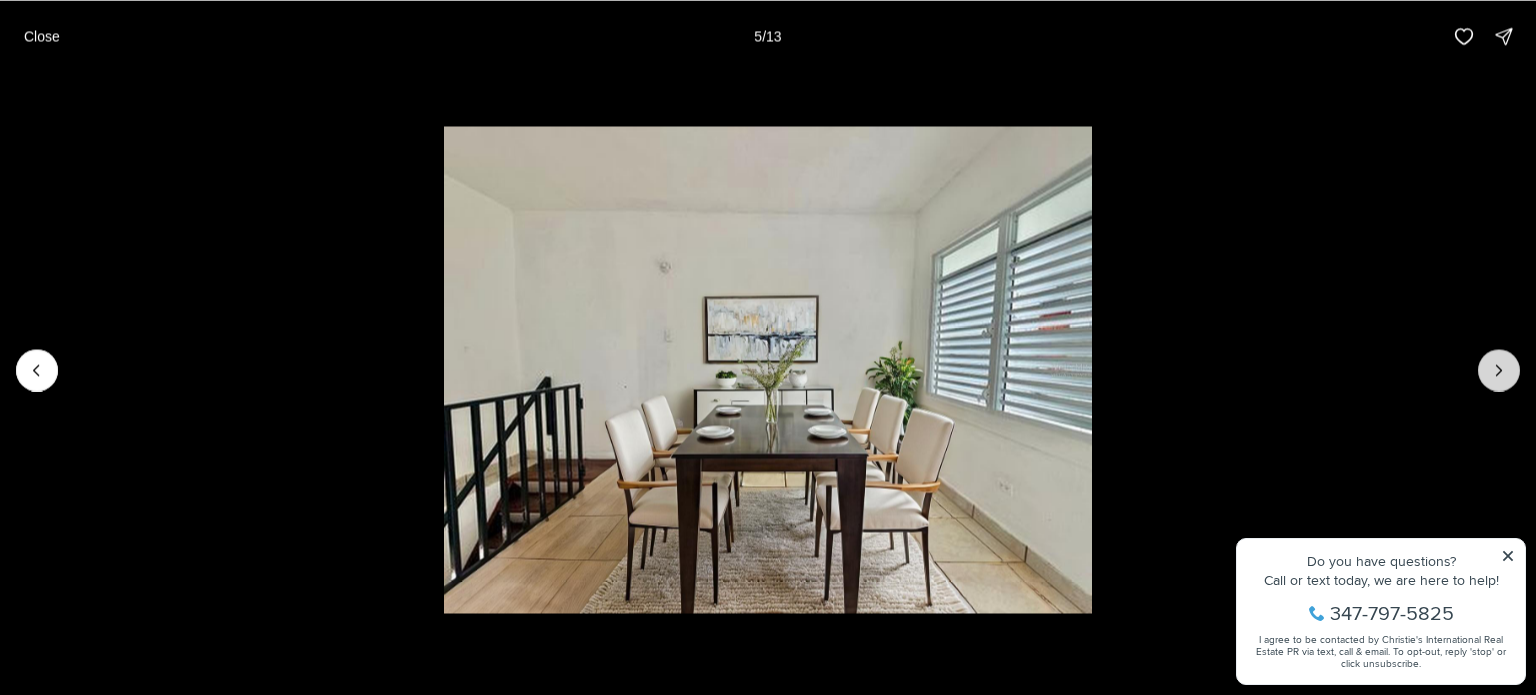 click at bounding box center (1499, 370) 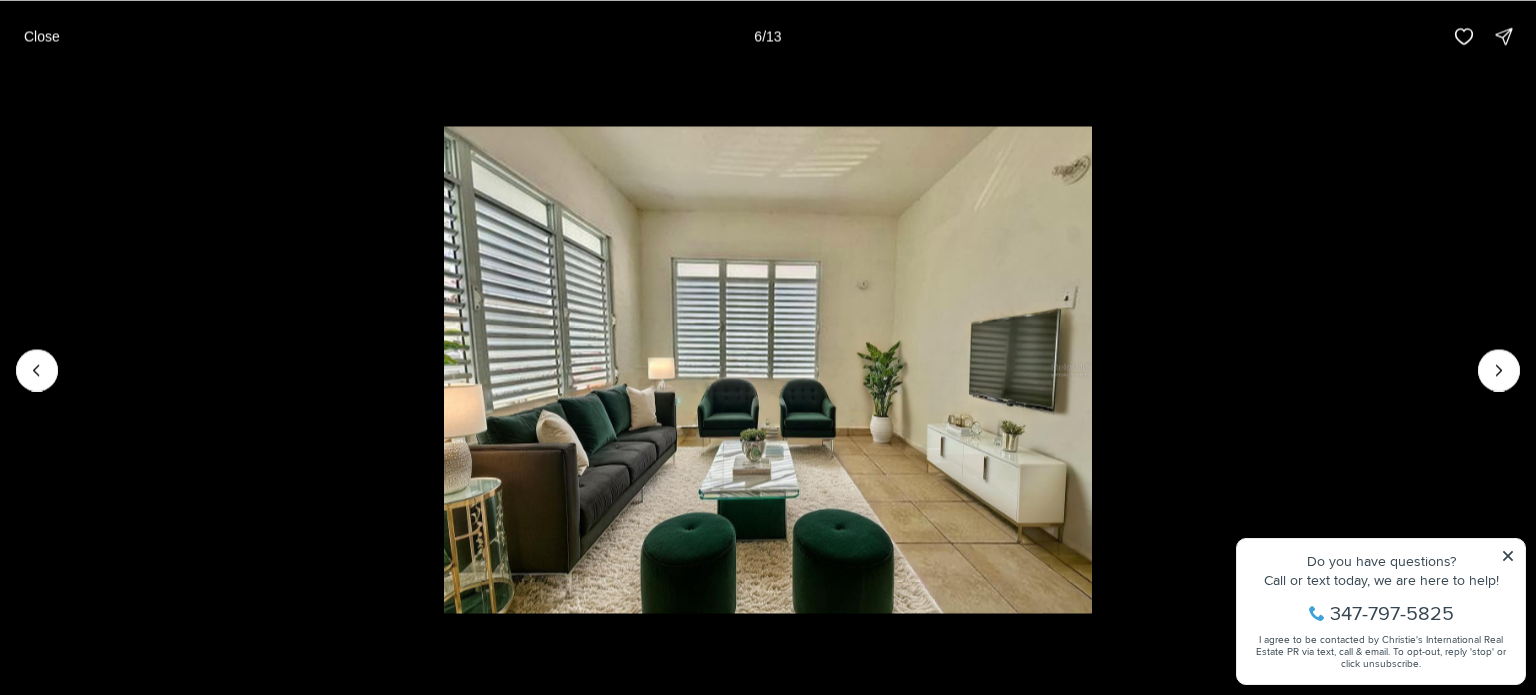 click on "Close 6  /  13" at bounding box center (768, 36) 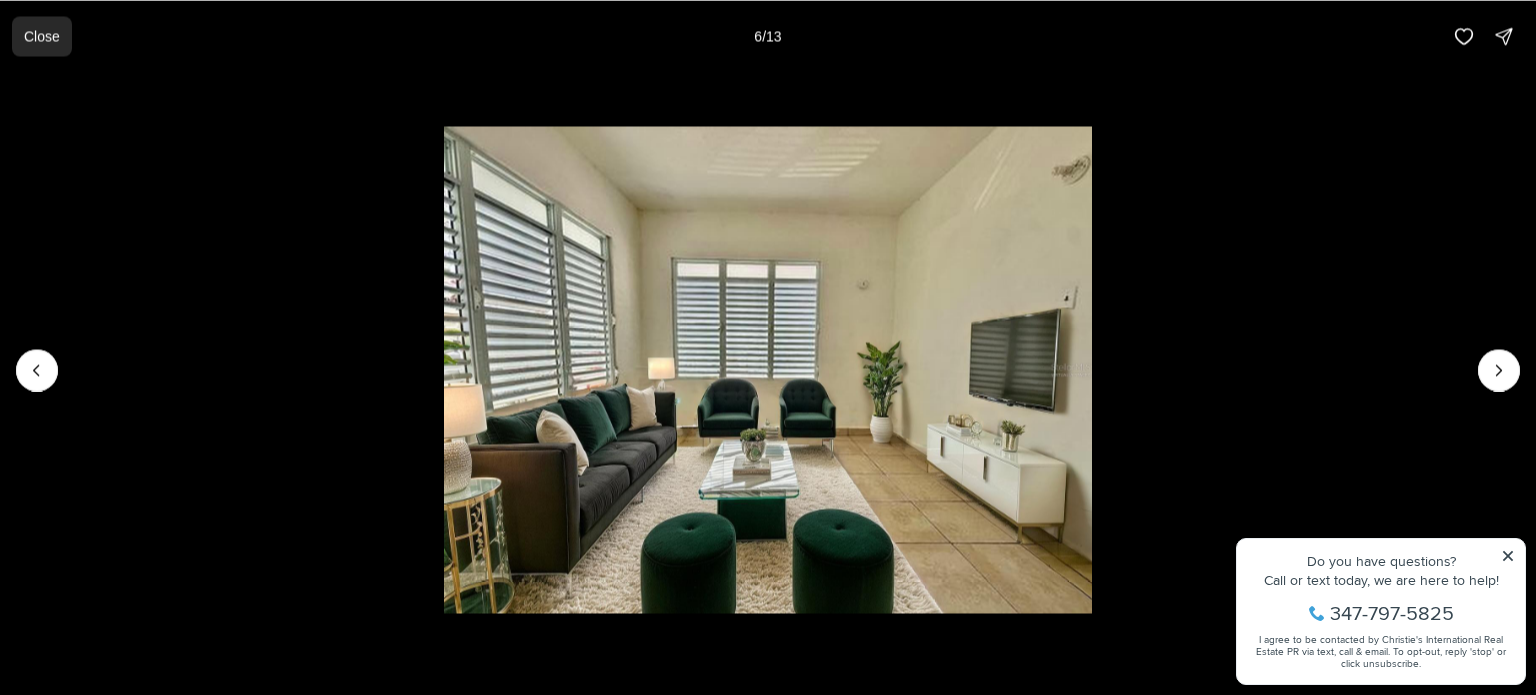 click on "Close" at bounding box center (42, 36) 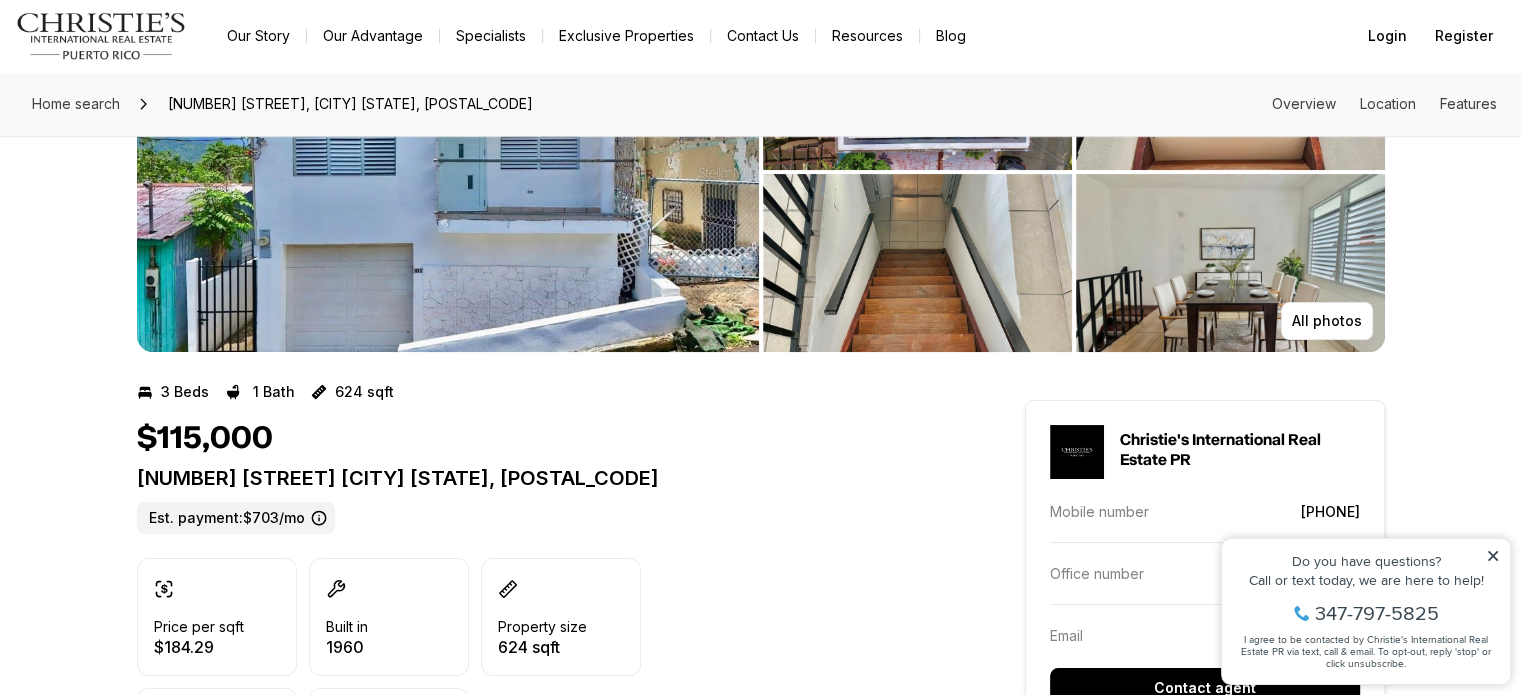 scroll, scrollTop: 0, scrollLeft: 0, axis: both 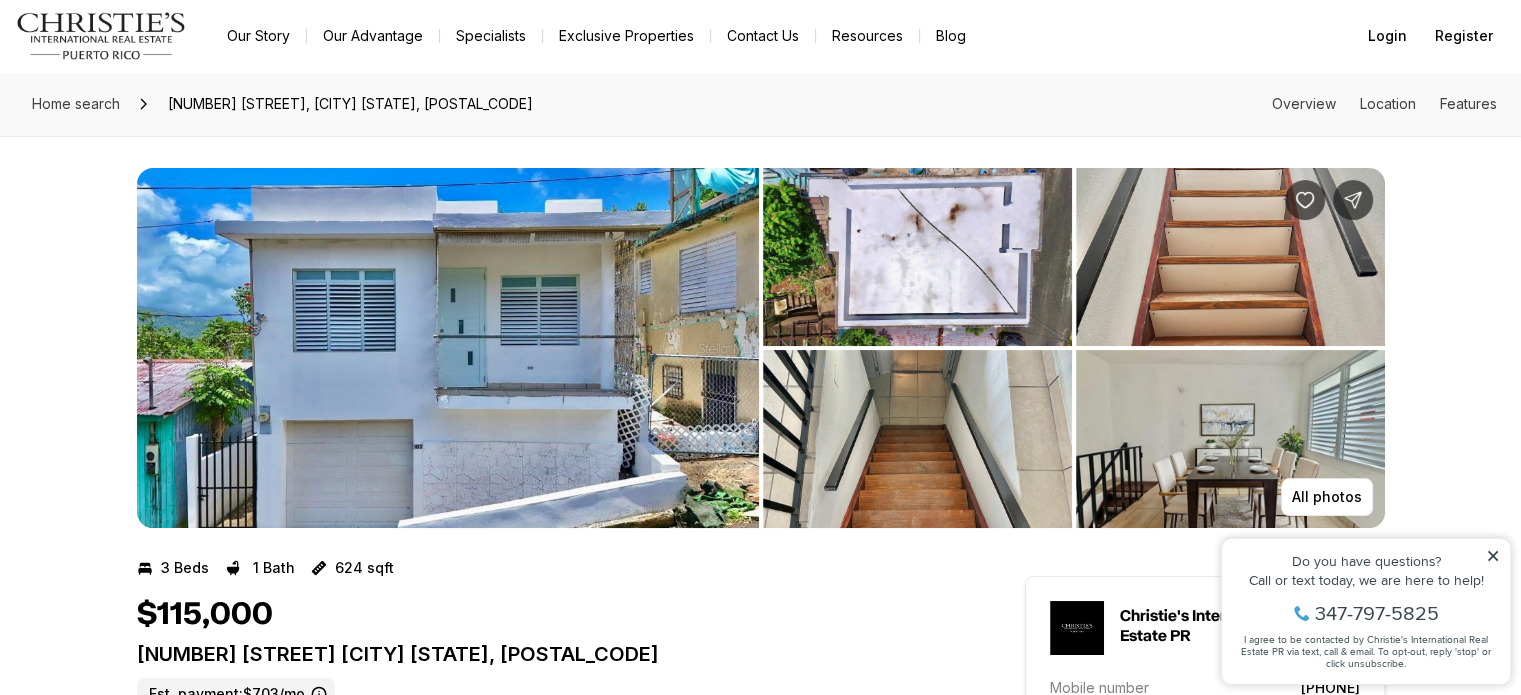 click at bounding box center [448, 348] 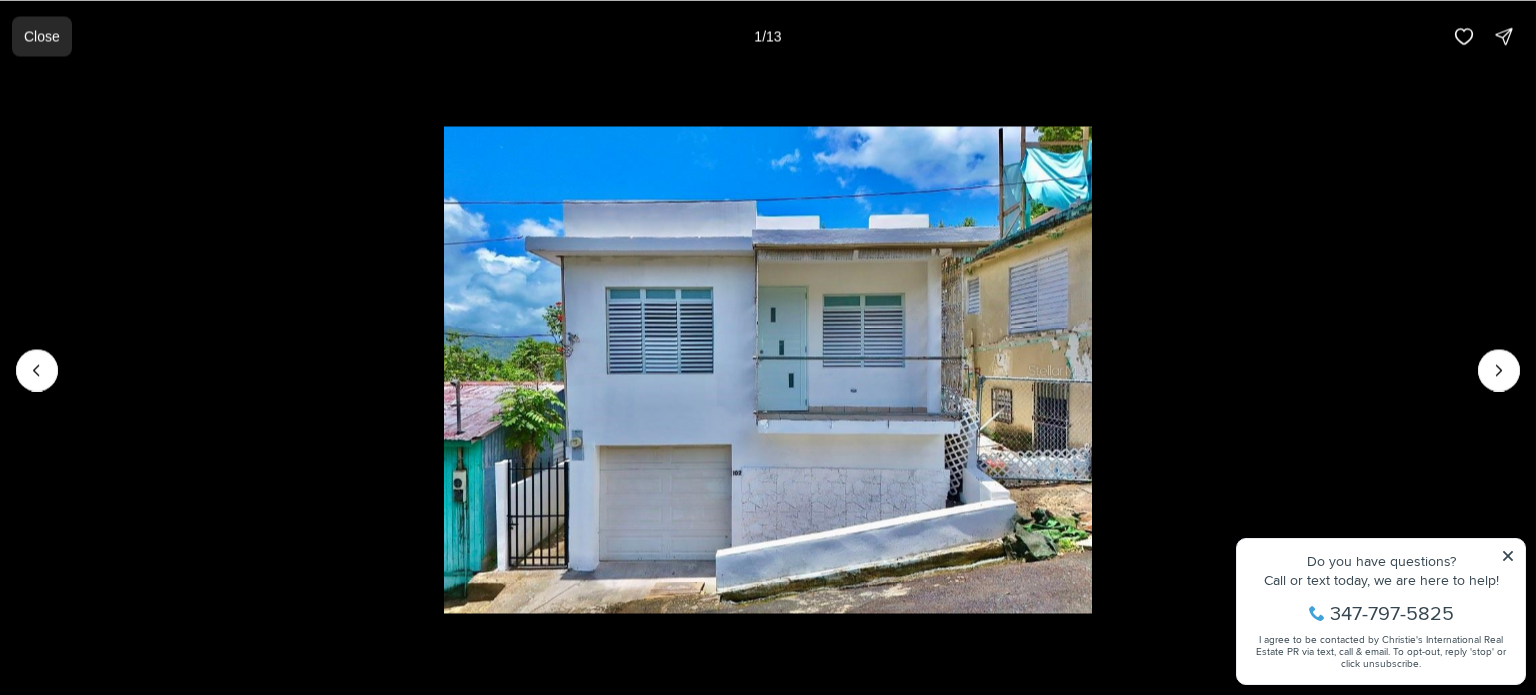 click on "Close" at bounding box center [42, 36] 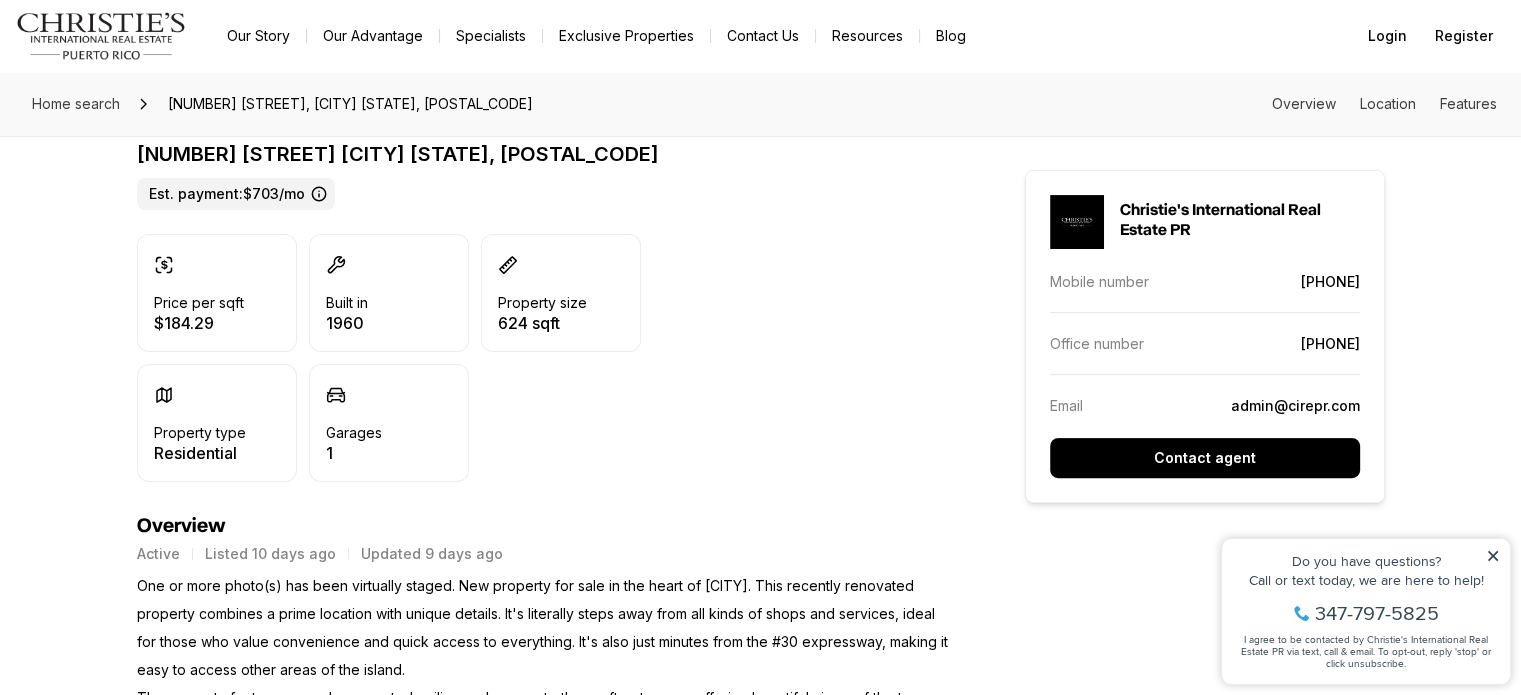 scroll, scrollTop: 200, scrollLeft: 0, axis: vertical 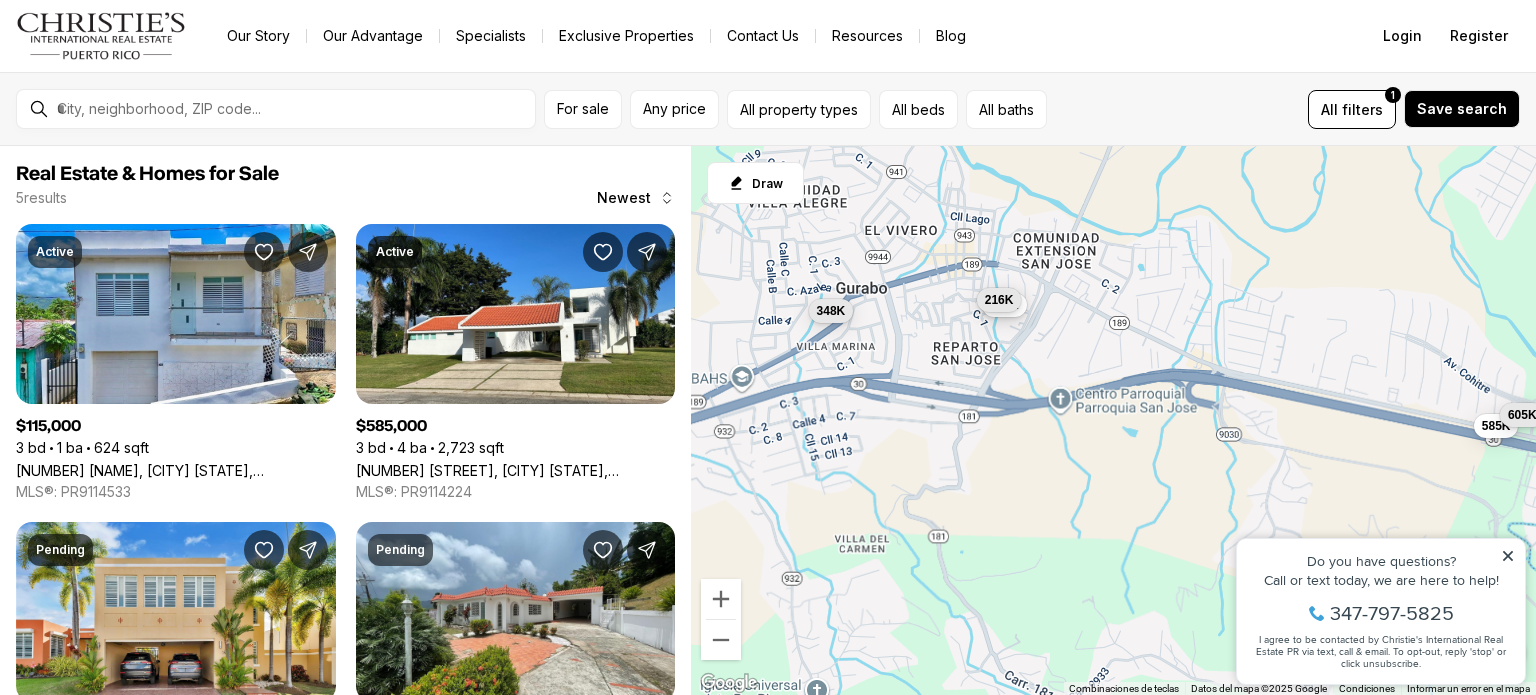 drag, startPoint x: 1104, startPoint y: 417, endPoint x: 1087, endPoint y: 283, distance: 135.07405 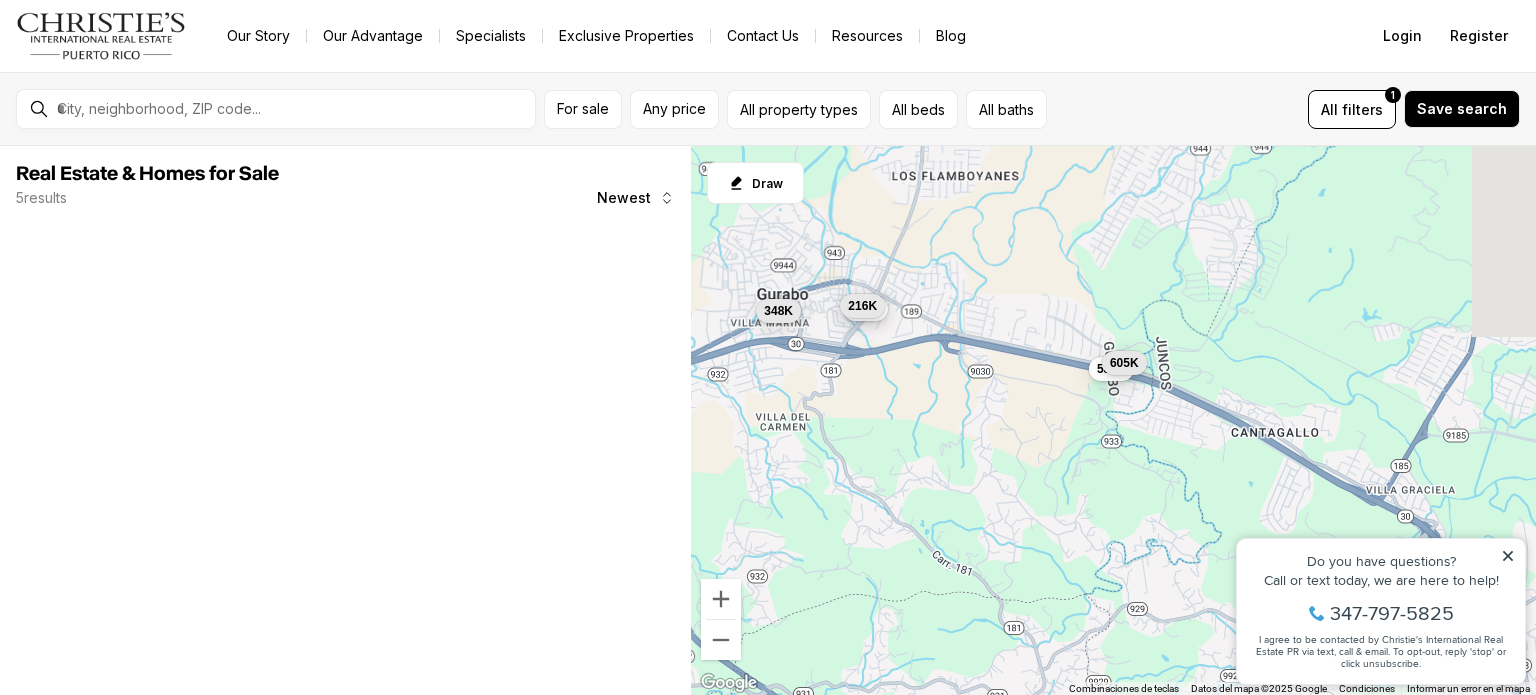 drag, startPoint x: 1276, startPoint y: 390, endPoint x: 948, endPoint y: 335, distance: 332.5793 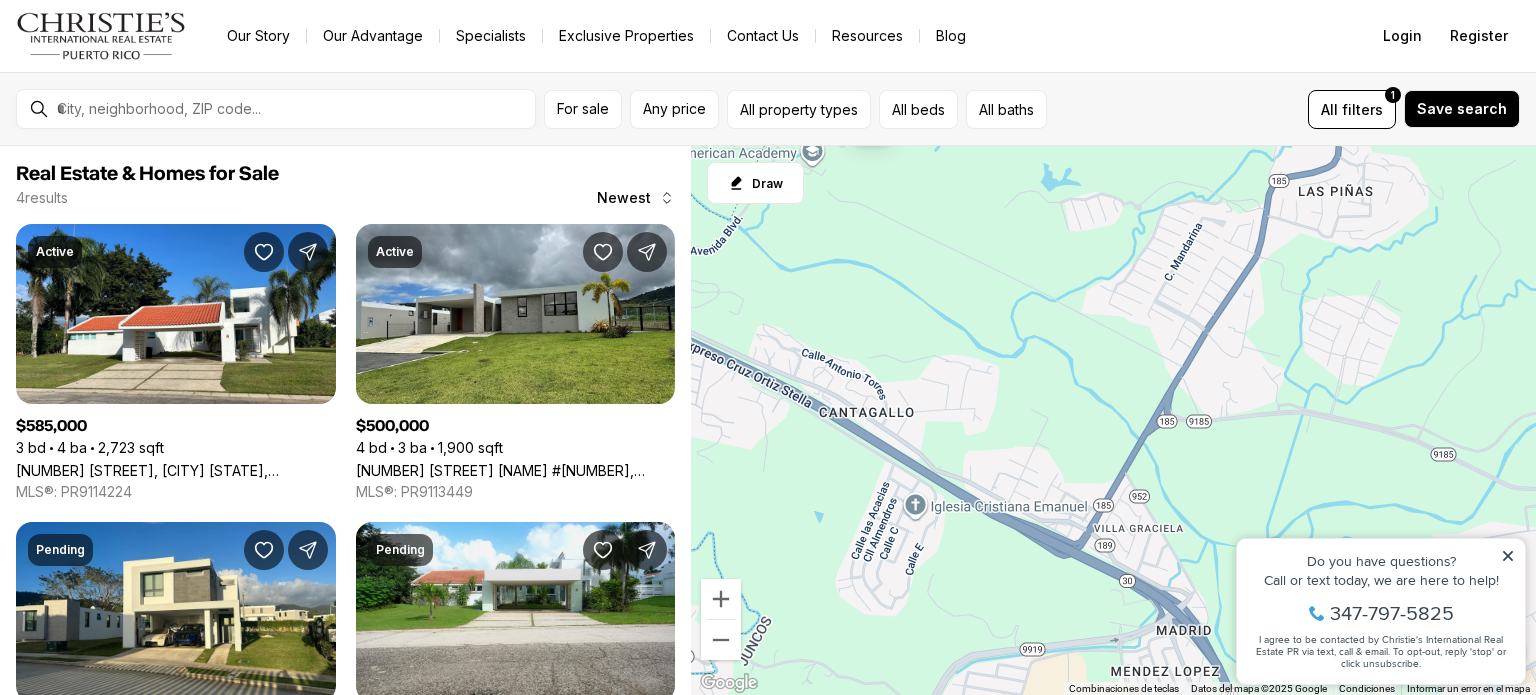 drag, startPoint x: 1248, startPoint y: 422, endPoint x: 958, endPoint y: 358, distance: 296.97812 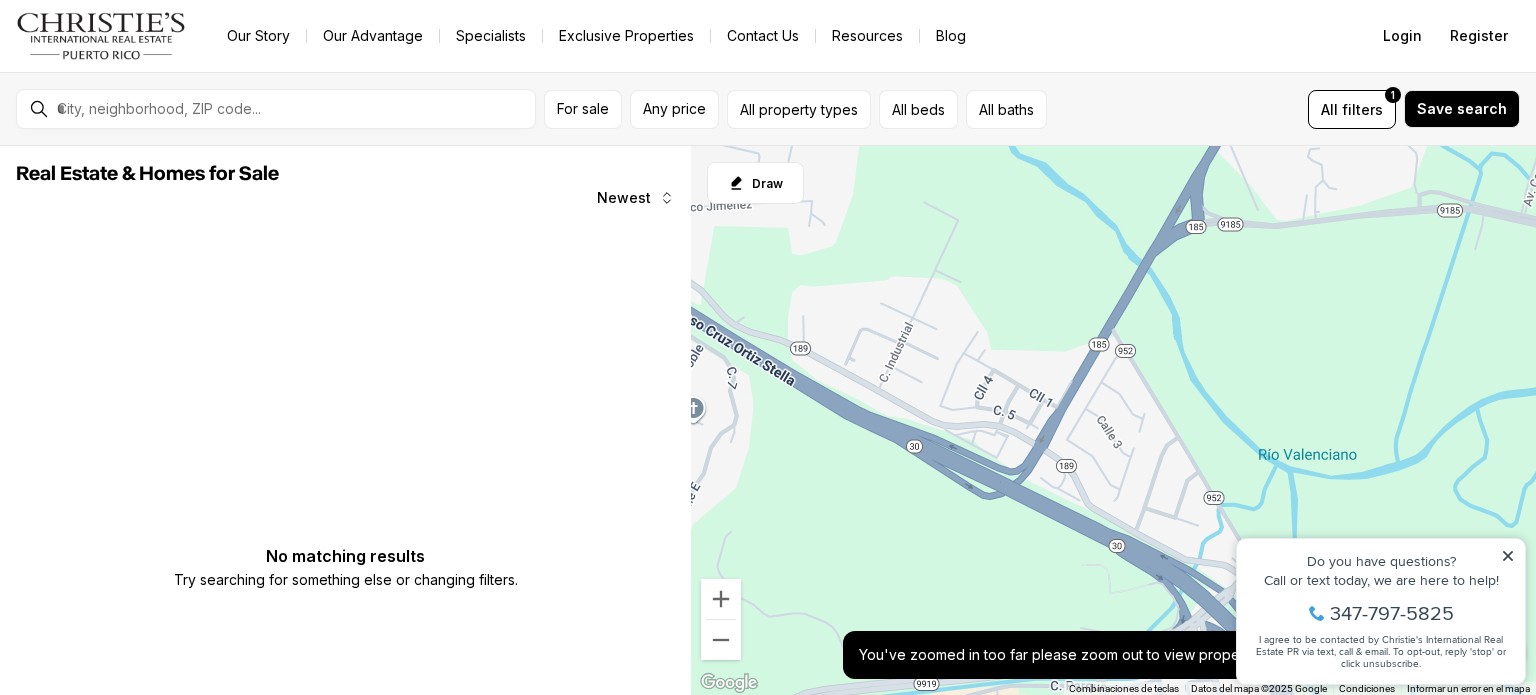 drag, startPoint x: 1062, startPoint y: 448, endPoint x: 881, endPoint y: 217, distance: 293.4655 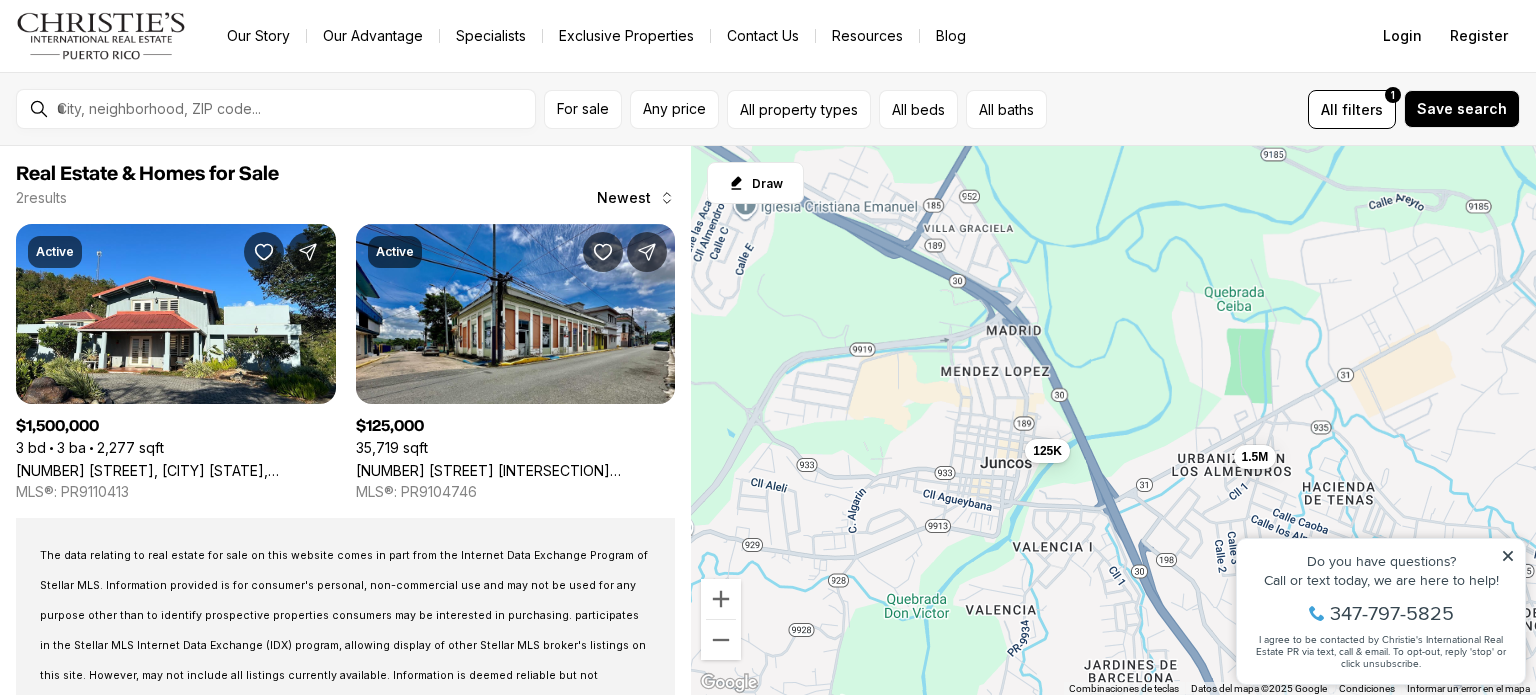 drag, startPoint x: 1130, startPoint y: 603, endPoint x: 968, endPoint y: 354, distance: 297.0606 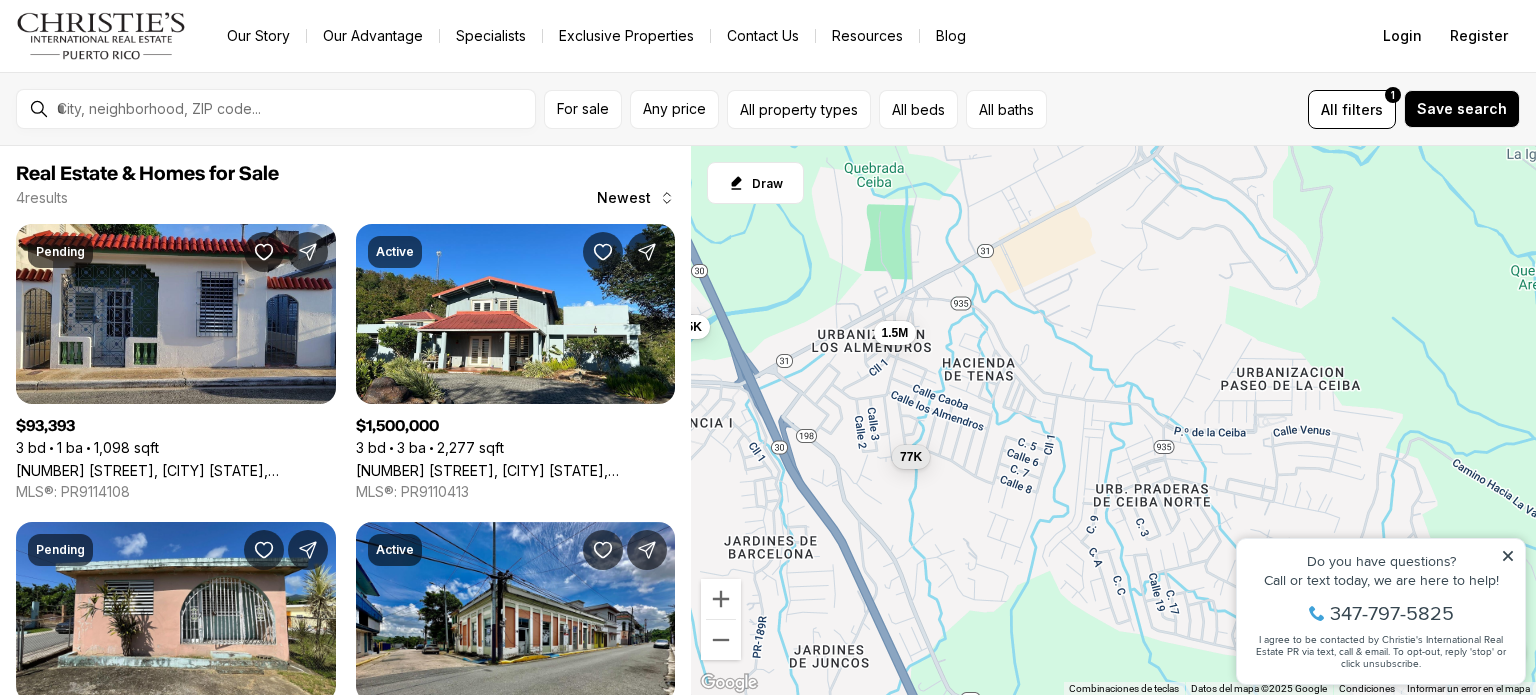 drag, startPoint x: 1340, startPoint y: 405, endPoint x: 969, endPoint y: 269, distance: 395.14175 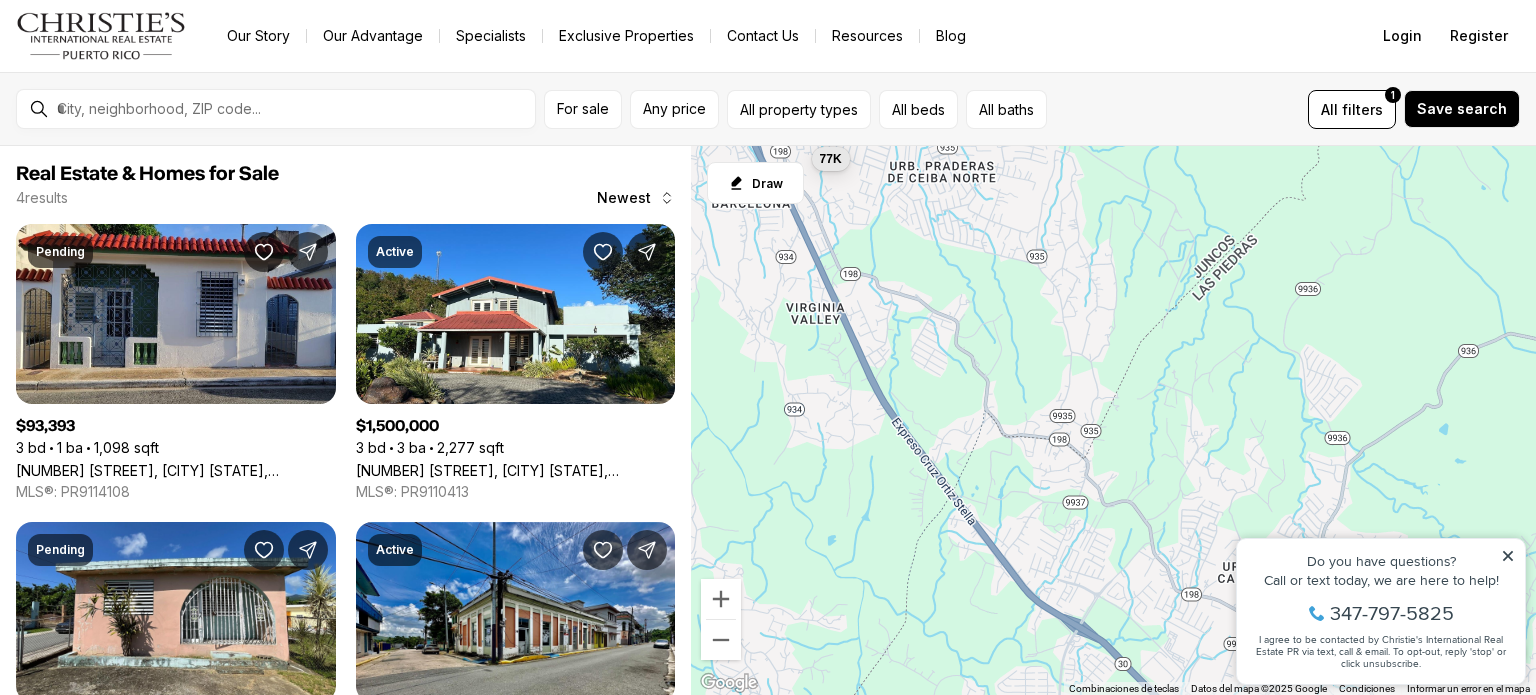 drag, startPoint x: 1076, startPoint y: 486, endPoint x: 956, endPoint y: 175, distance: 333.34818 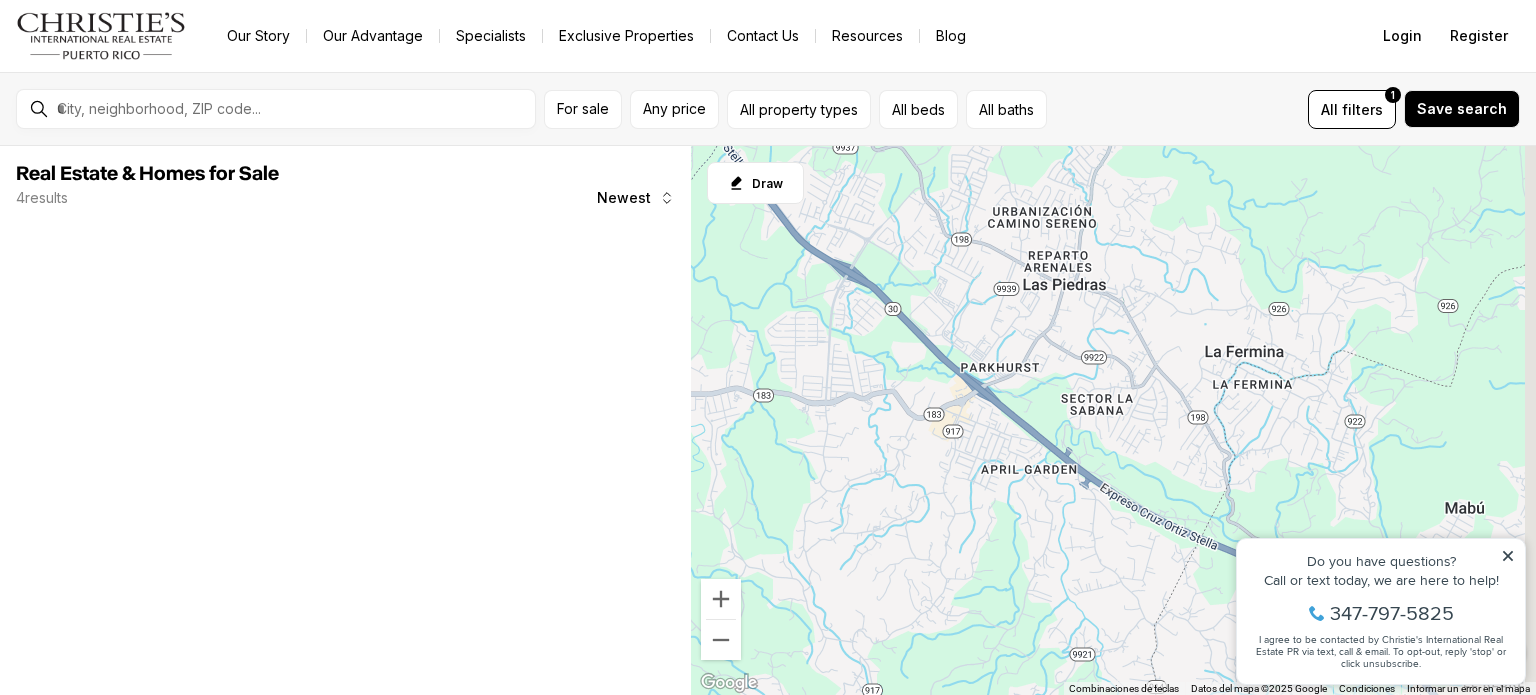 drag, startPoint x: 1095, startPoint y: 538, endPoint x: 858, endPoint y: 170, distance: 437.71338 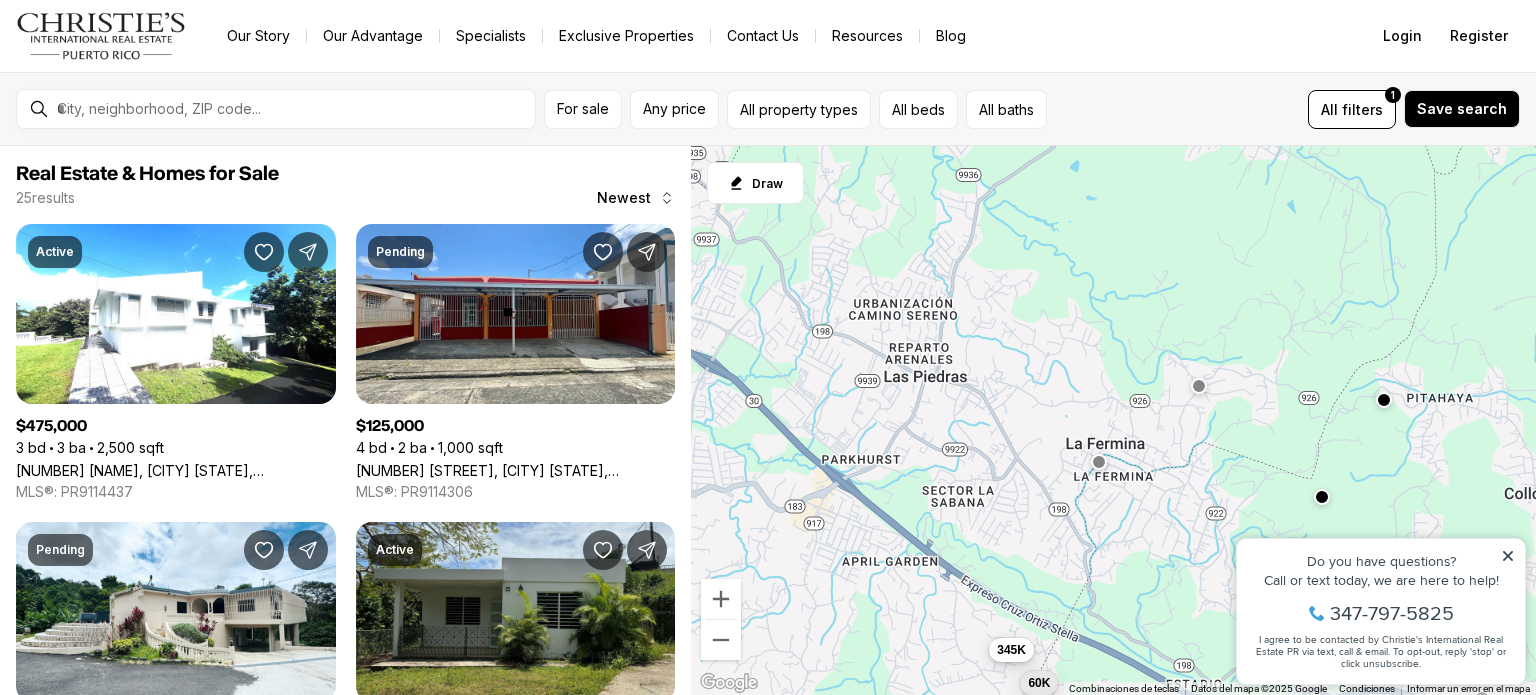 drag, startPoint x: 871, startPoint y: 266, endPoint x: 1052, endPoint y: 479, distance: 279.51746 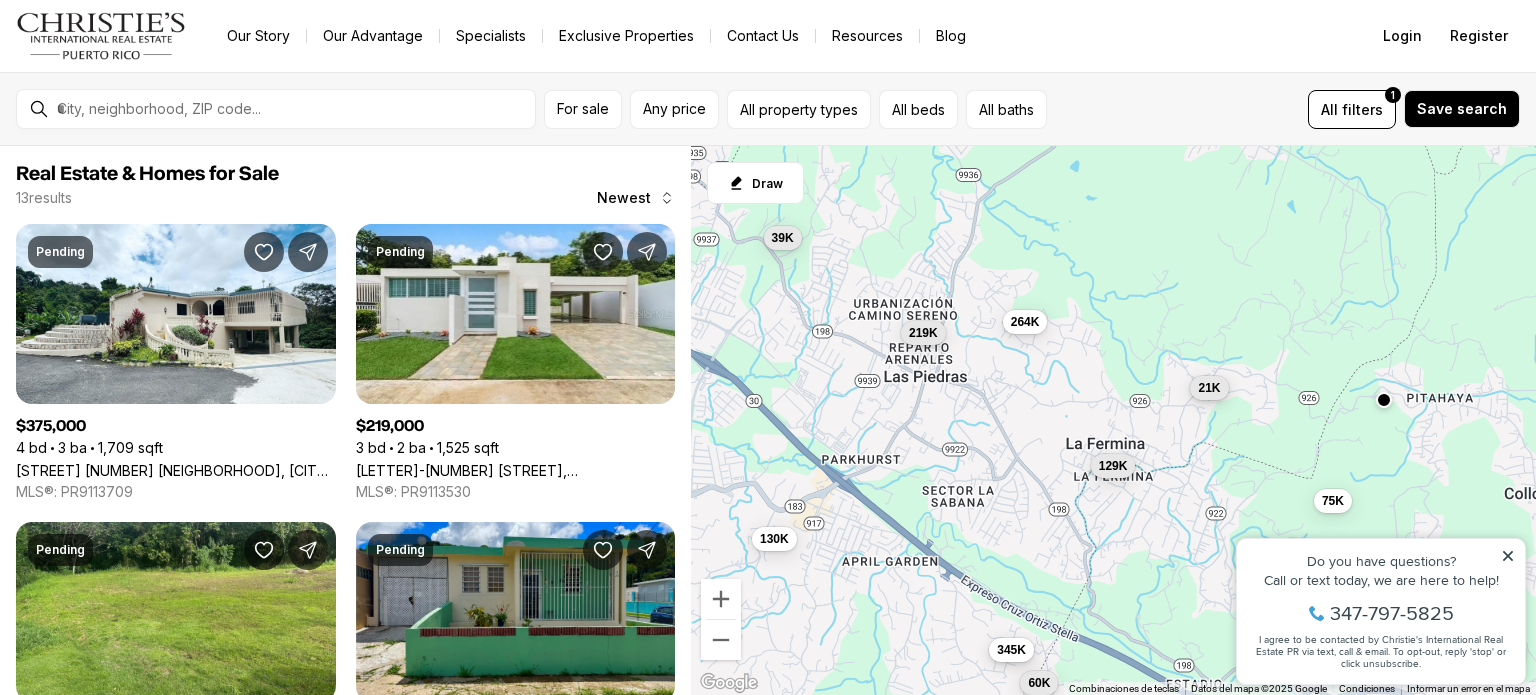 click on "21K" at bounding box center [1209, 388] 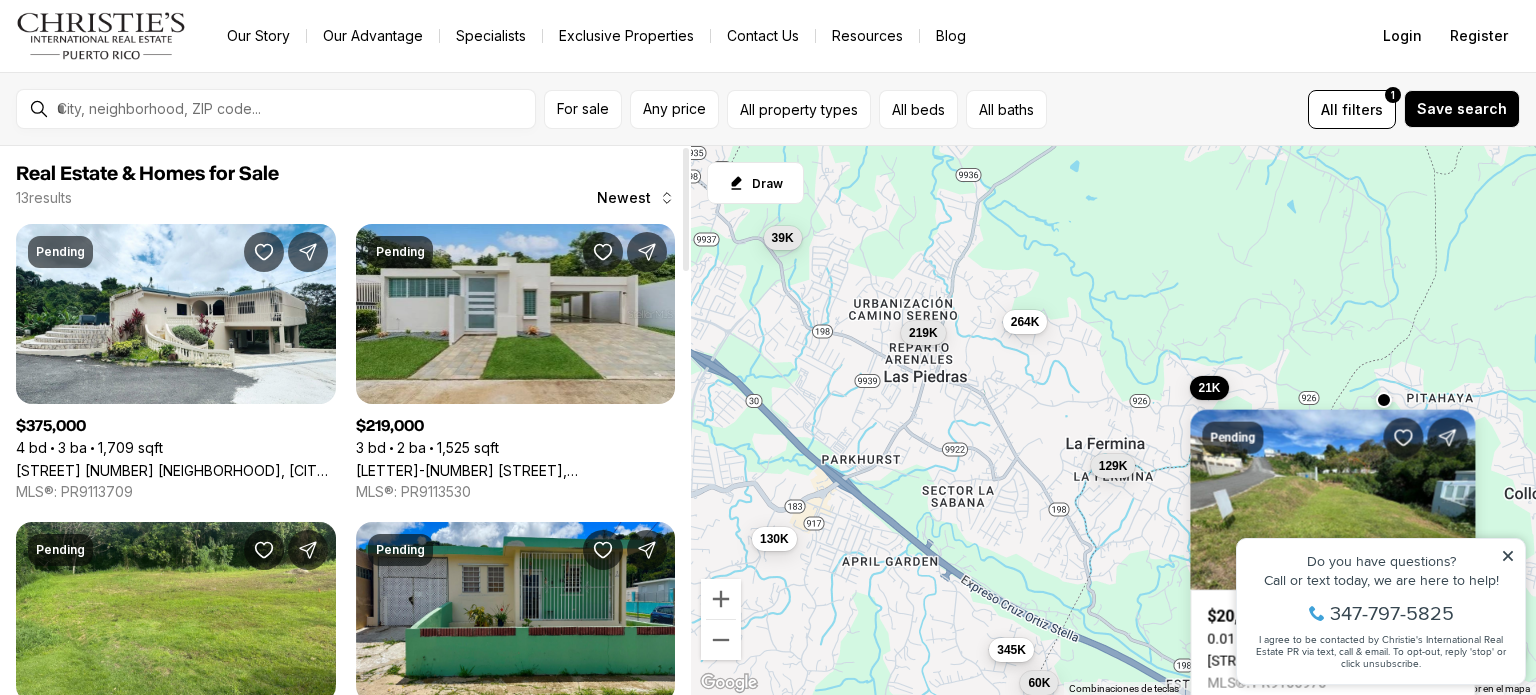 click on "[NUMBER][NUMBER] 1 ST., [NEIGHBORHOOD] DEV., [CITY] PR, [POSTAL_CODE]" at bounding box center (516, 470) 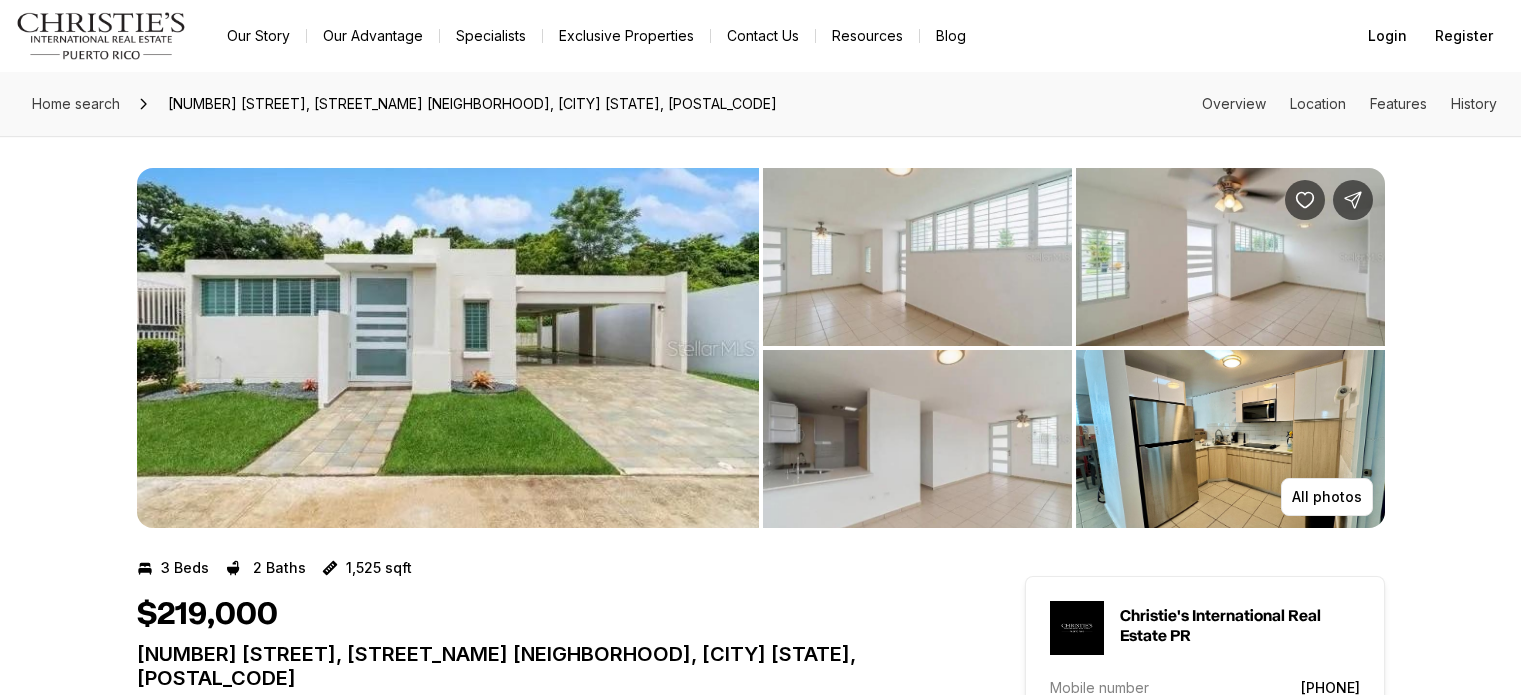 scroll, scrollTop: 0, scrollLeft: 0, axis: both 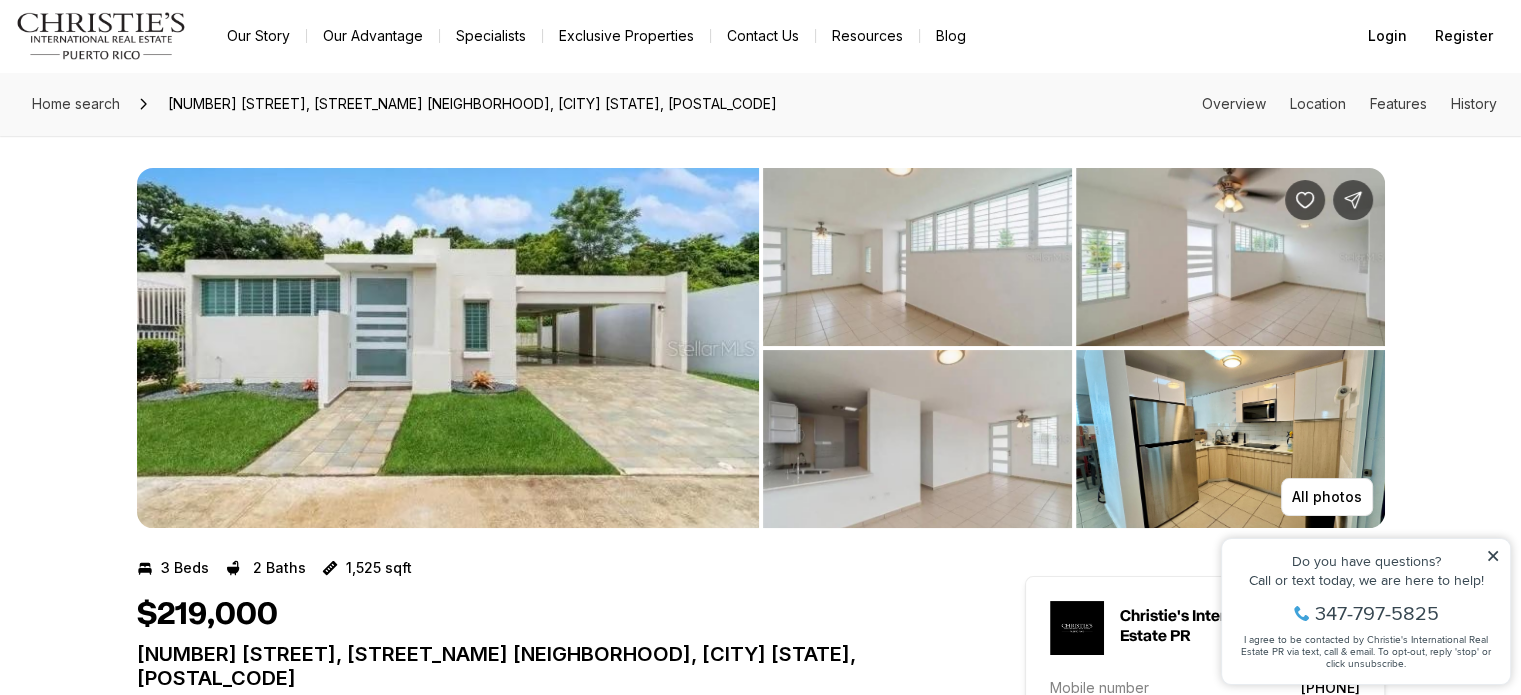 click at bounding box center [448, 348] 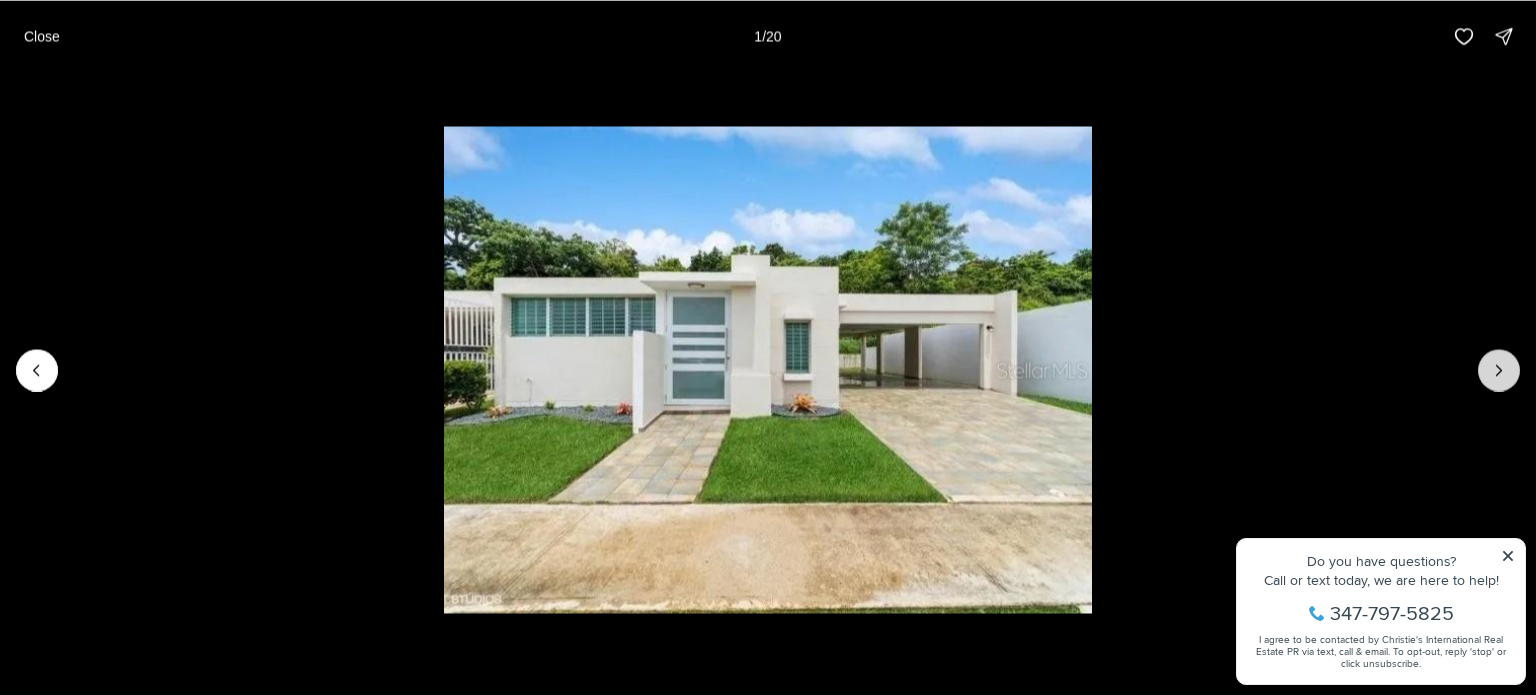 click at bounding box center [1499, 370] 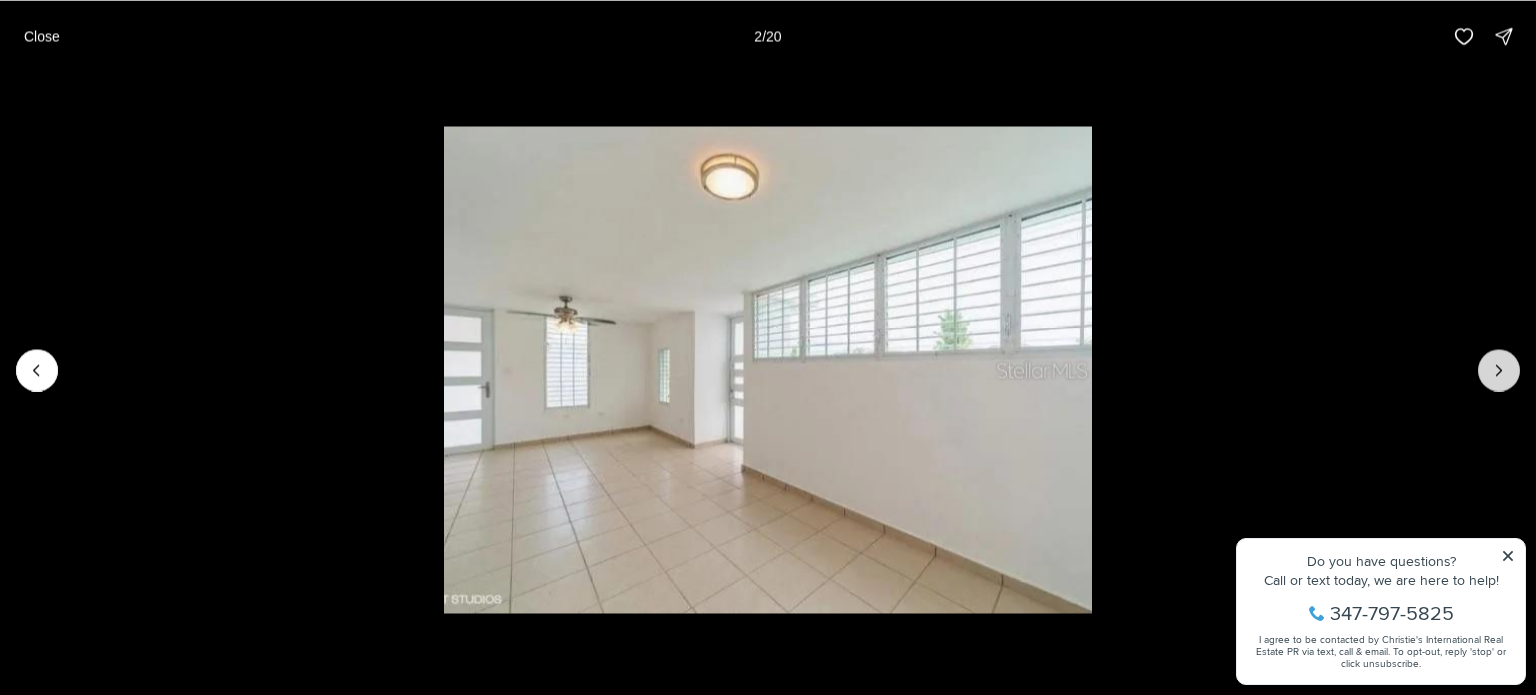 click at bounding box center [1499, 370] 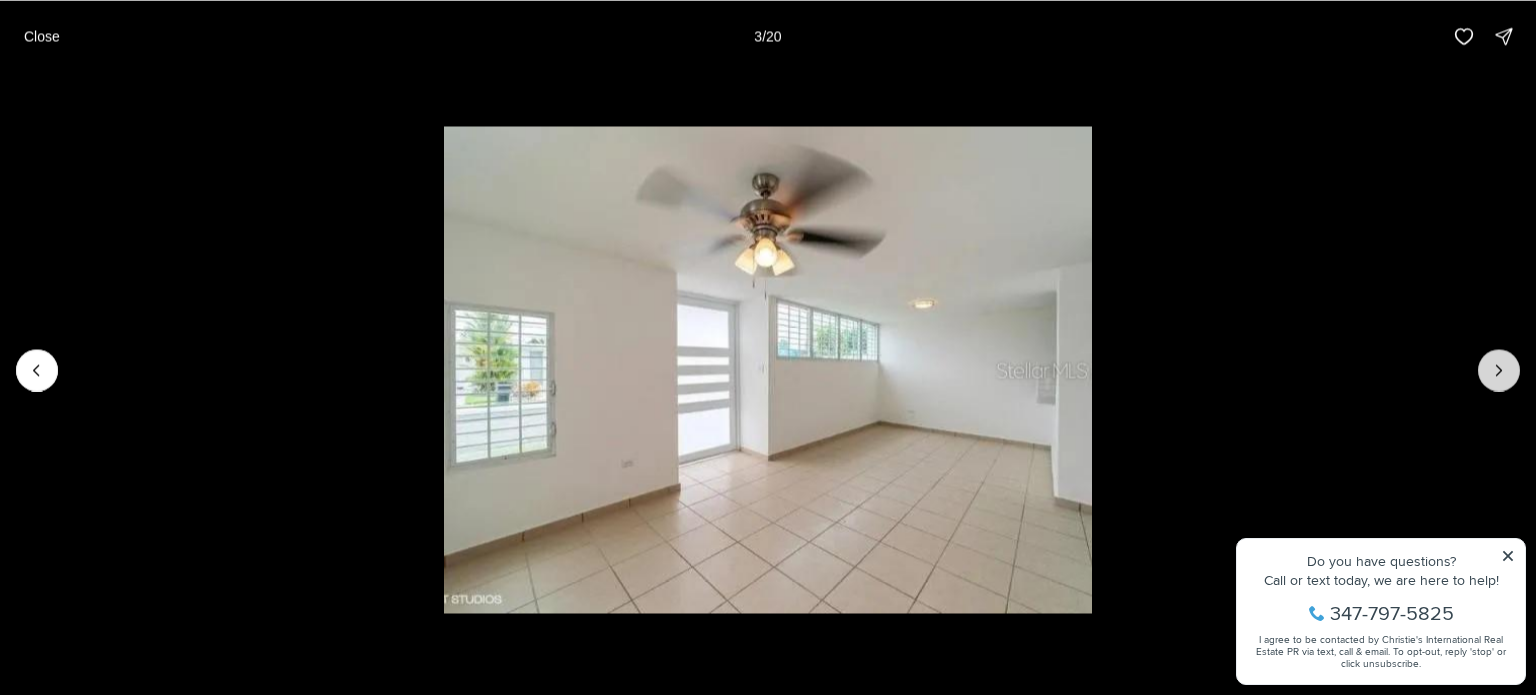 click at bounding box center [1499, 370] 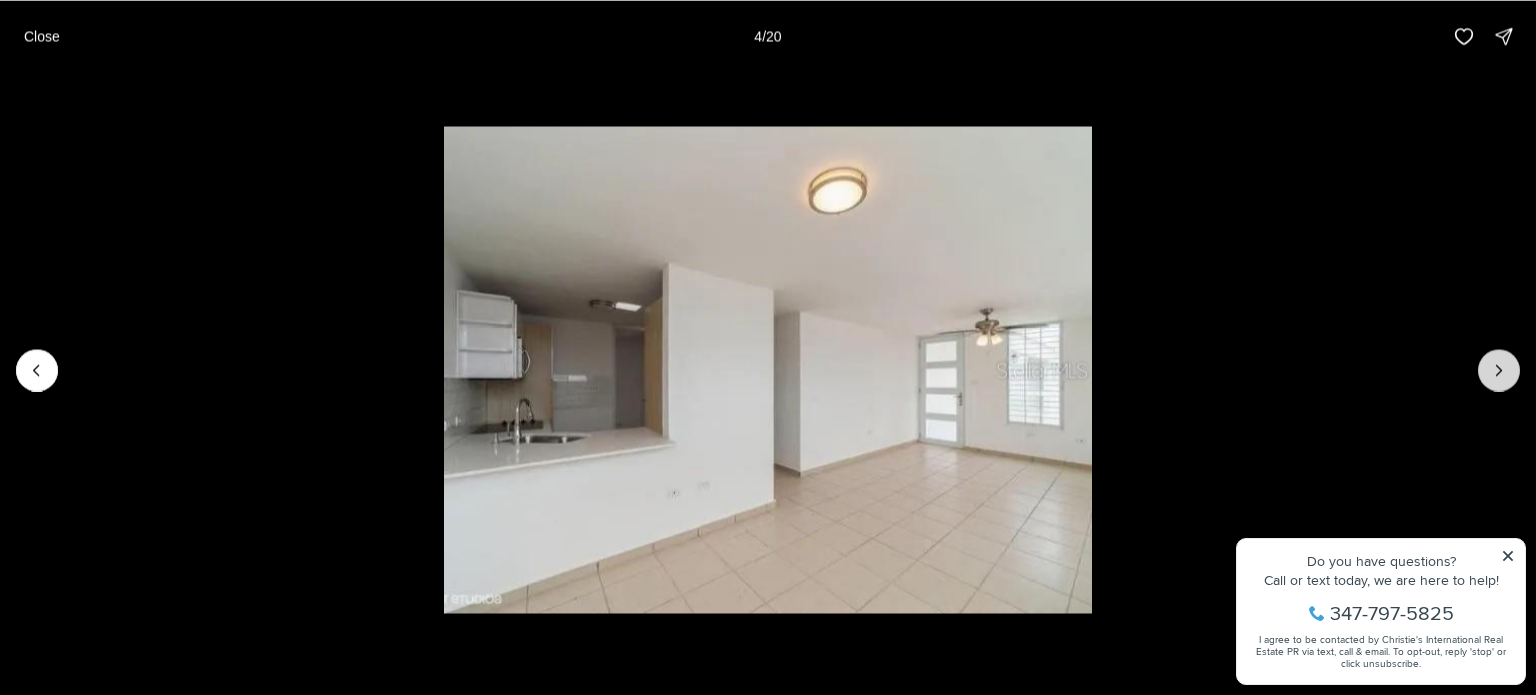 click at bounding box center [1499, 370] 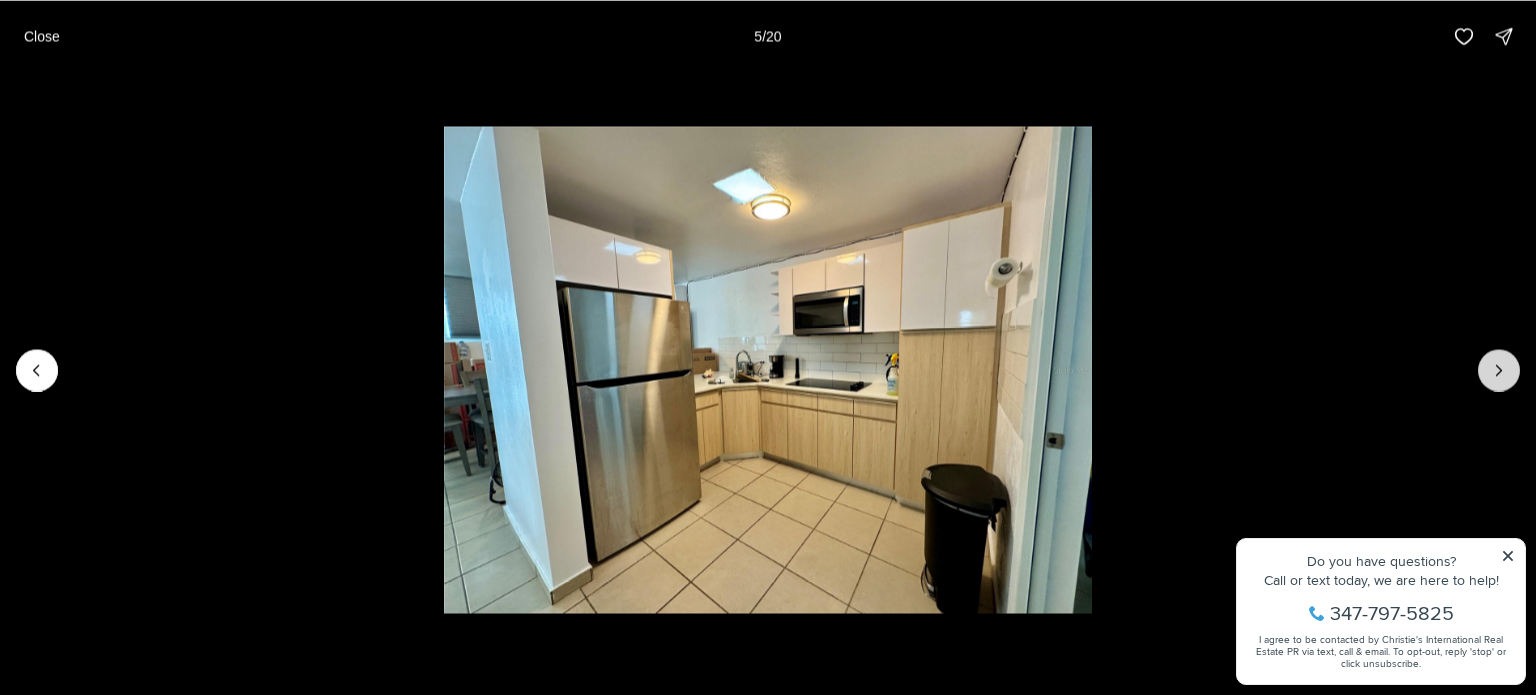 click at bounding box center (1499, 370) 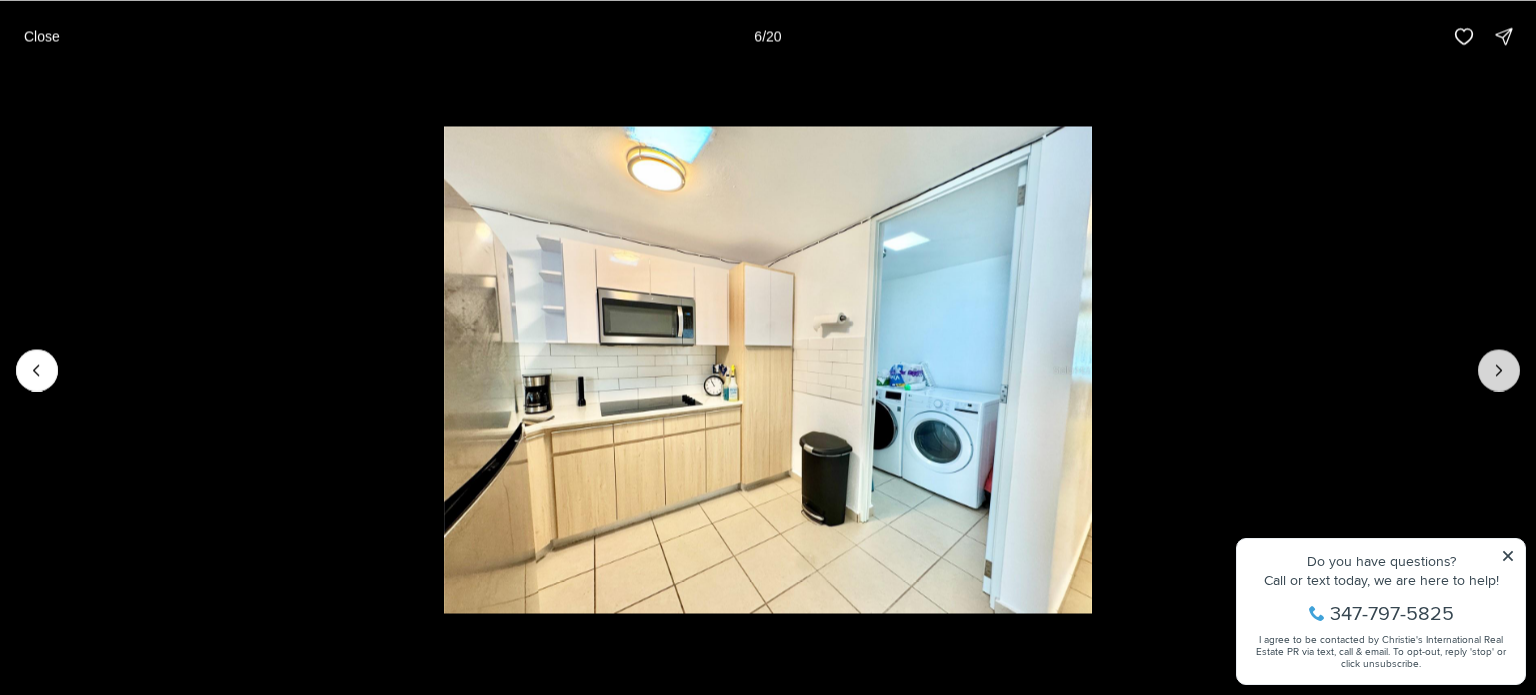 click at bounding box center (1499, 370) 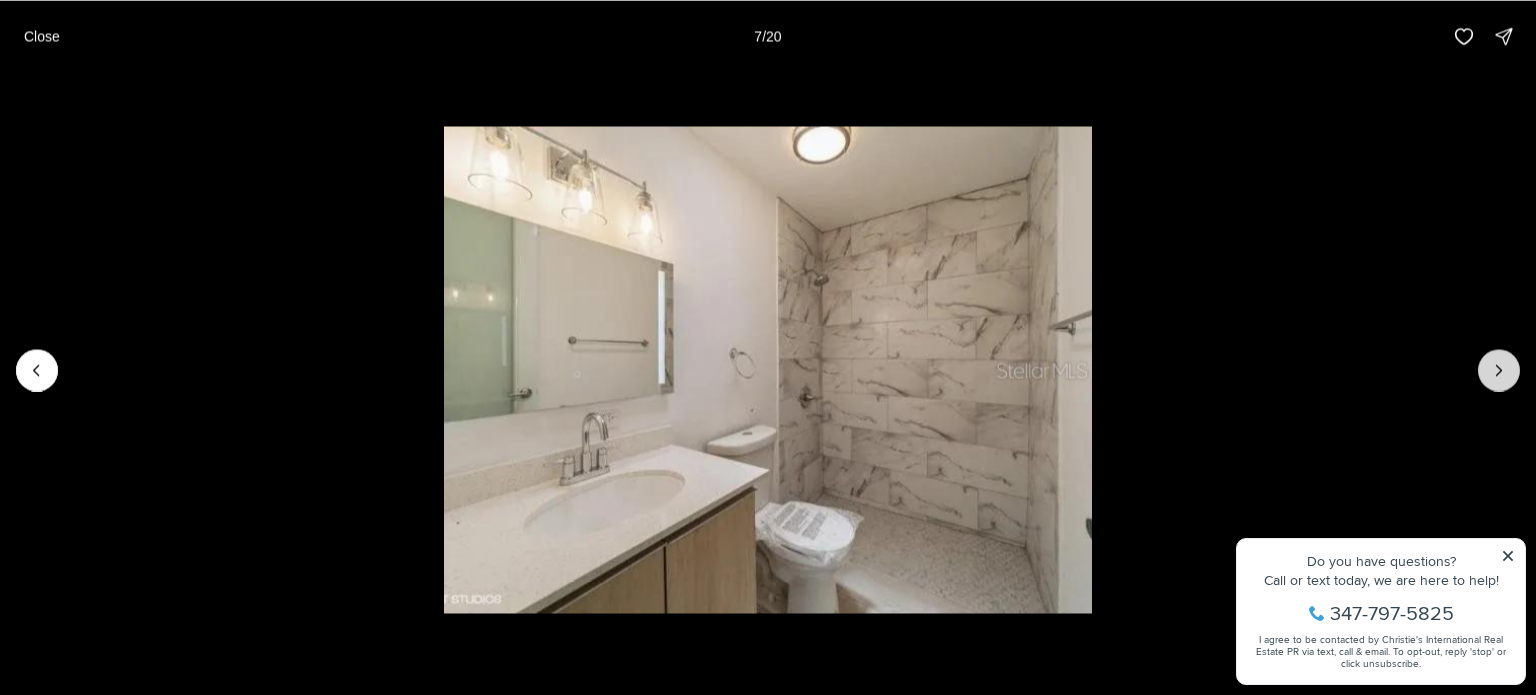 click at bounding box center [1499, 370] 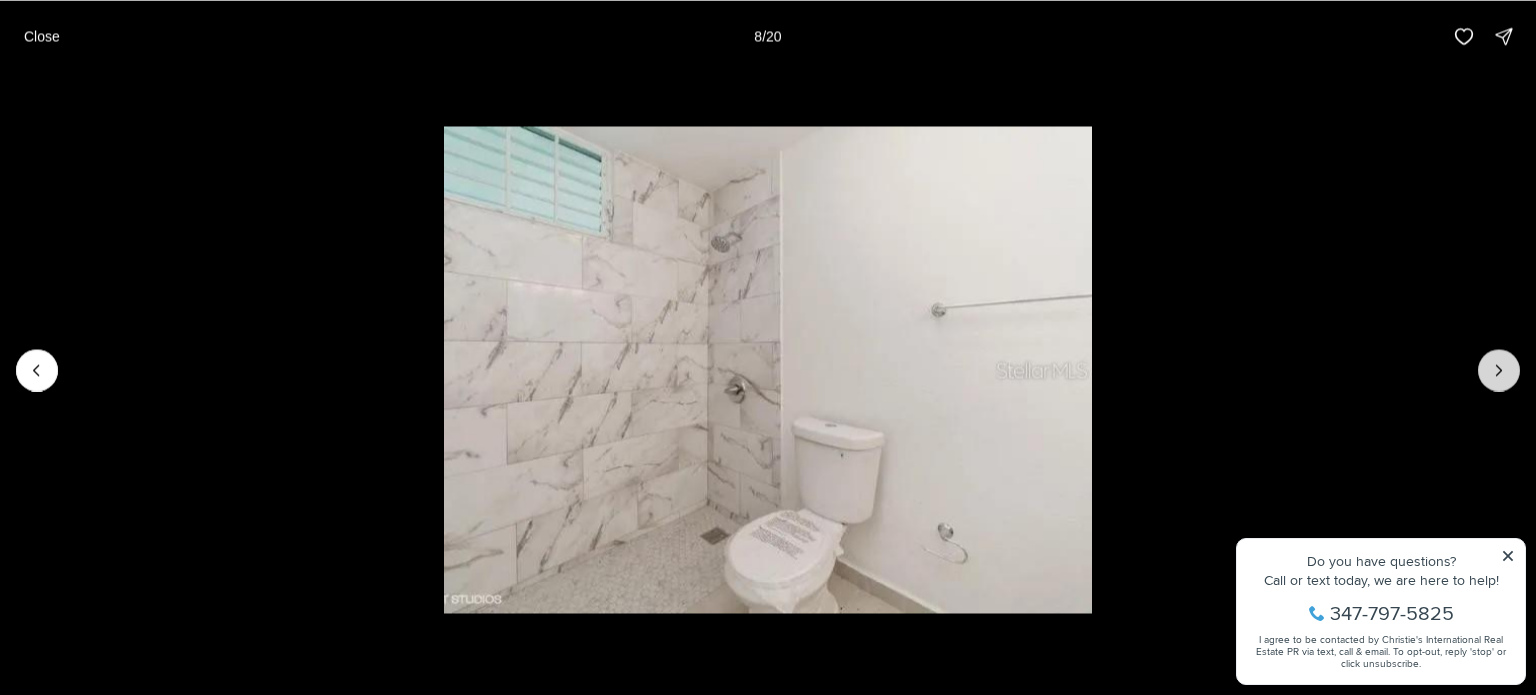 click at bounding box center [1499, 370] 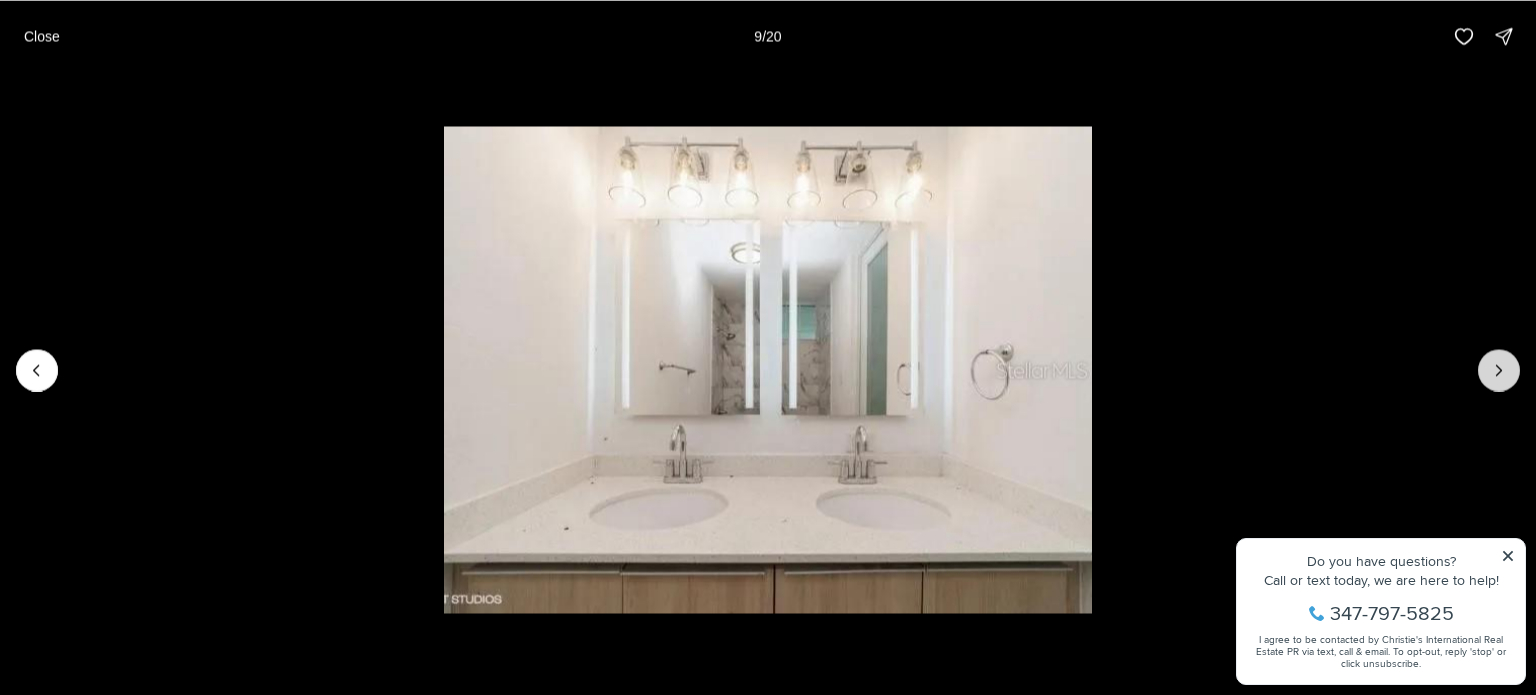 click at bounding box center [1499, 370] 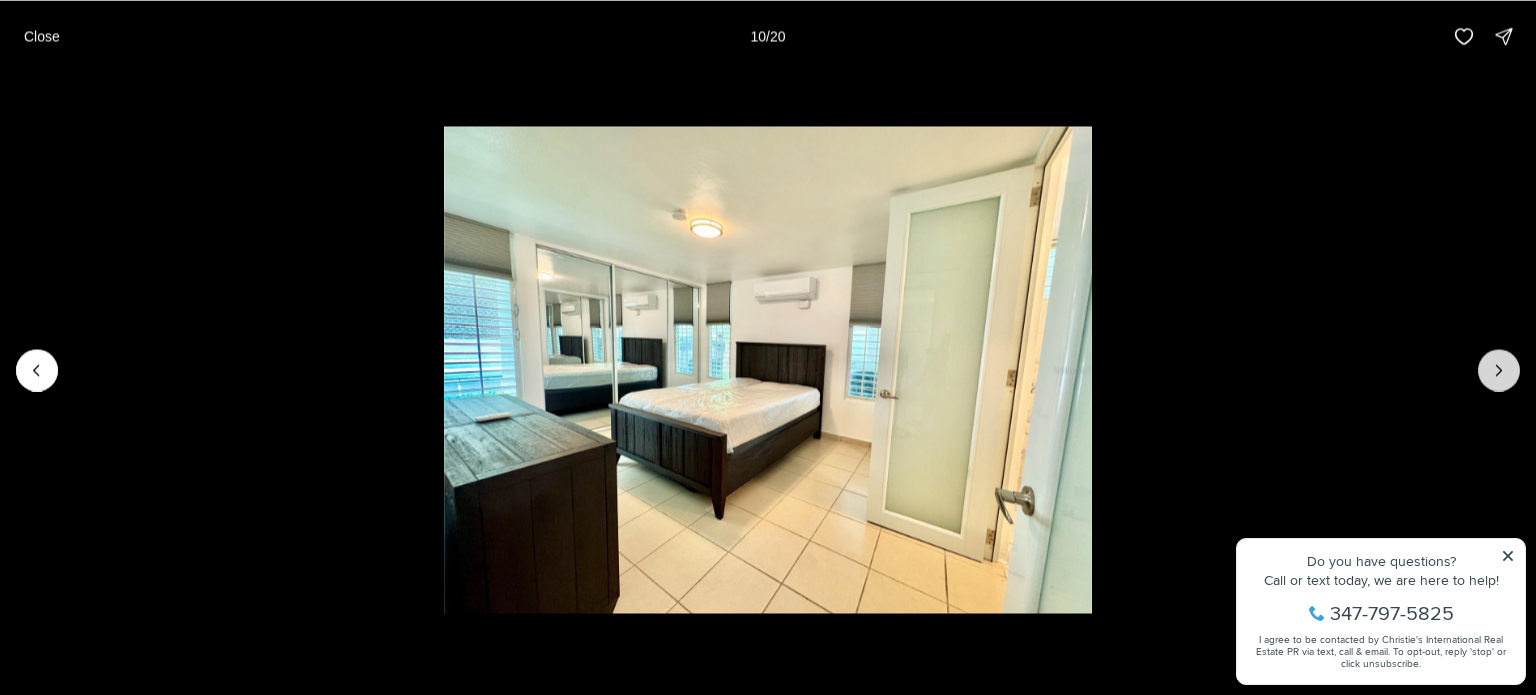 click at bounding box center (1499, 370) 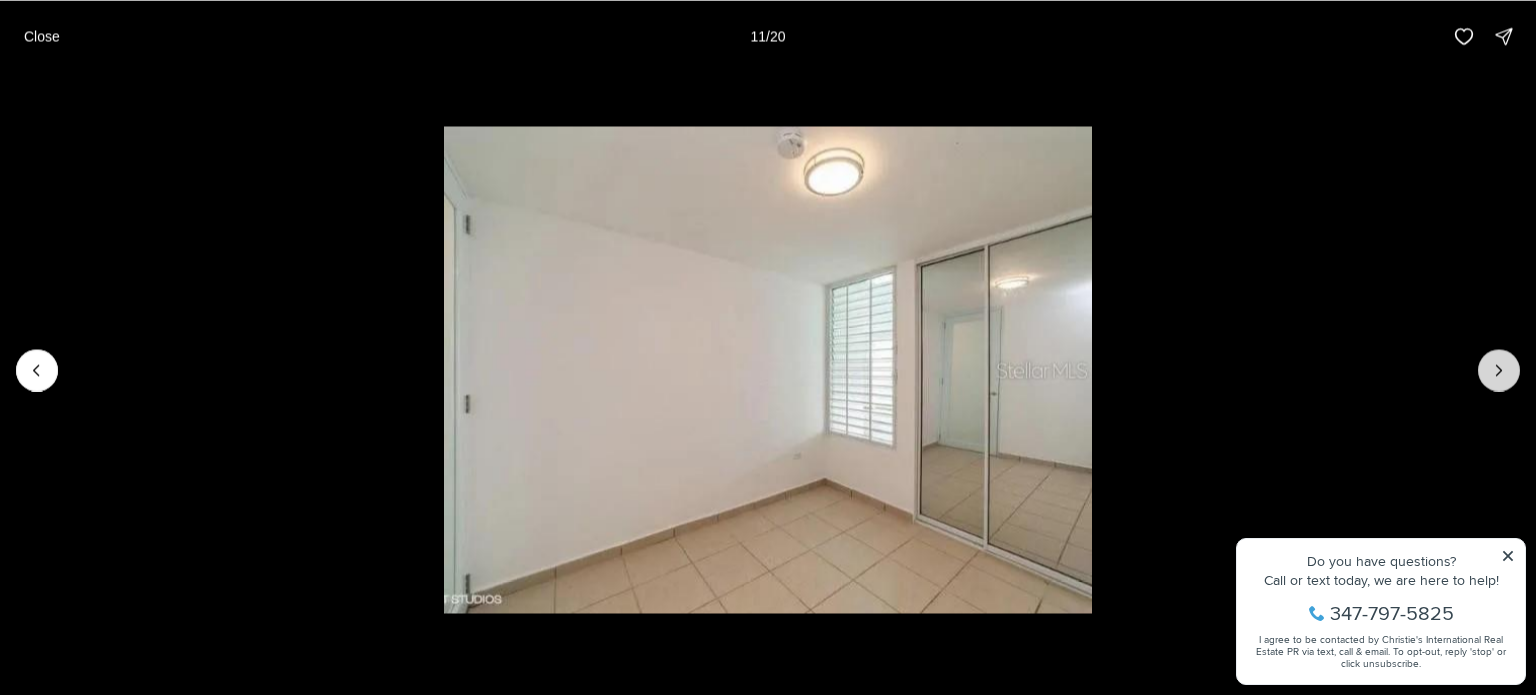 click at bounding box center (1499, 370) 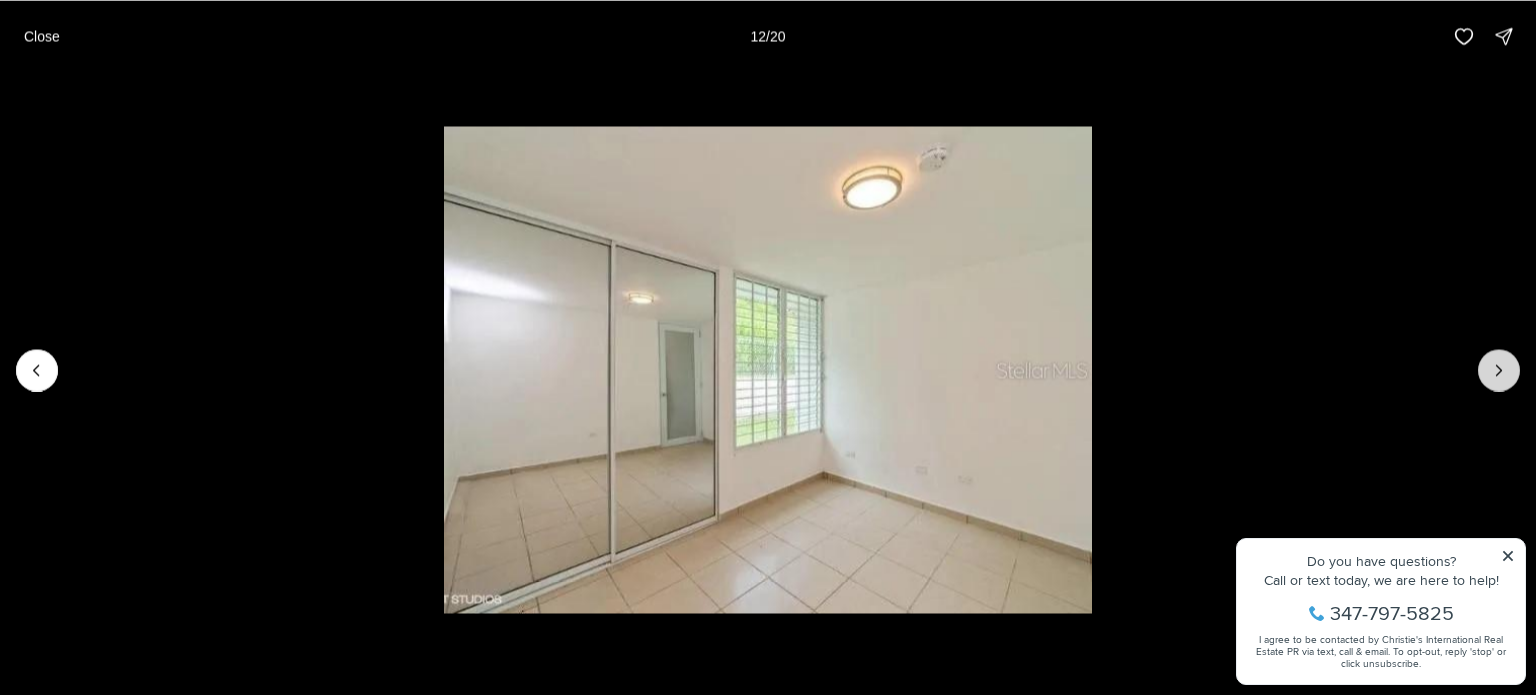 click at bounding box center (1499, 370) 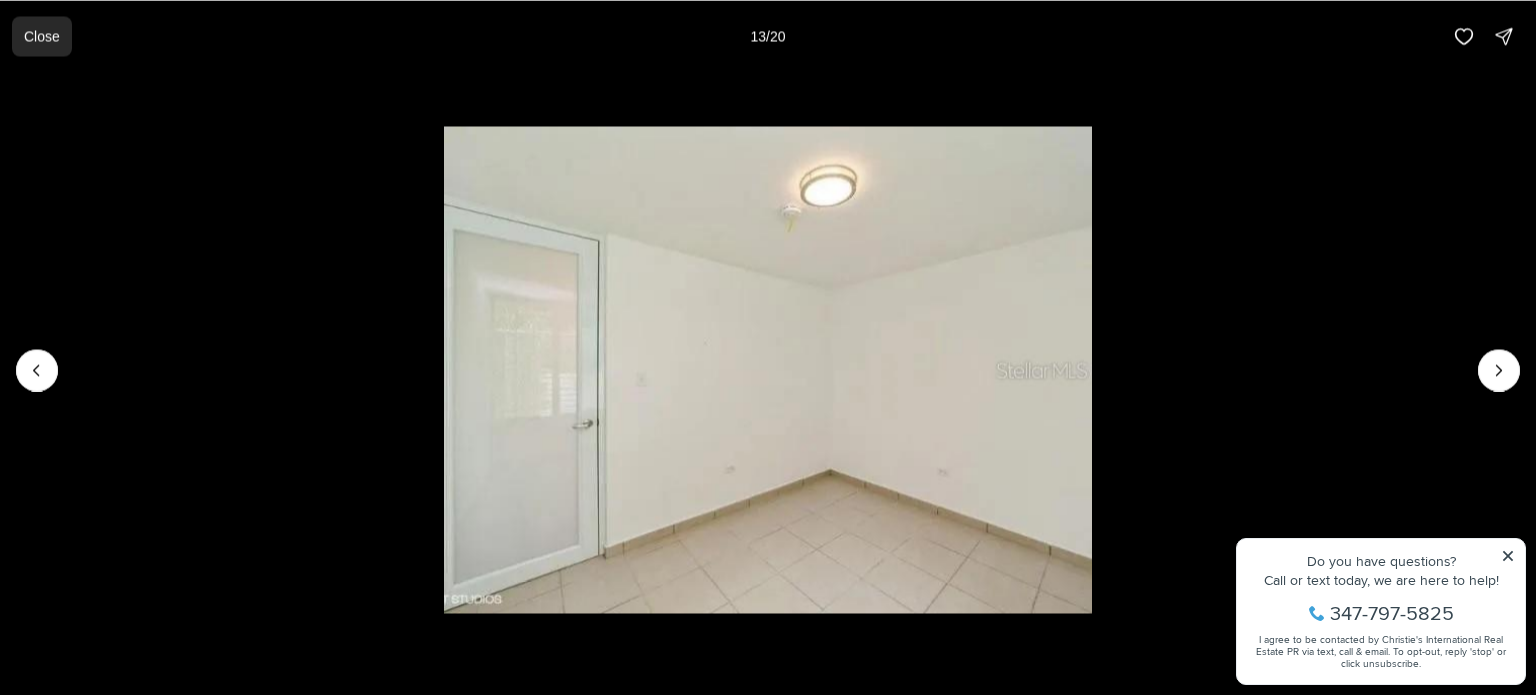 click on "Close" at bounding box center [42, 36] 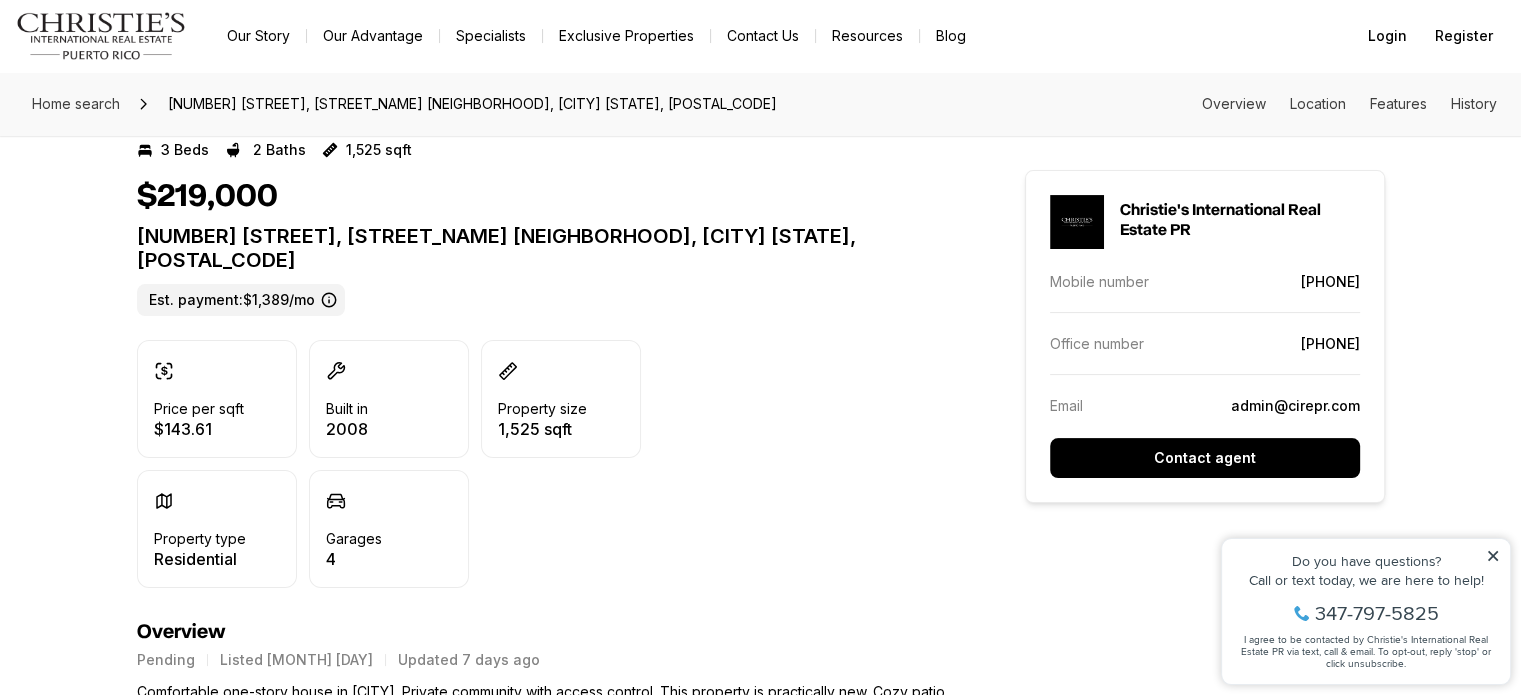 scroll, scrollTop: 500, scrollLeft: 0, axis: vertical 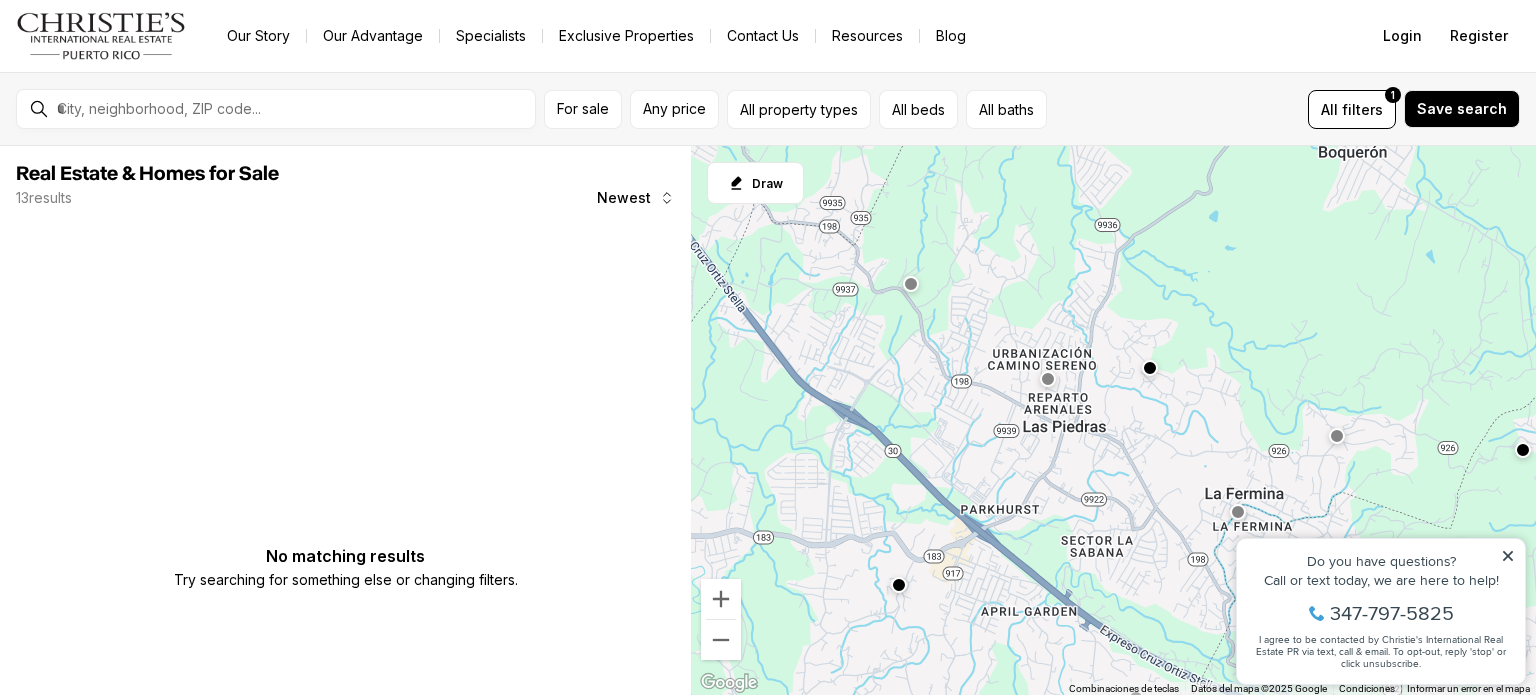 drag, startPoint x: 896, startPoint y: 415, endPoint x: 1048, endPoint y: 471, distance: 161.98766 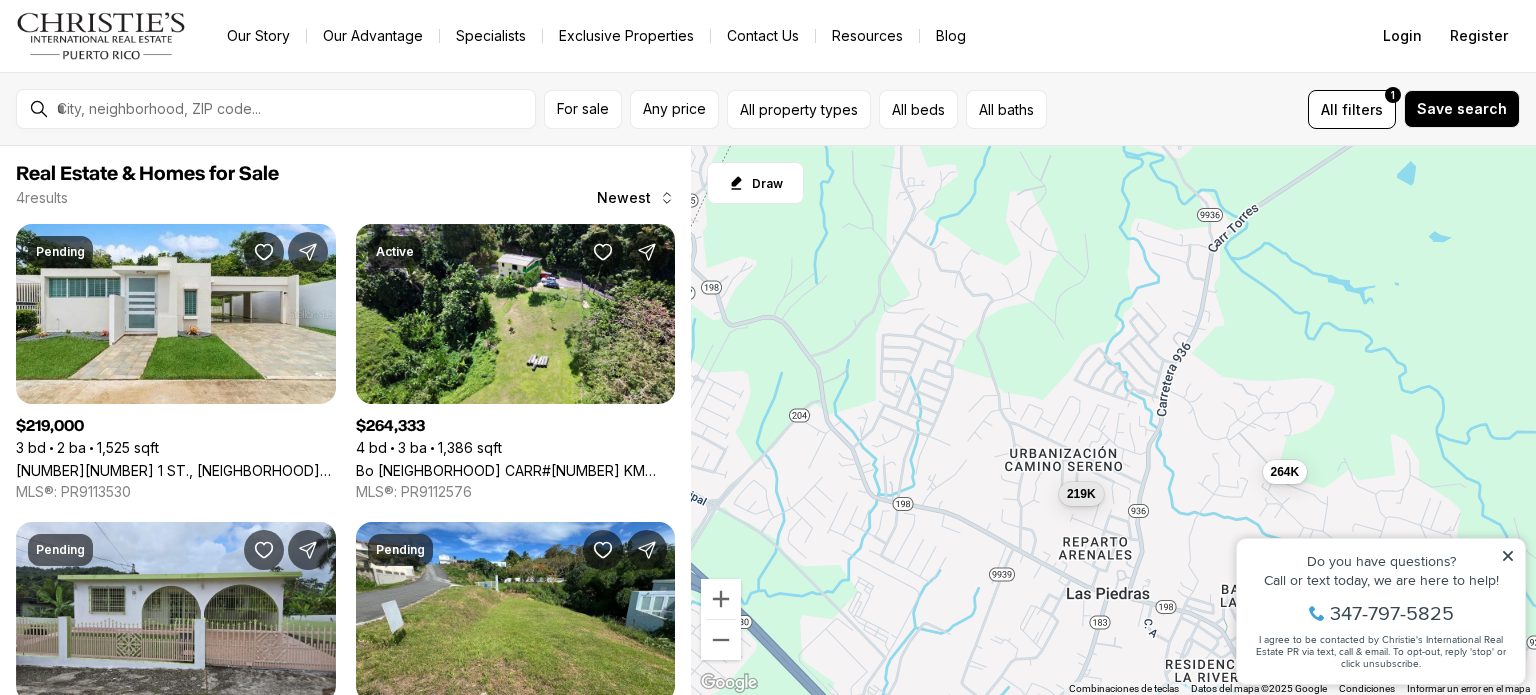 drag, startPoint x: 785, startPoint y: 332, endPoint x: 939, endPoint y: 478, distance: 212.20744 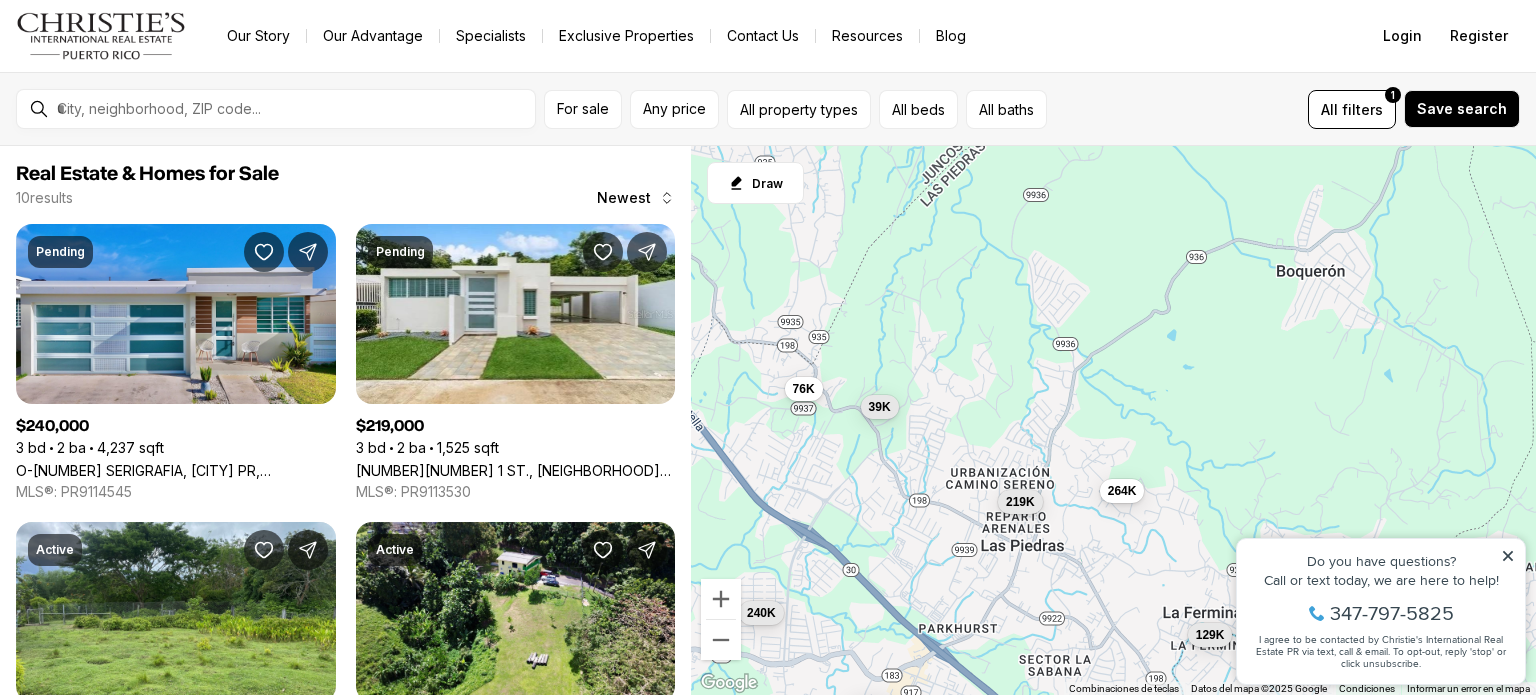 drag, startPoint x: 891, startPoint y: 450, endPoint x: 892, endPoint y: 465, distance: 15.033297 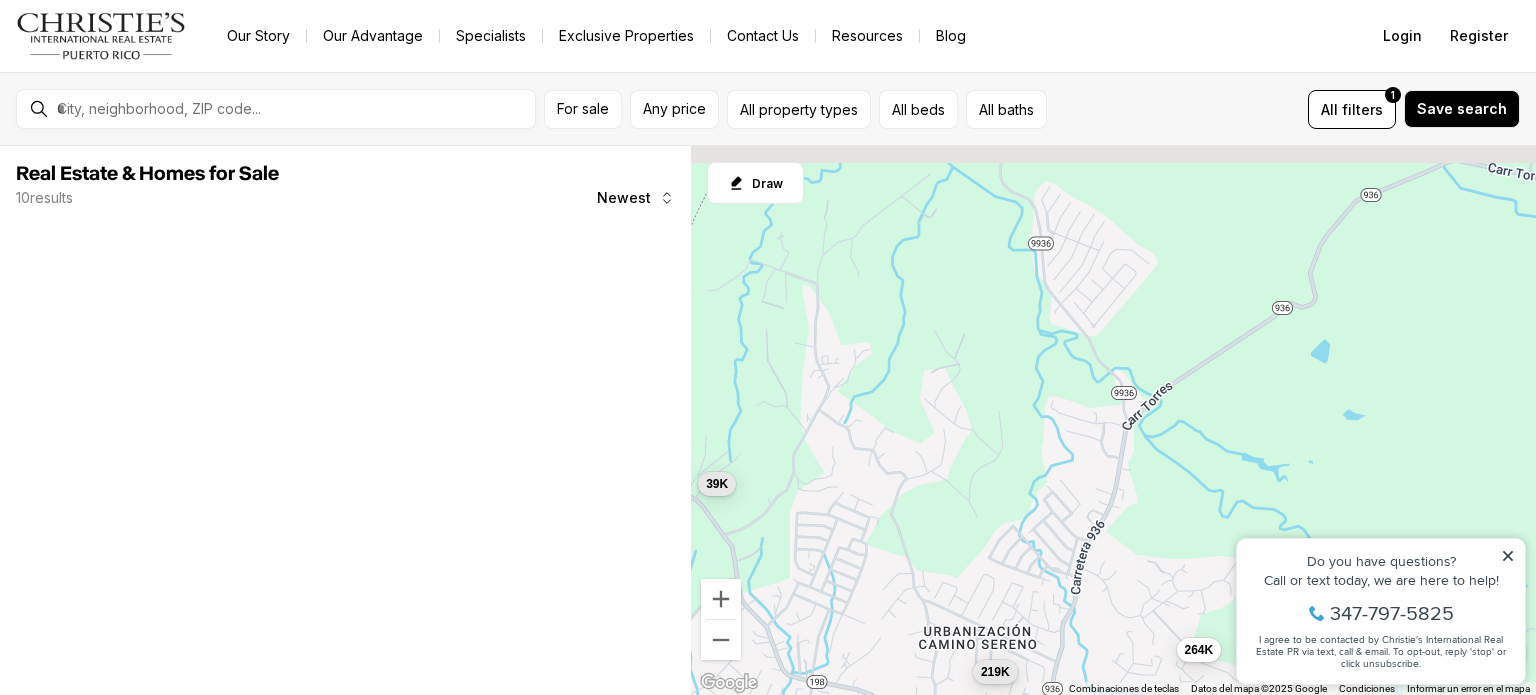 drag, startPoint x: 1096, startPoint y: 335, endPoint x: 1084, endPoint y: 475, distance: 140.51335 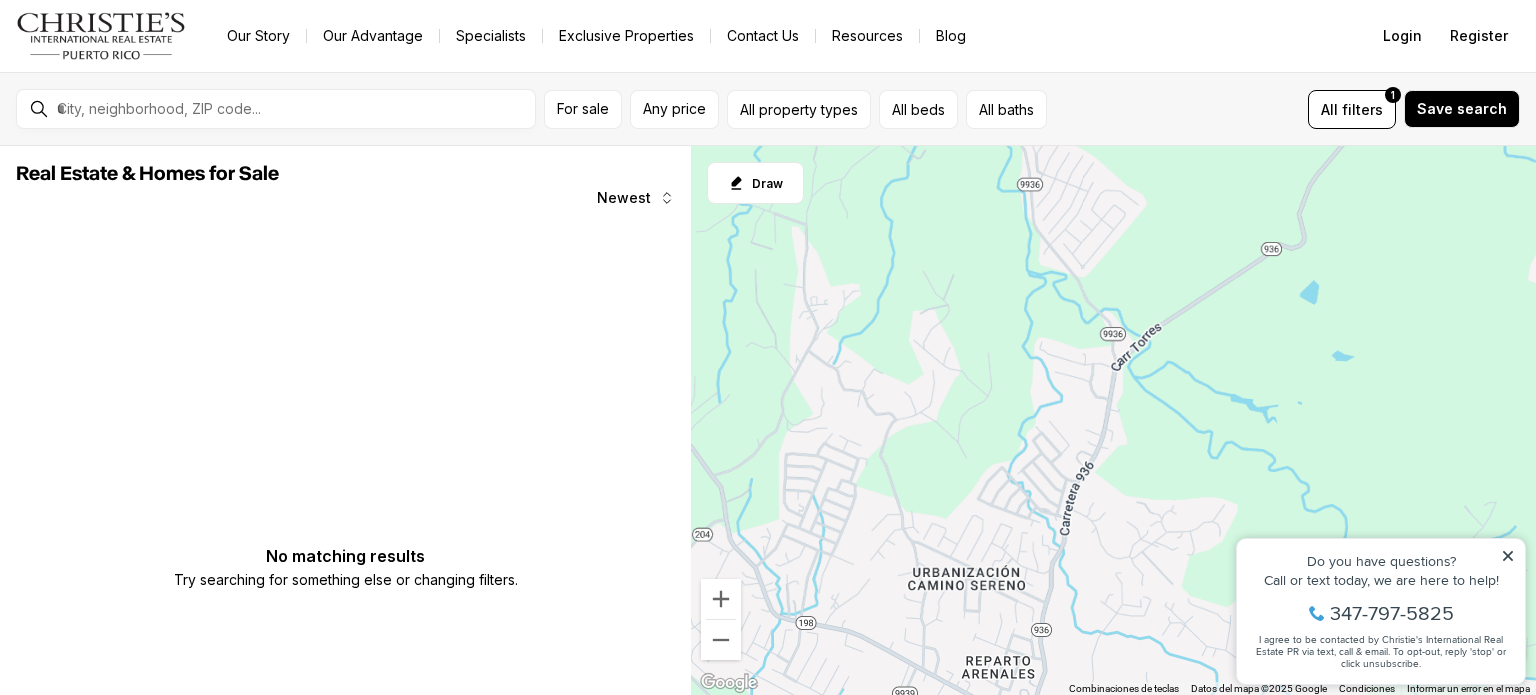 drag, startPoint x: 1021, startPoint y: 454, endPoint x: 1018, endPoint y: 275, distance: 179.02513 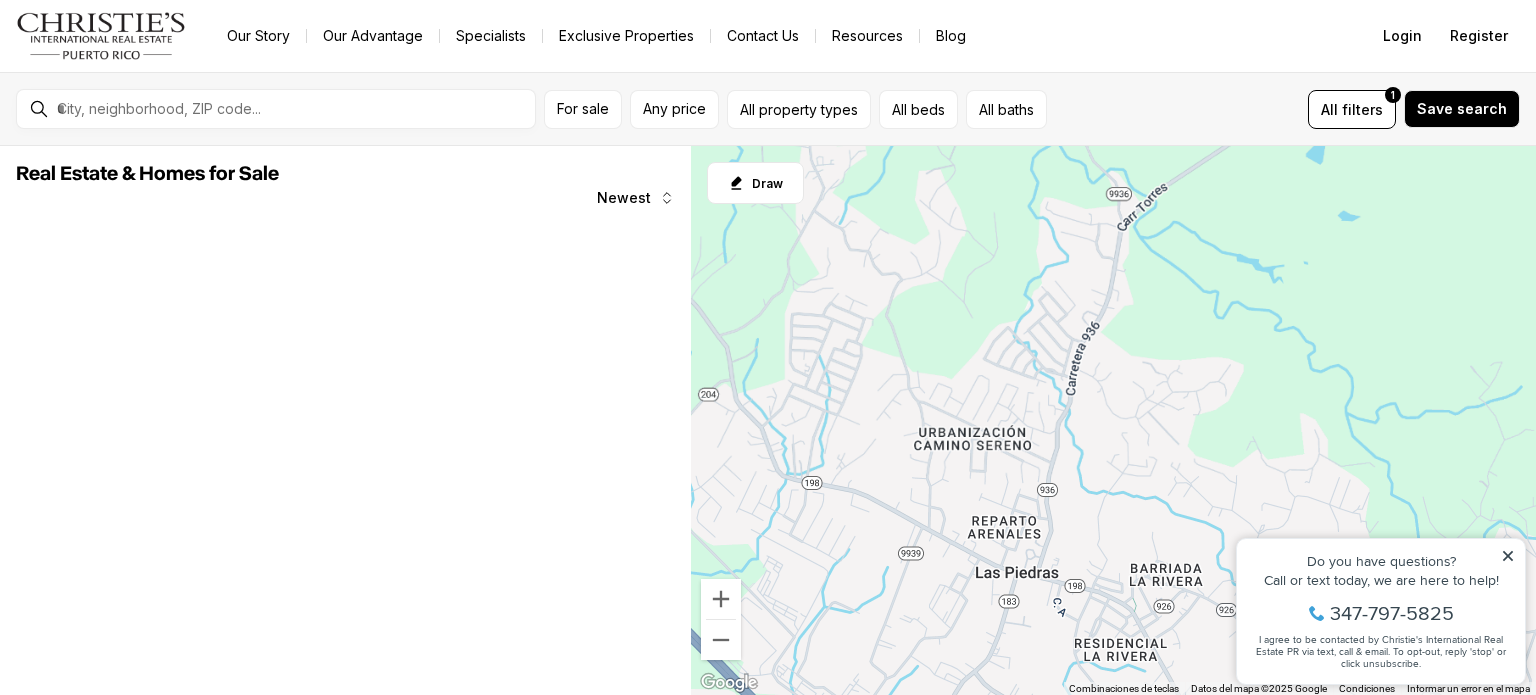 drag, startPoint x: 980, startPoint y: 539, endPoint x: 986, endPoint y: 376, distance: 163.1104 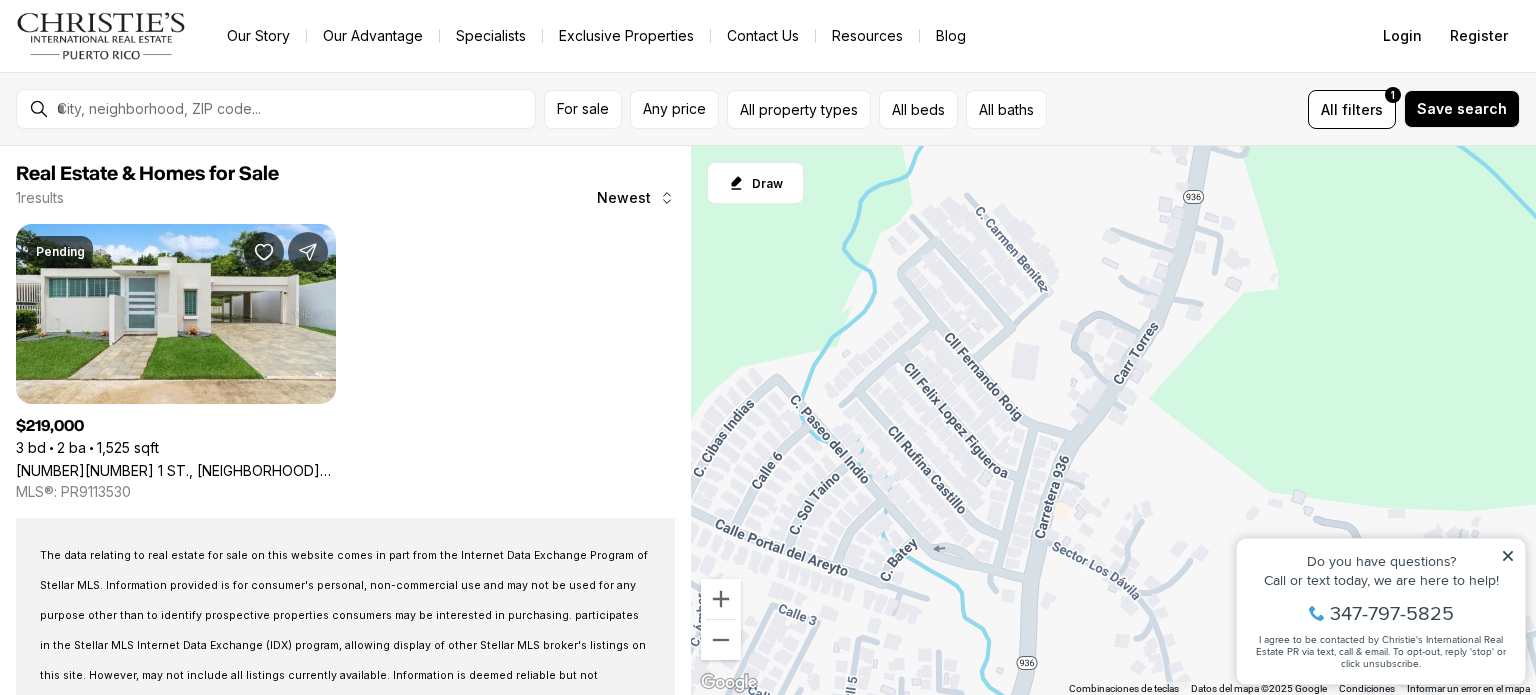 drag, startPoint x: 1000, startPoint y: 362, endPoint x: 768, endPoint y: 590, distance: 325.2814 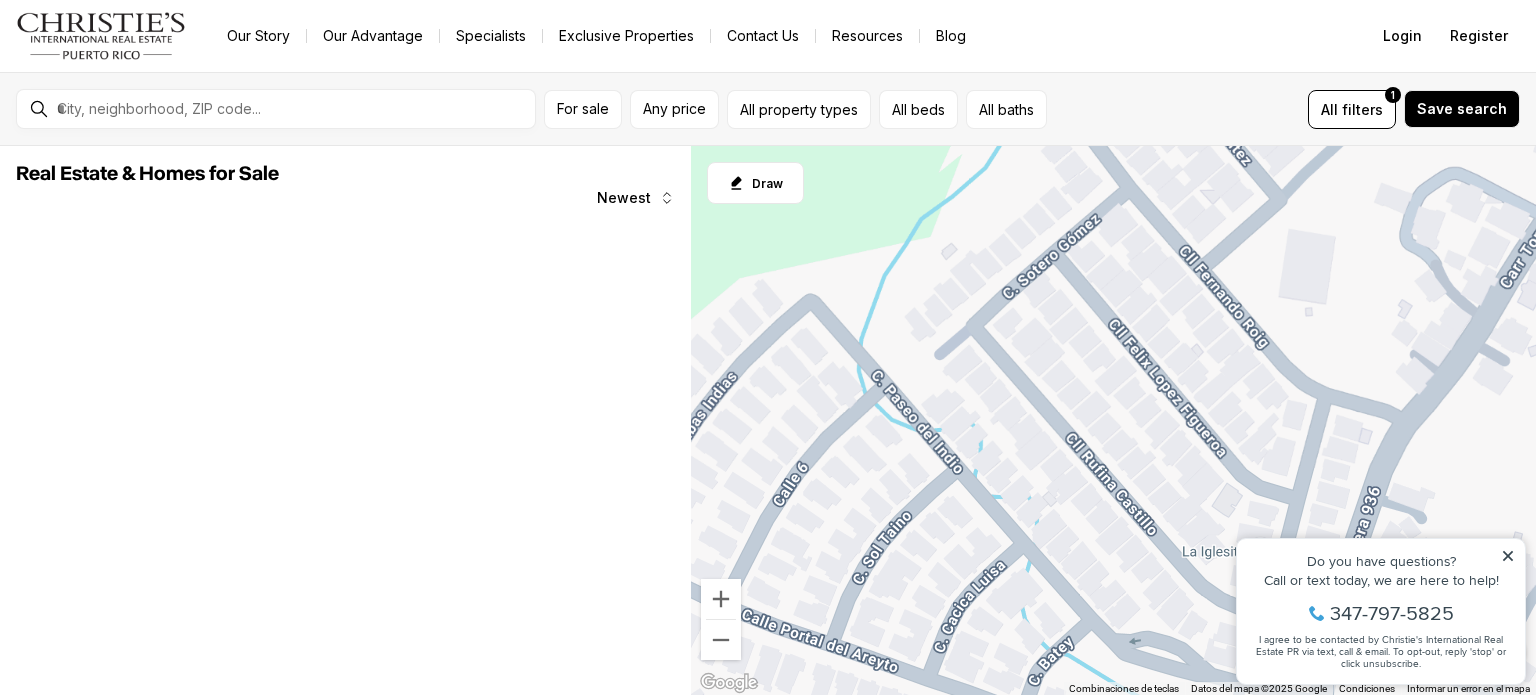 drag, startPoint x: 956, startPoint y: 423, endPoint x: 1038, endPoint y: 235, distance: 205.10486 